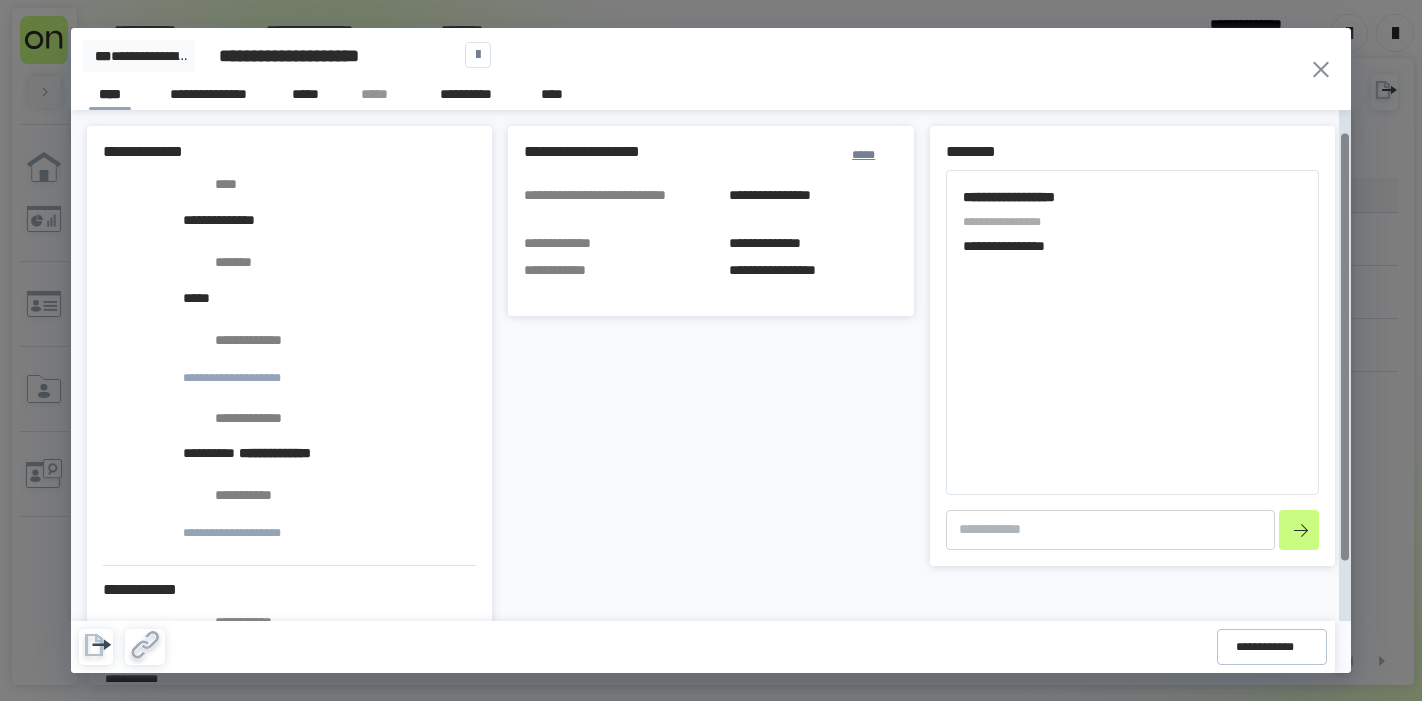 scroll, scrollTop: 0, scrollLeft: 0, axis: both 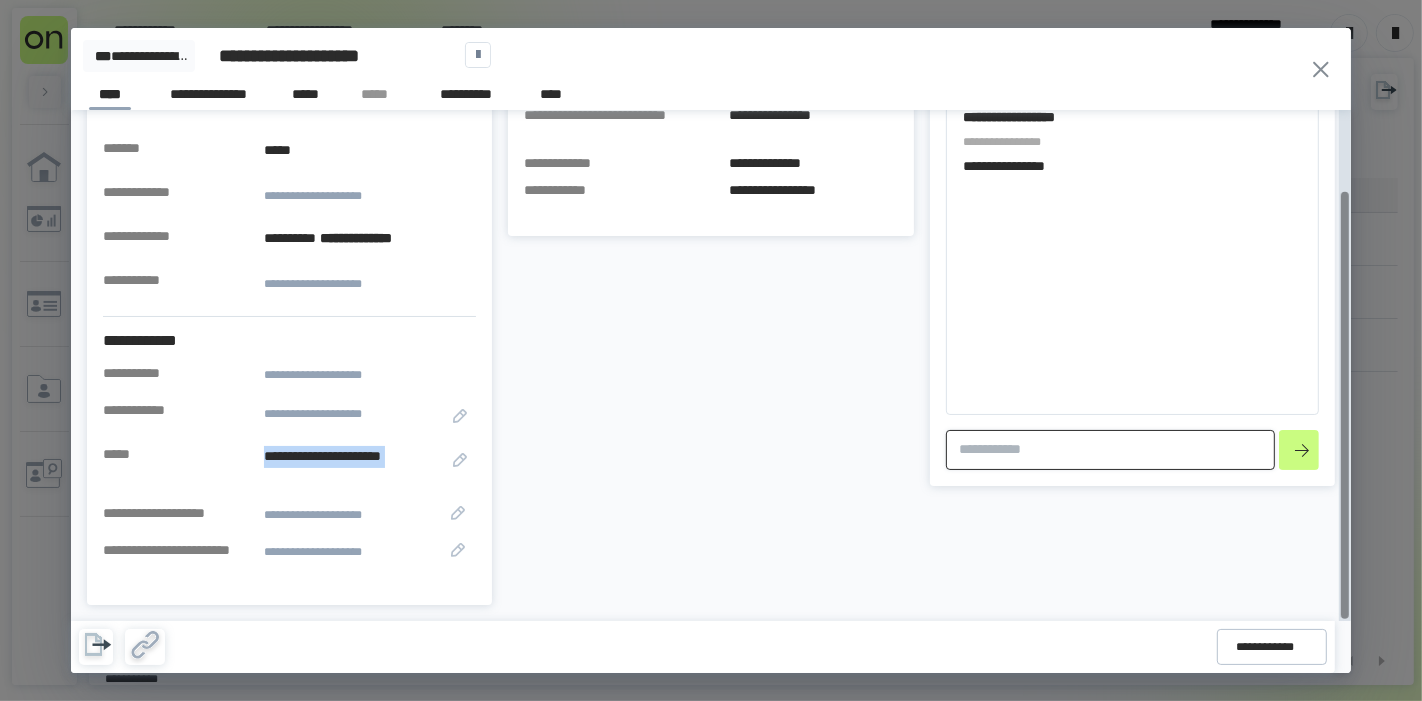 click at bounding box center [1110, 450] 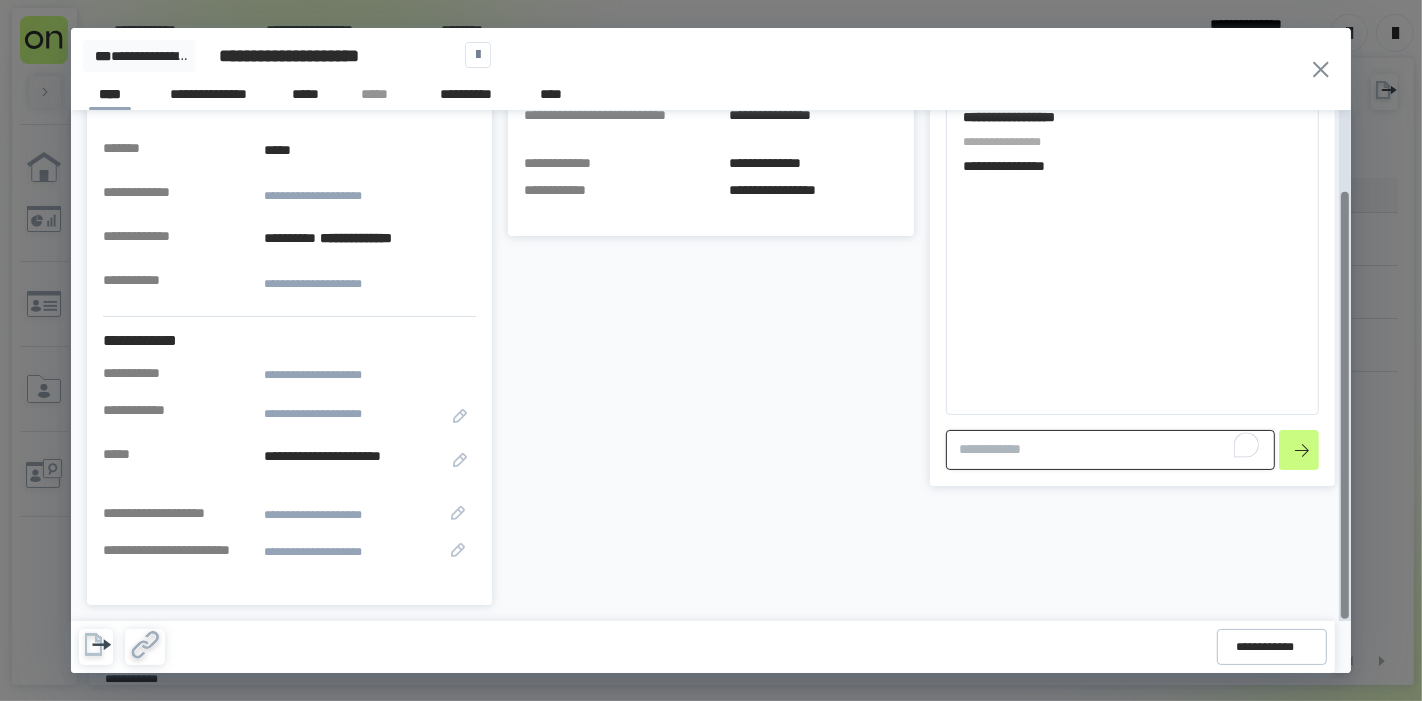 type on "*" 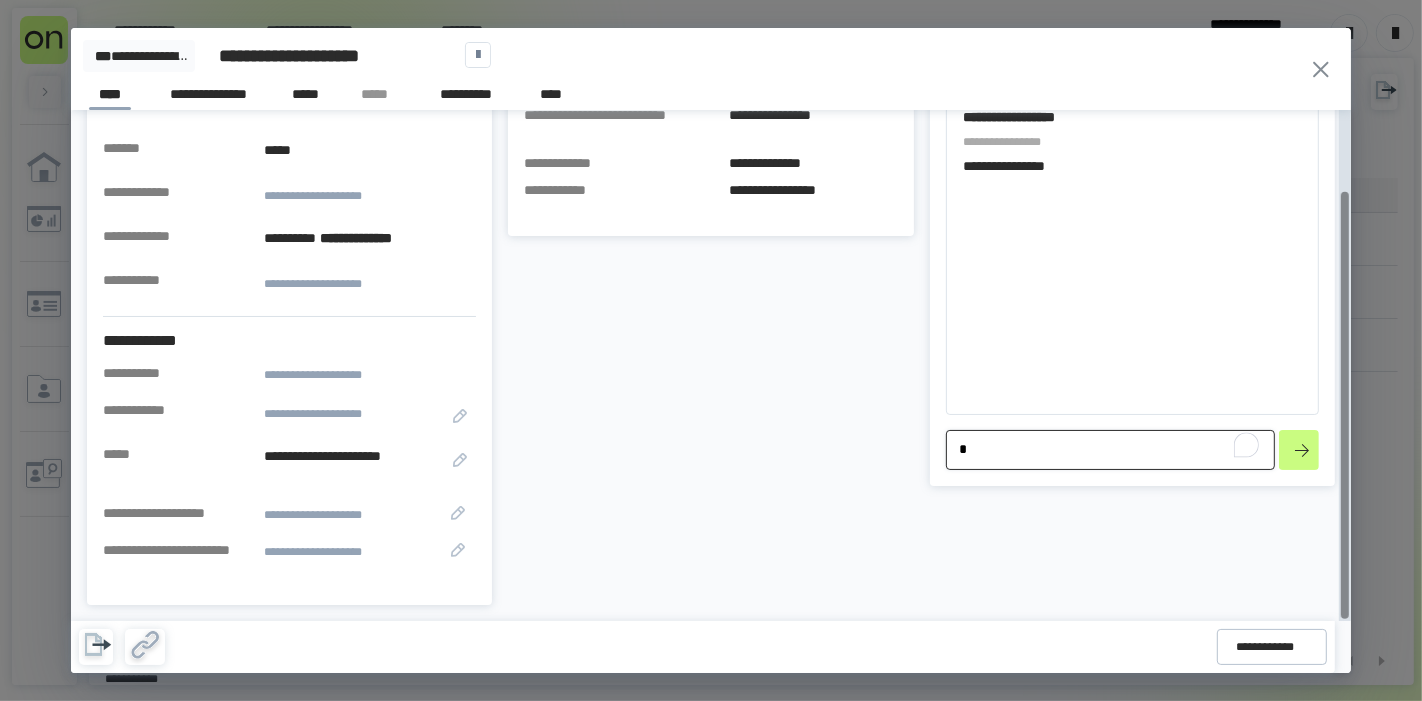 type on "**" 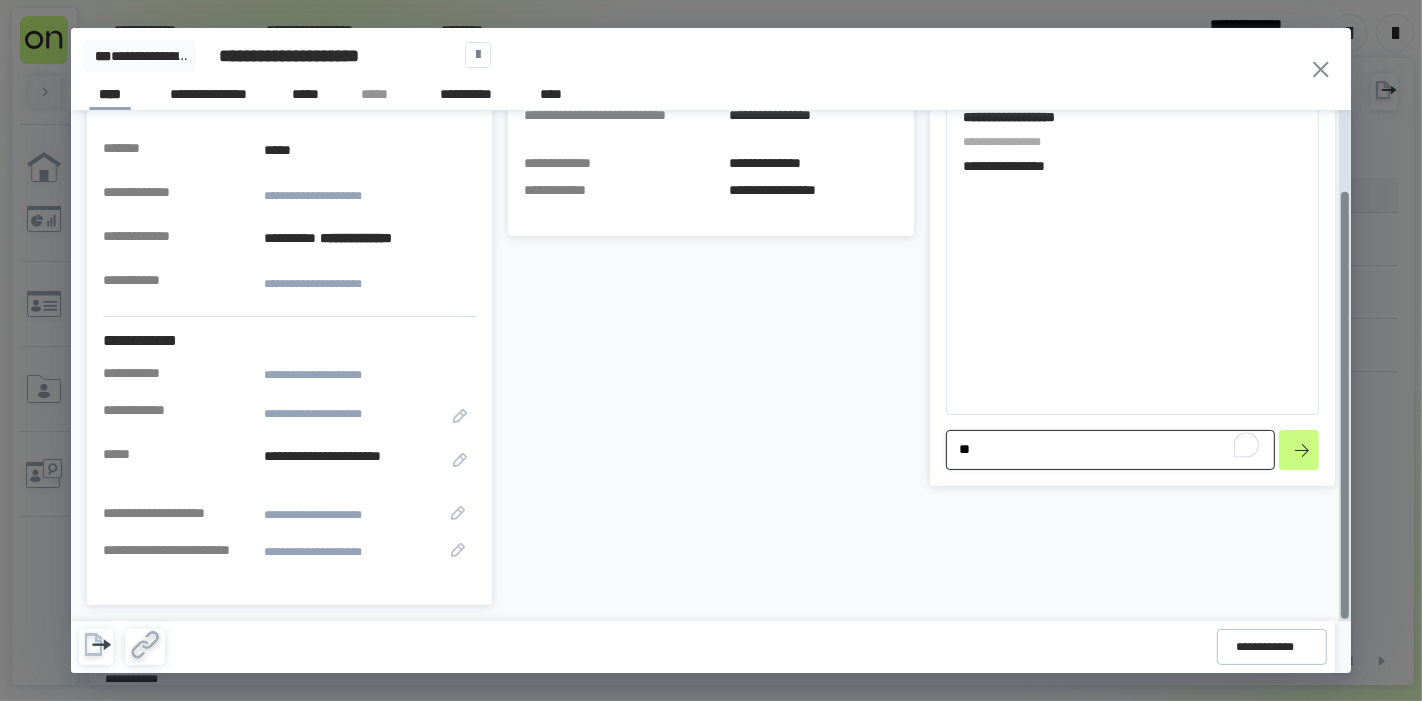 type on "***" 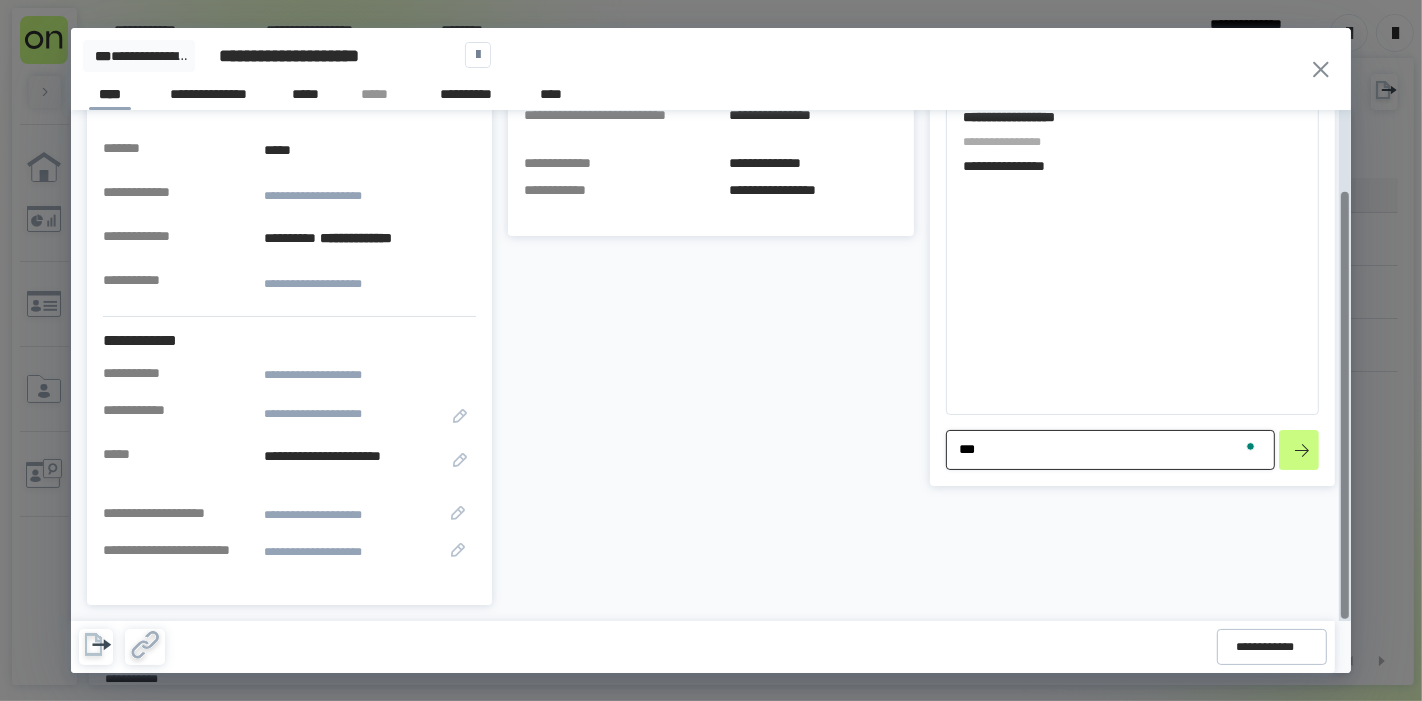 type on "**" 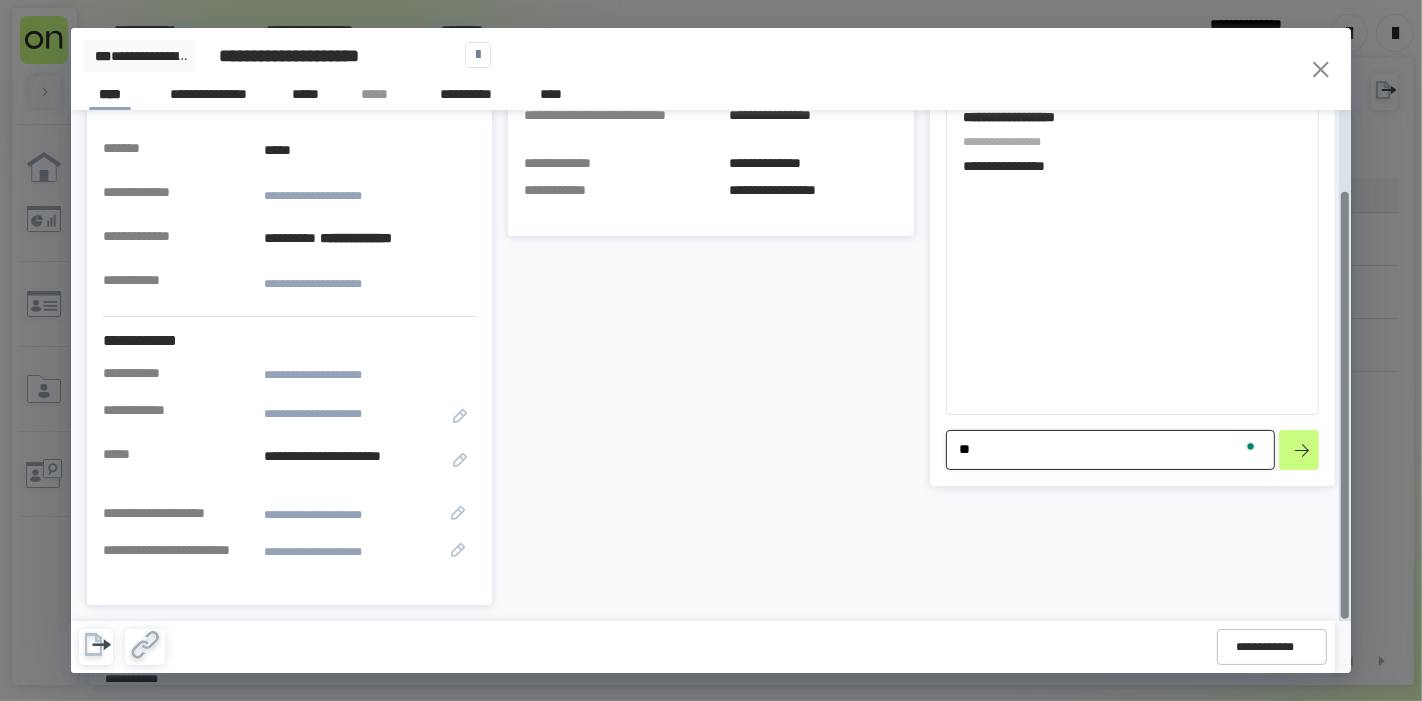 scroll, scrollTop: 94, scrollLeft: 0, axis: vertical 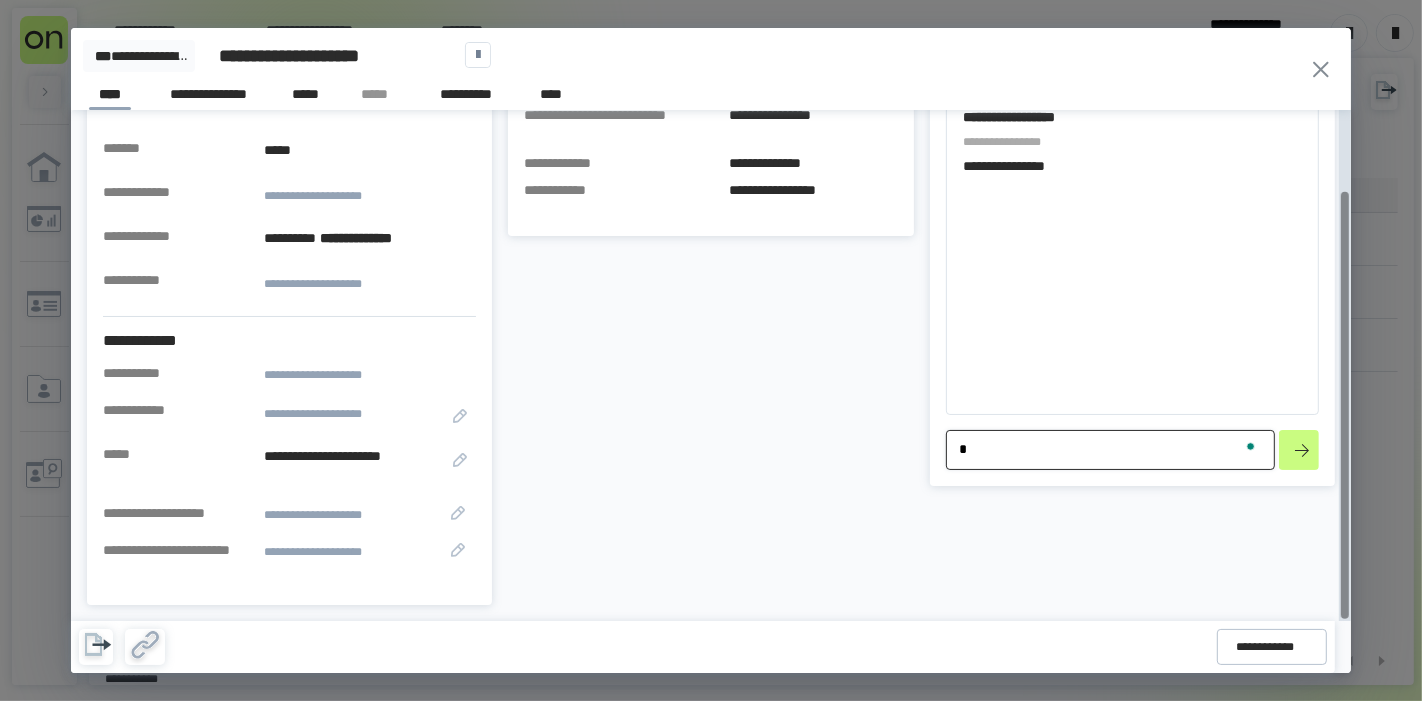 type 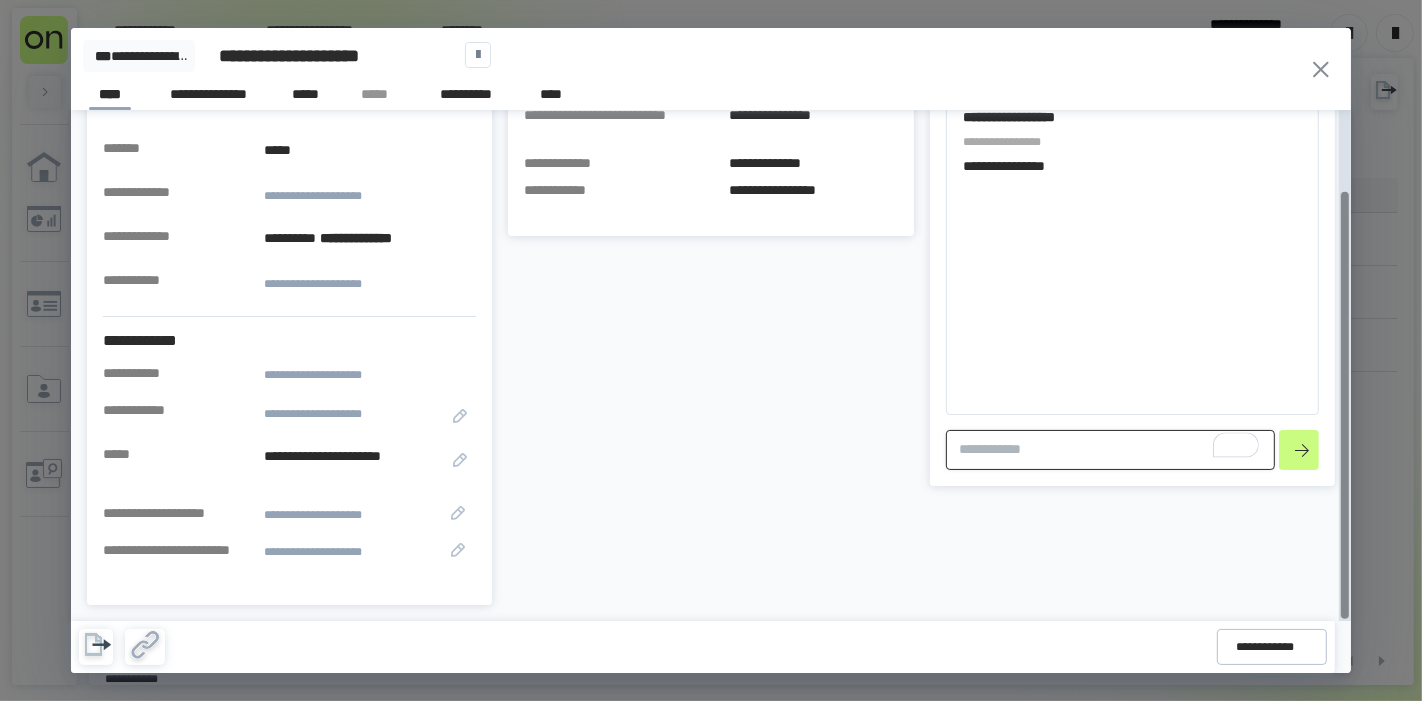click at bounding box center [1110, 450] 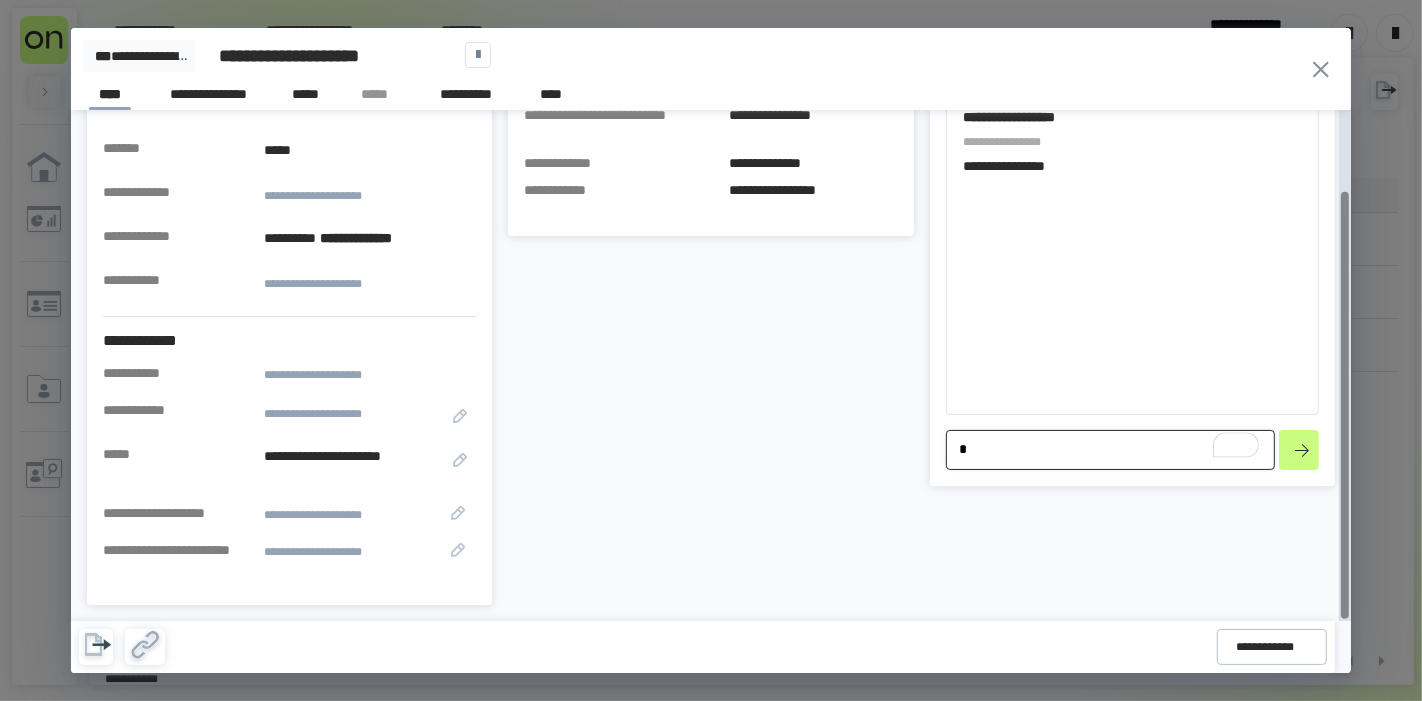 type on "*" 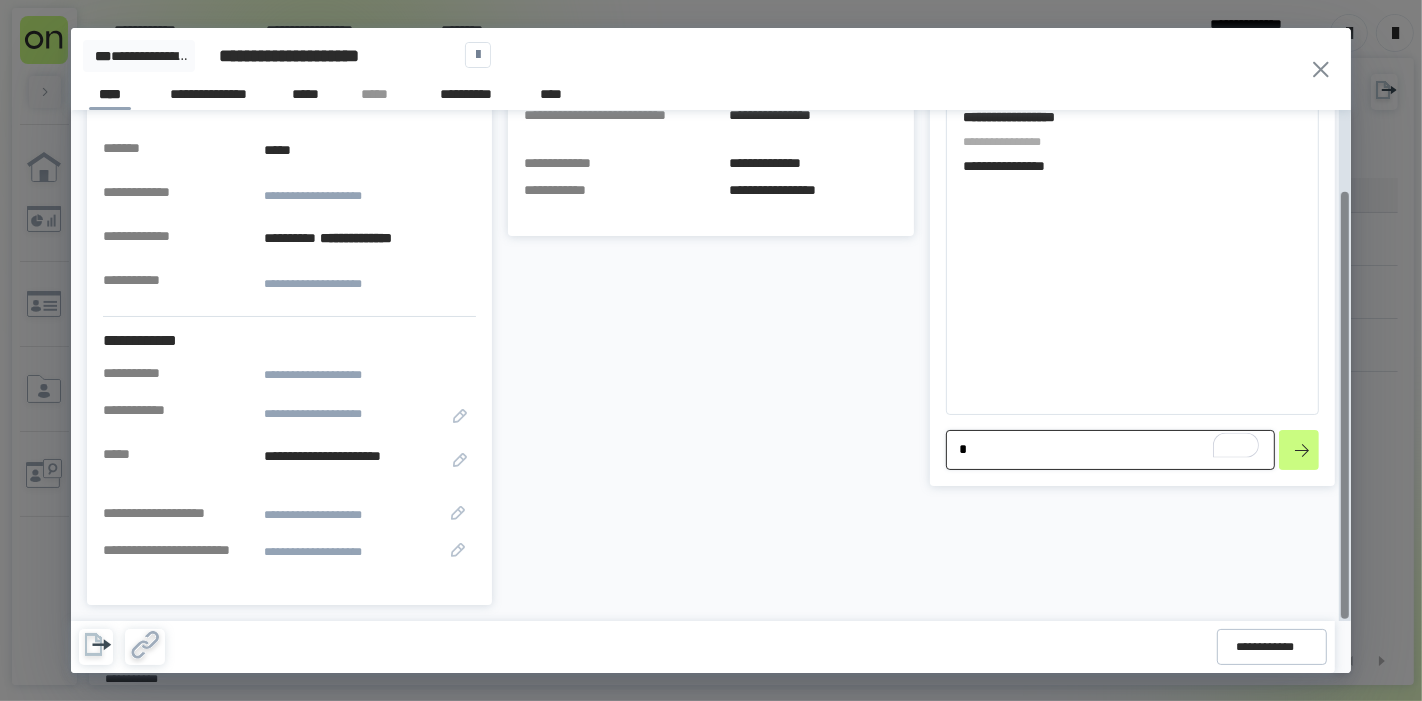 type on "**" 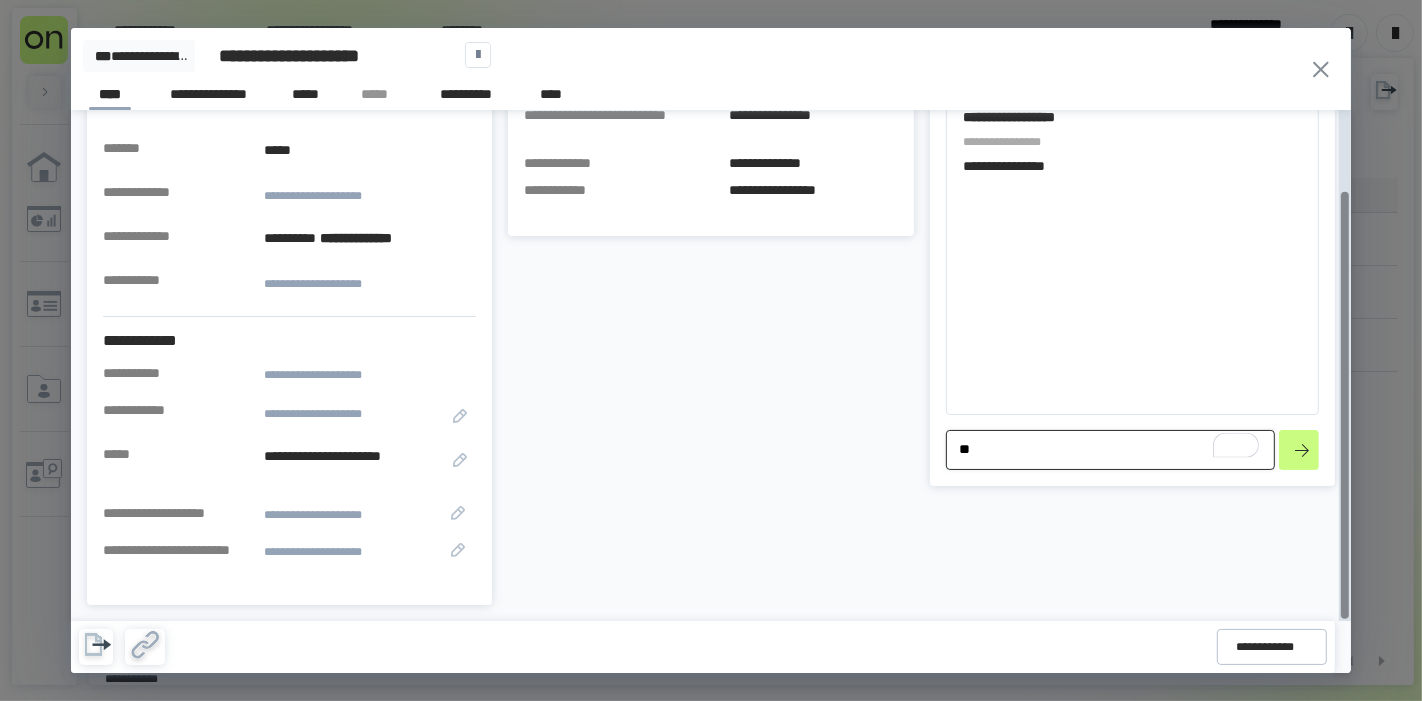 type on "***" 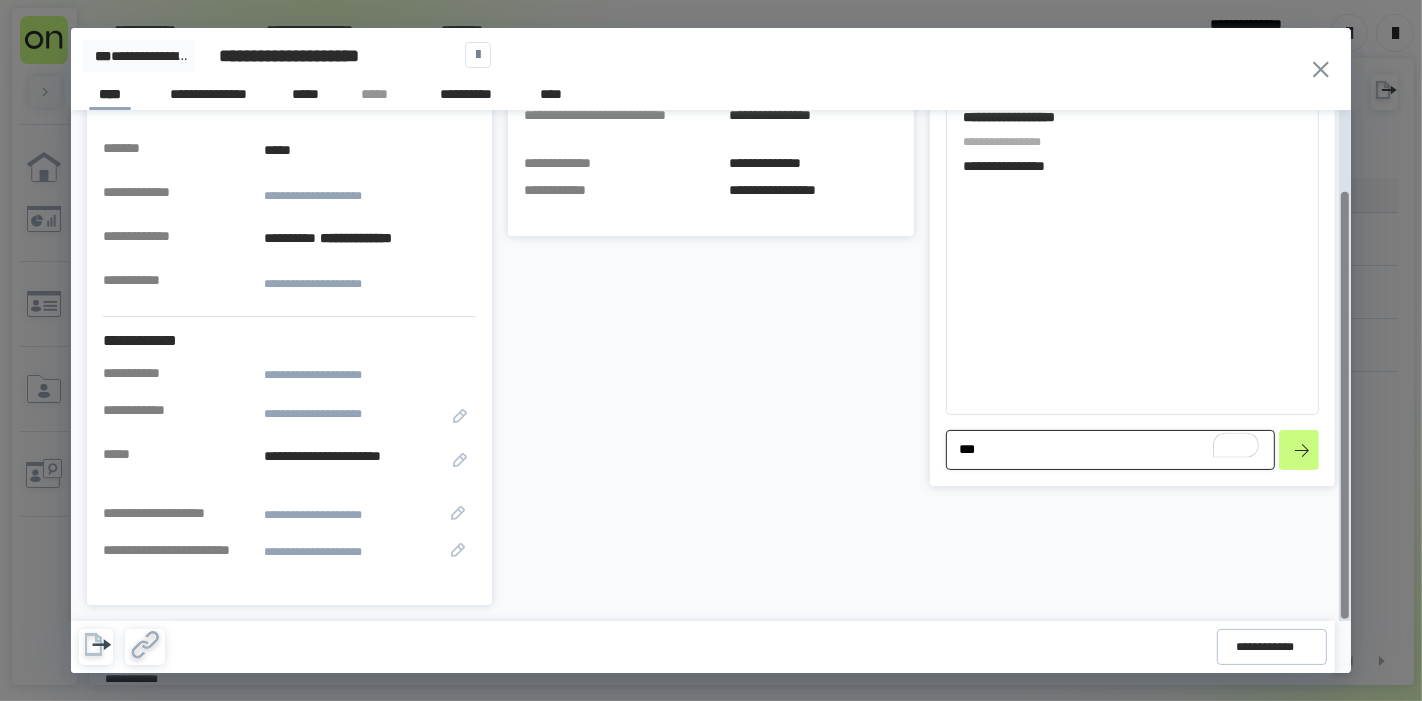 type on "*" 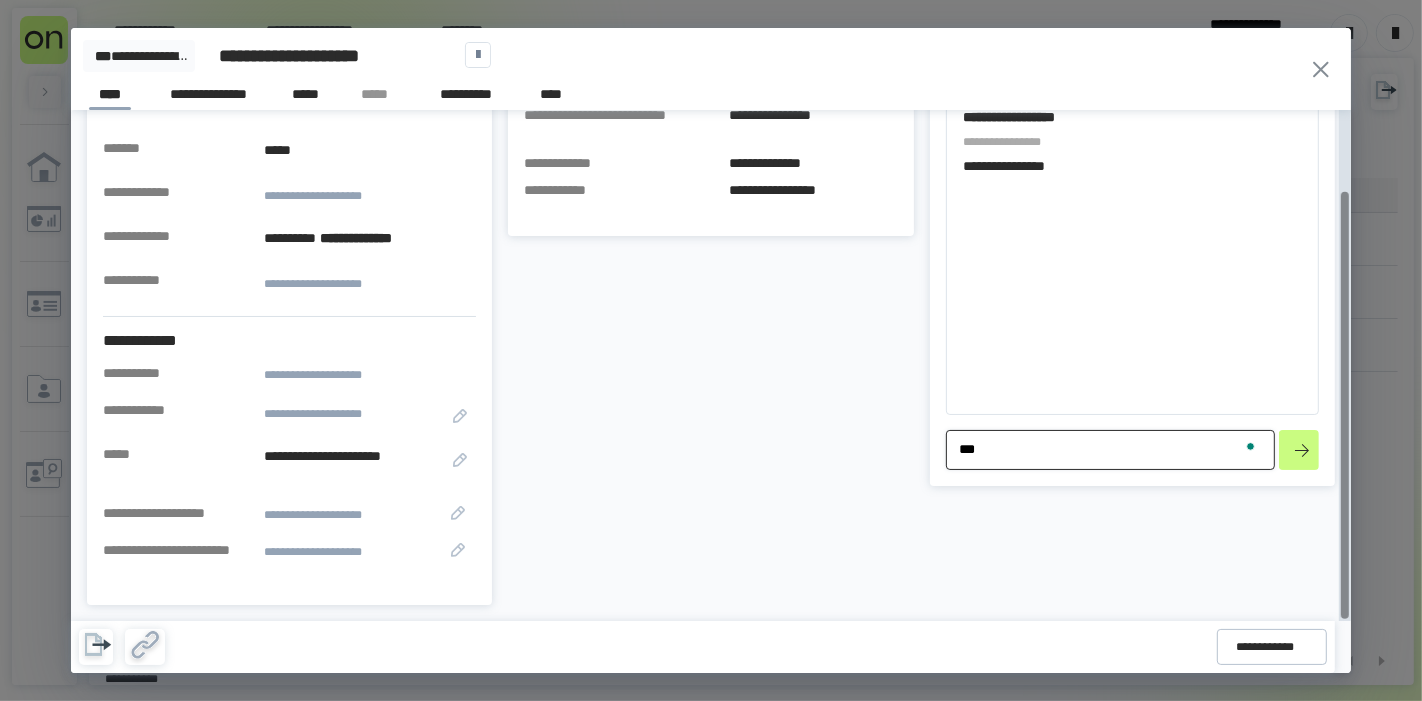type on "****" 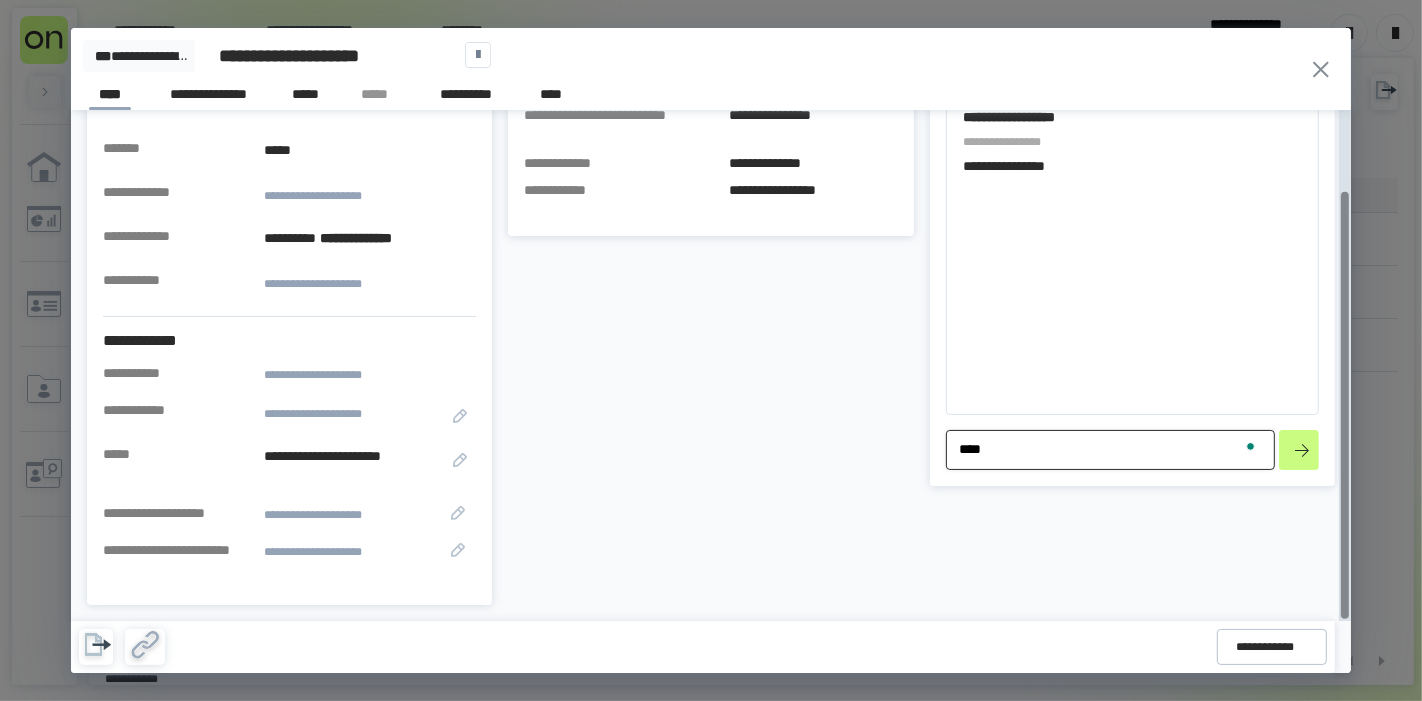 type on "*****" 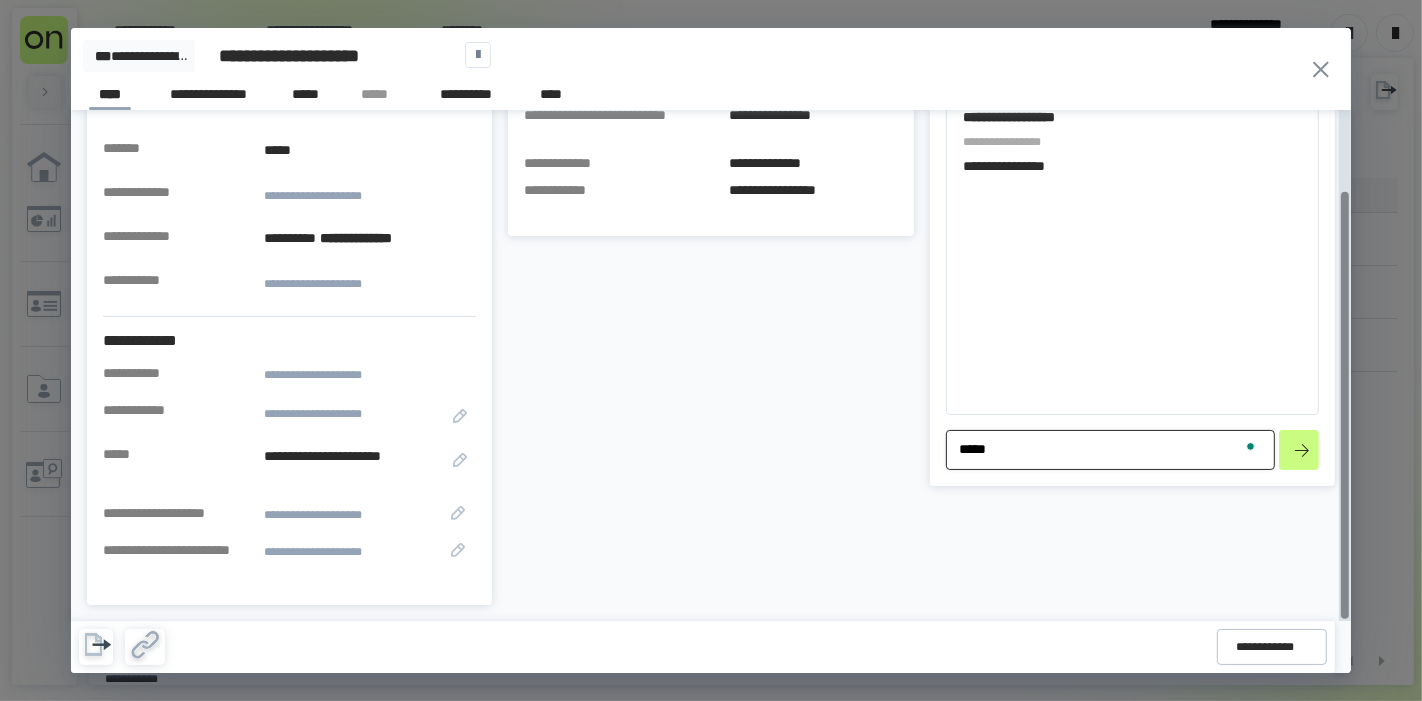 type on "*" 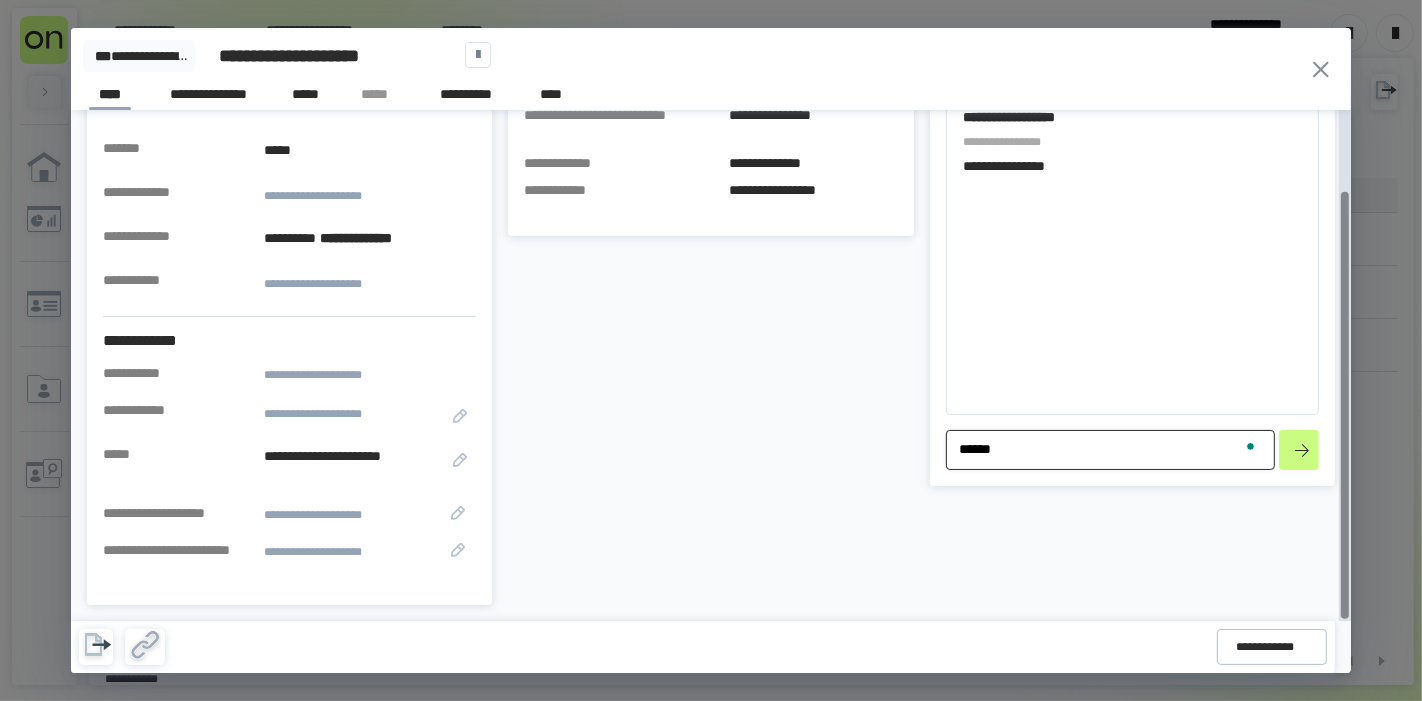 type on "*******" 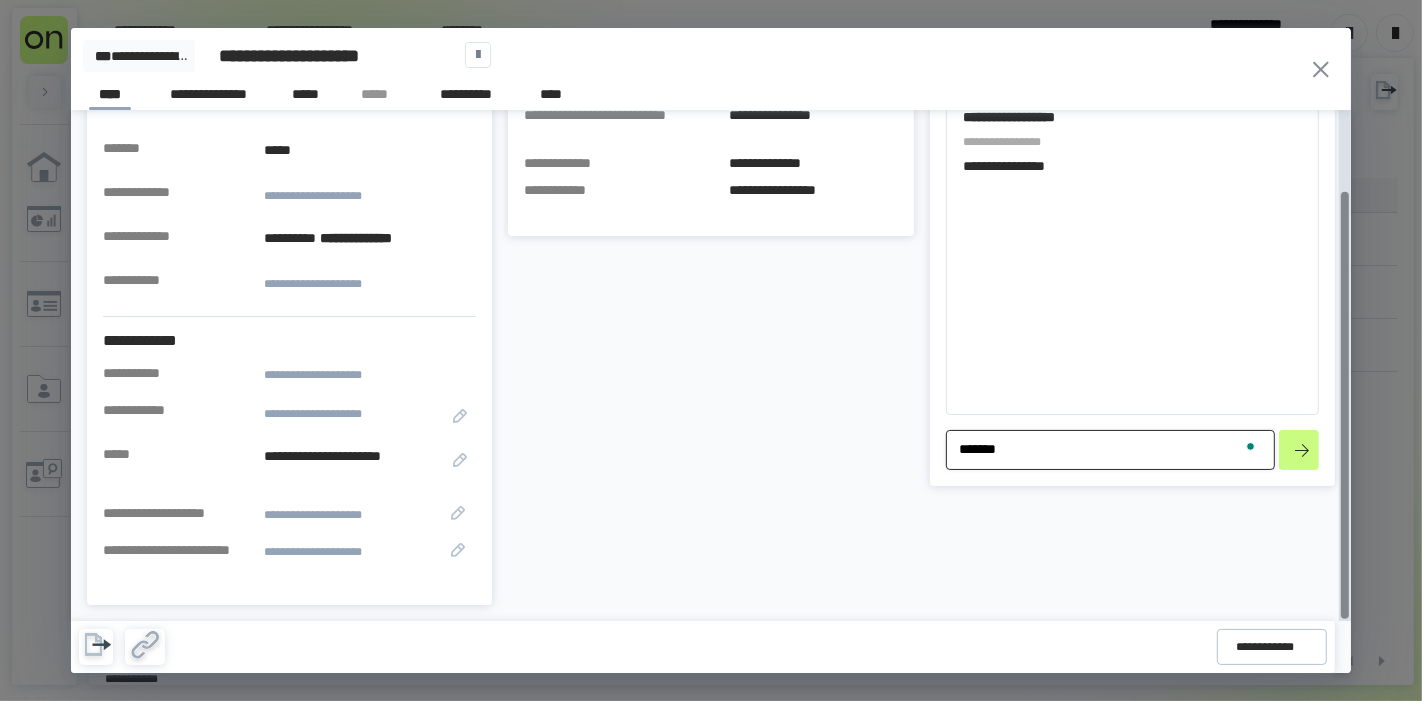 type on "********" 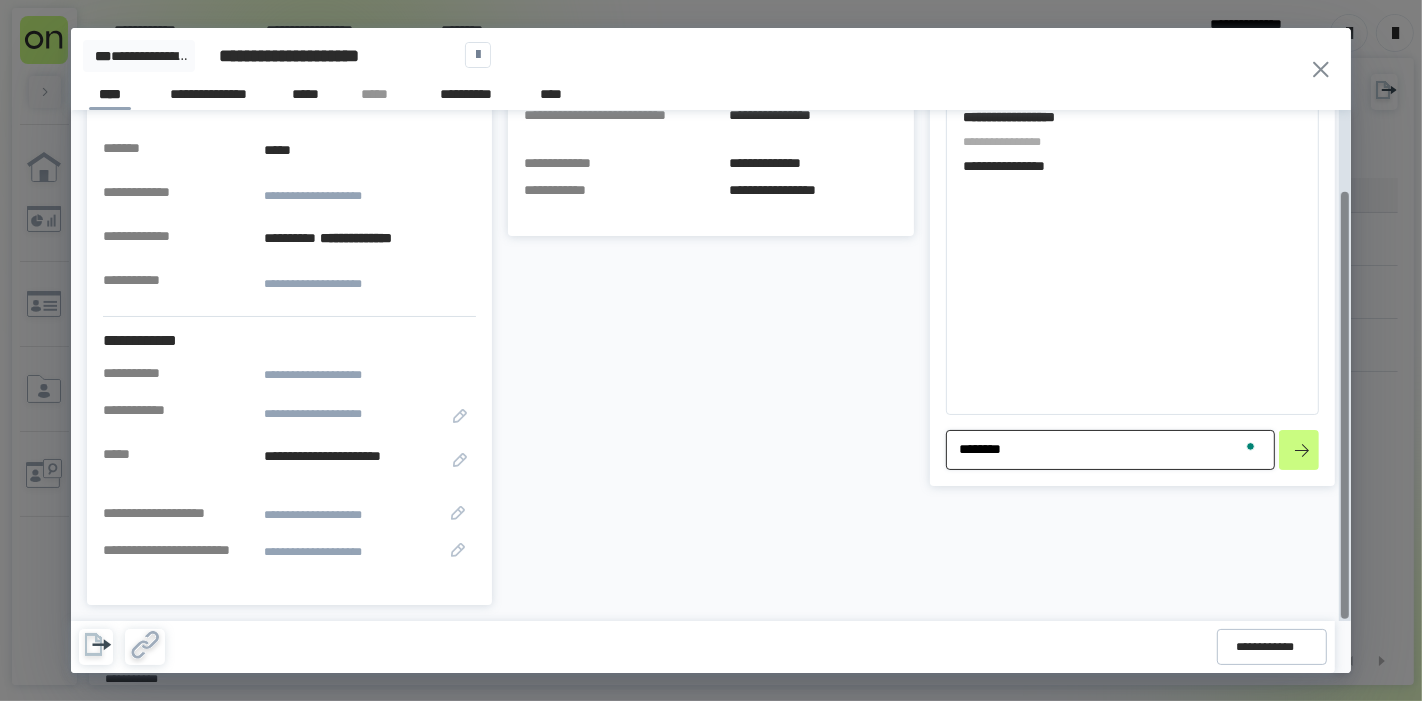 type on "********" 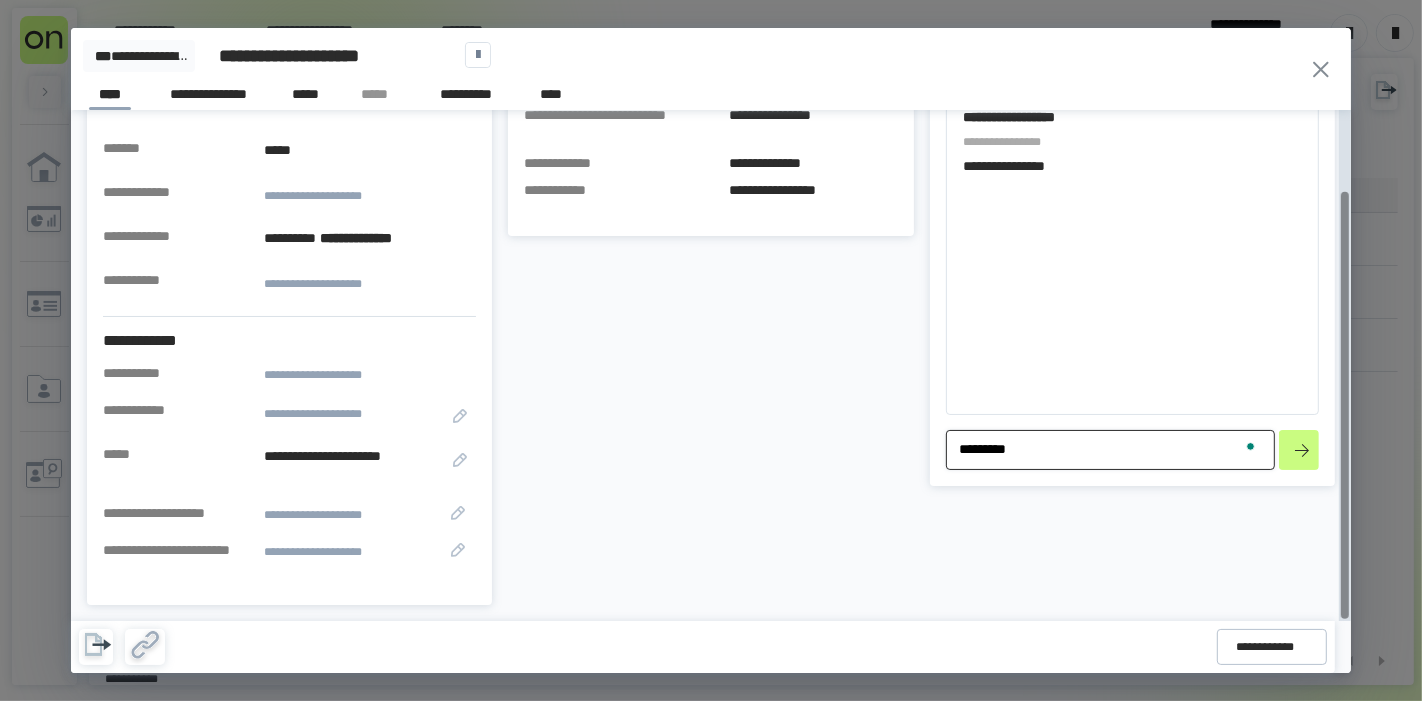 type on "********" 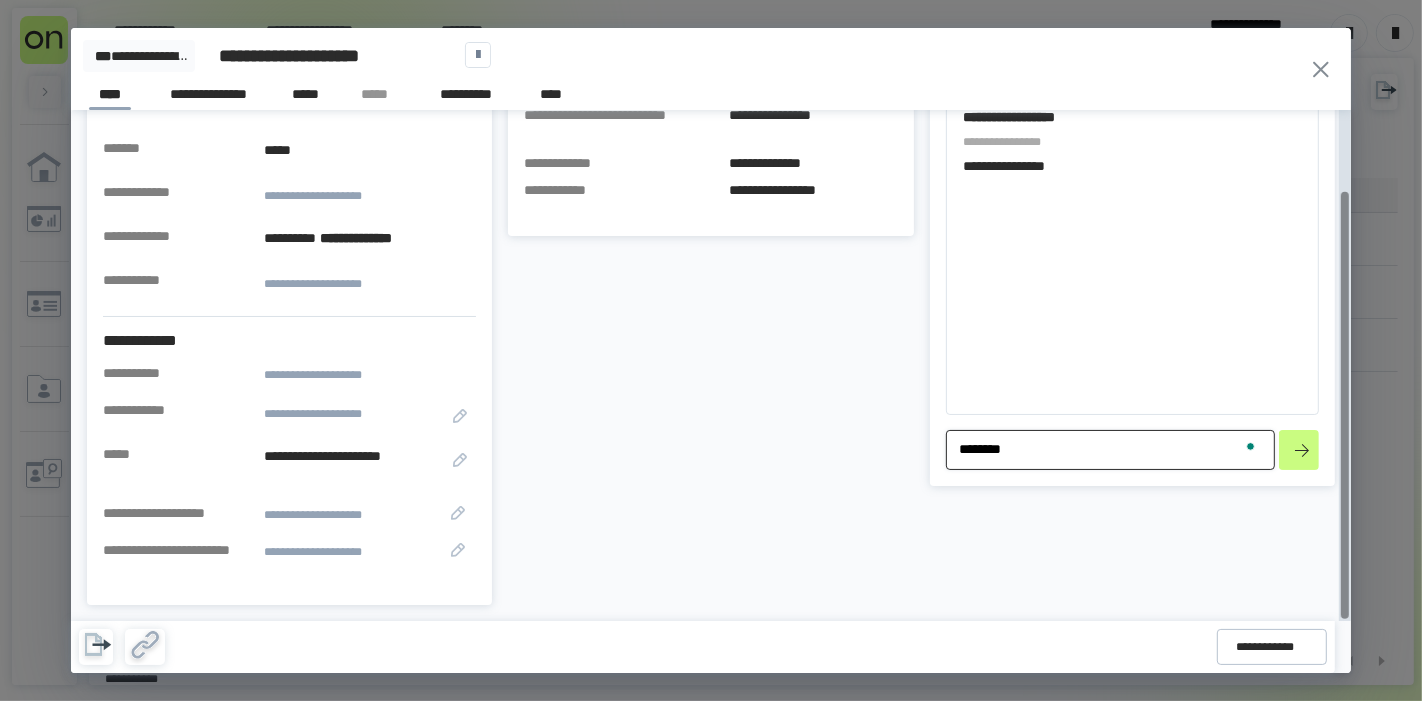 type on "*******" 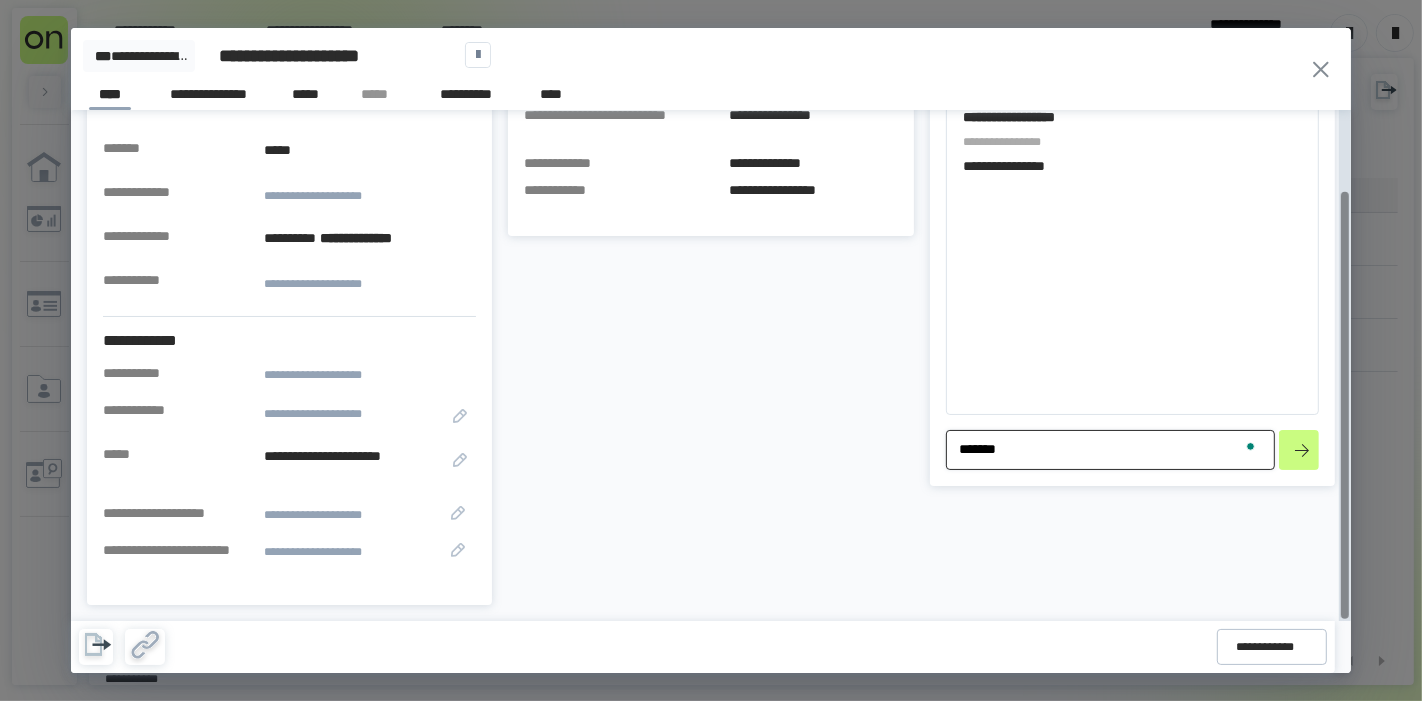 type on "*" 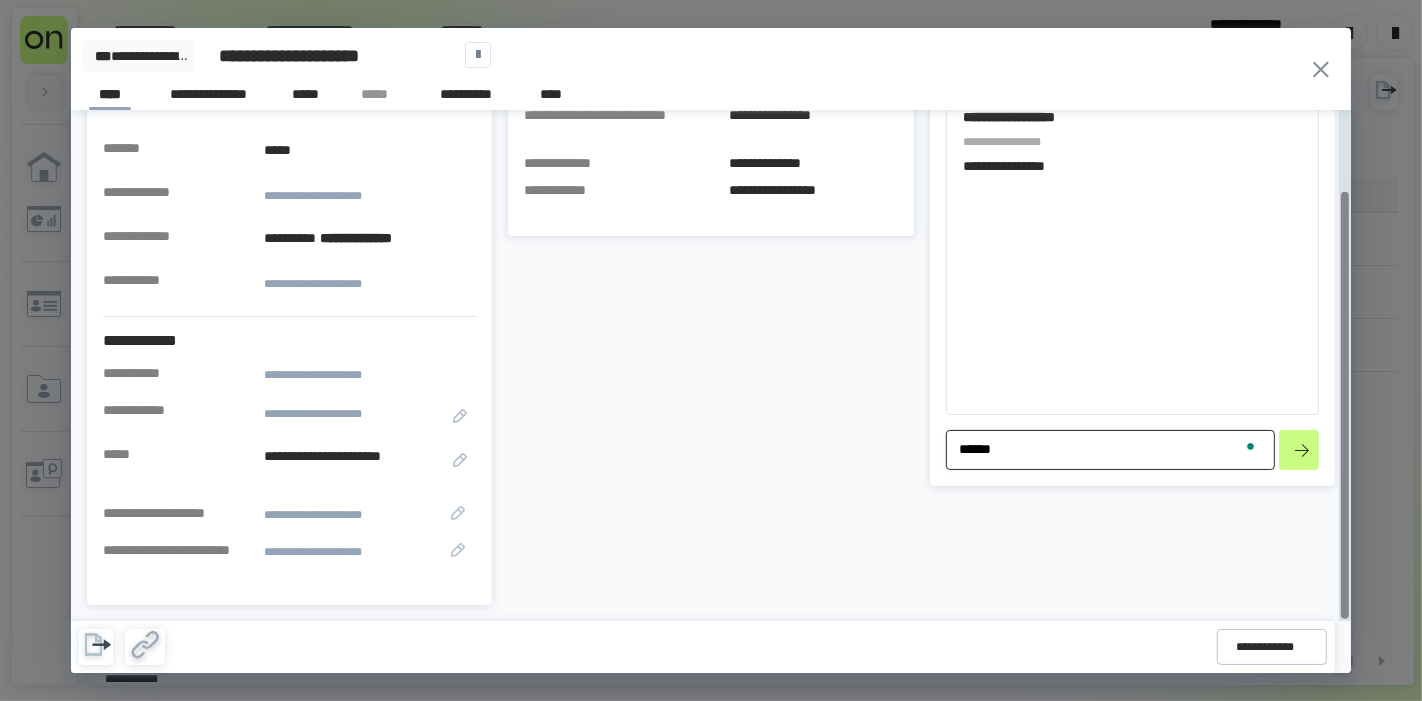 type on "*****" 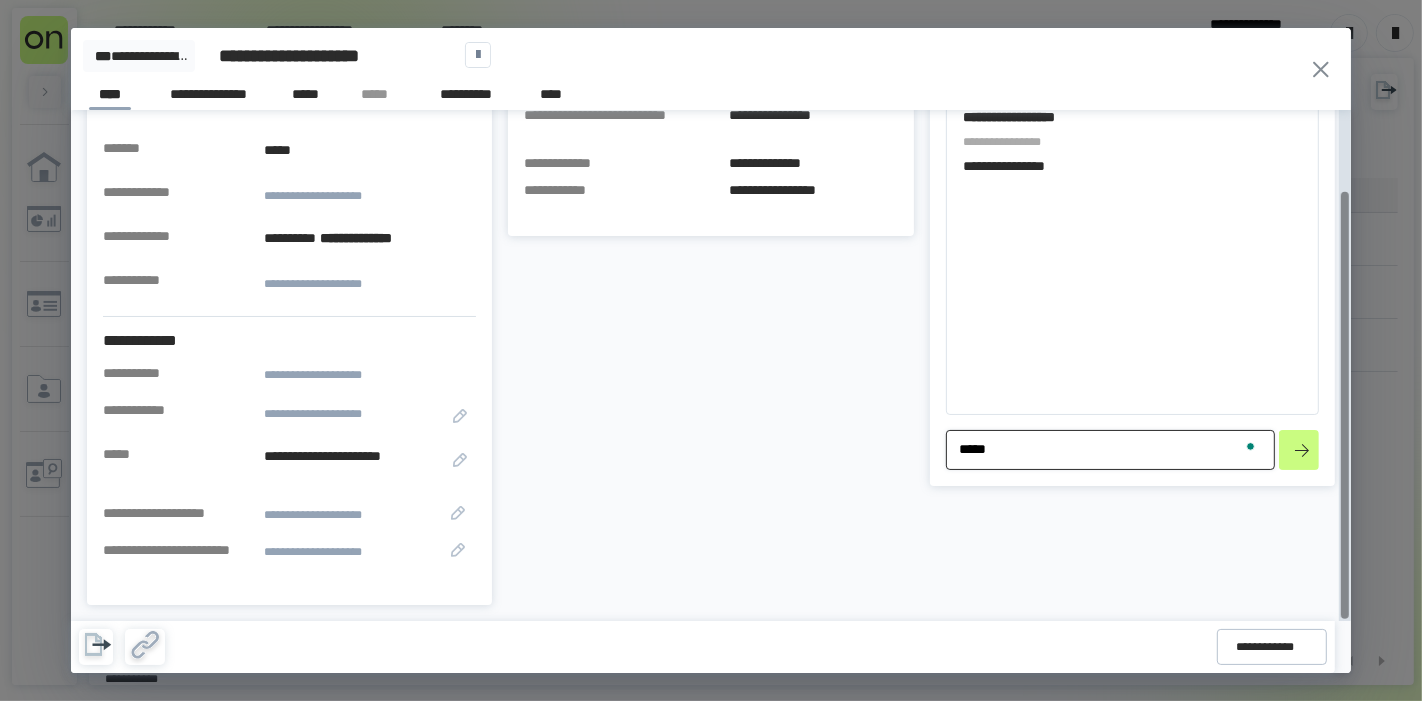 type on "****" 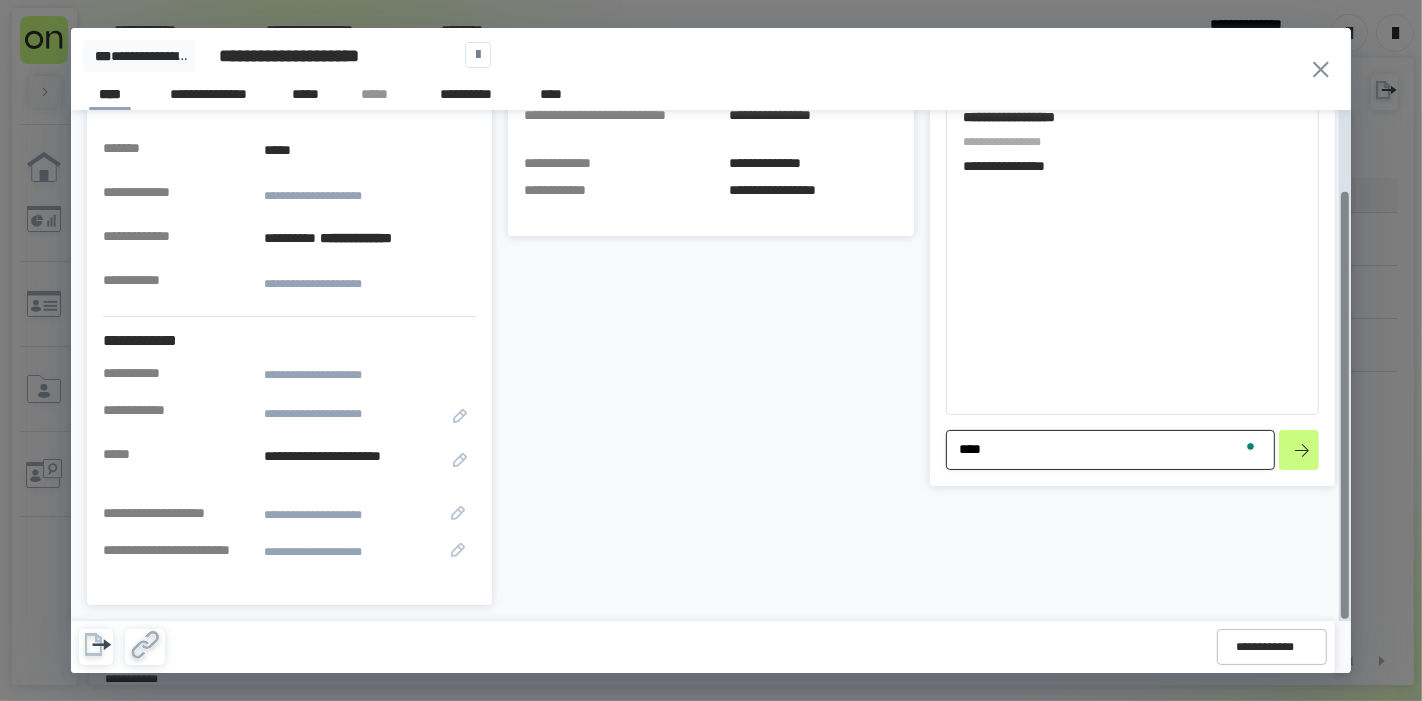 type on "***" 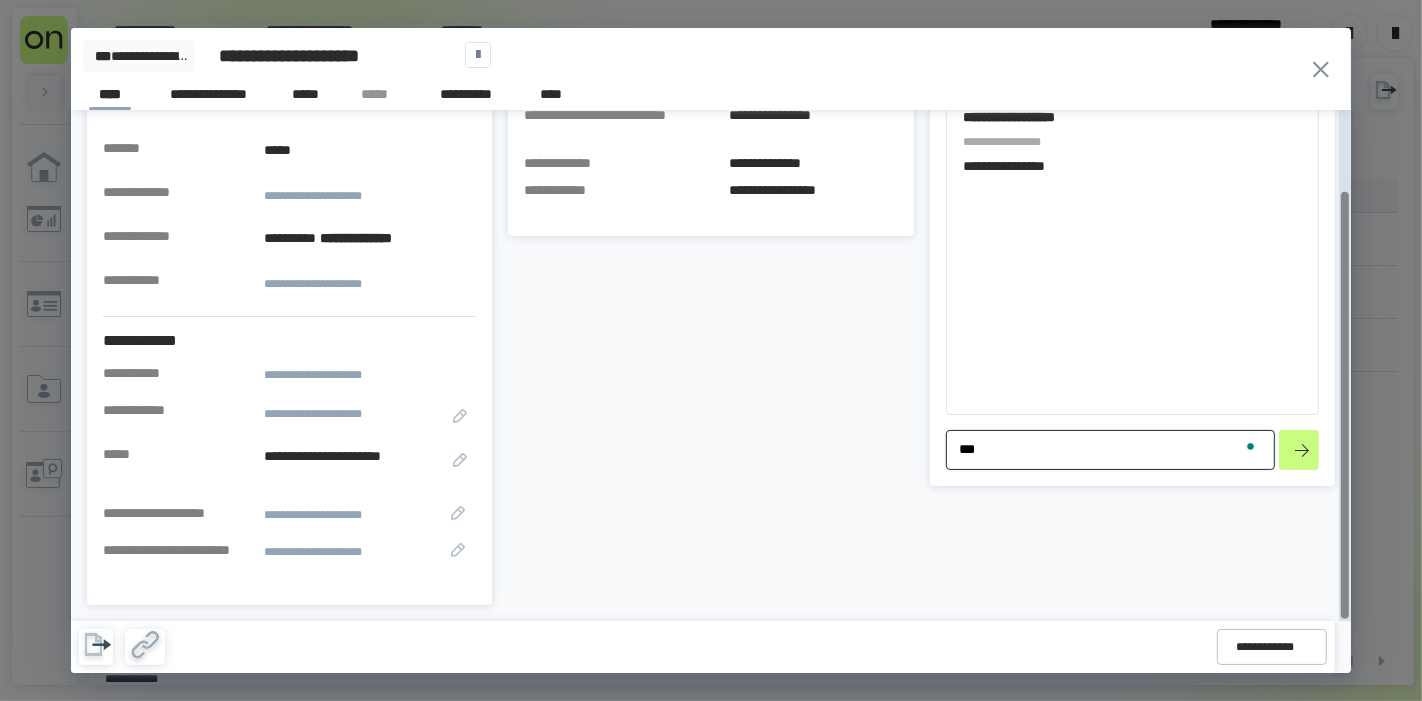 type on "**" 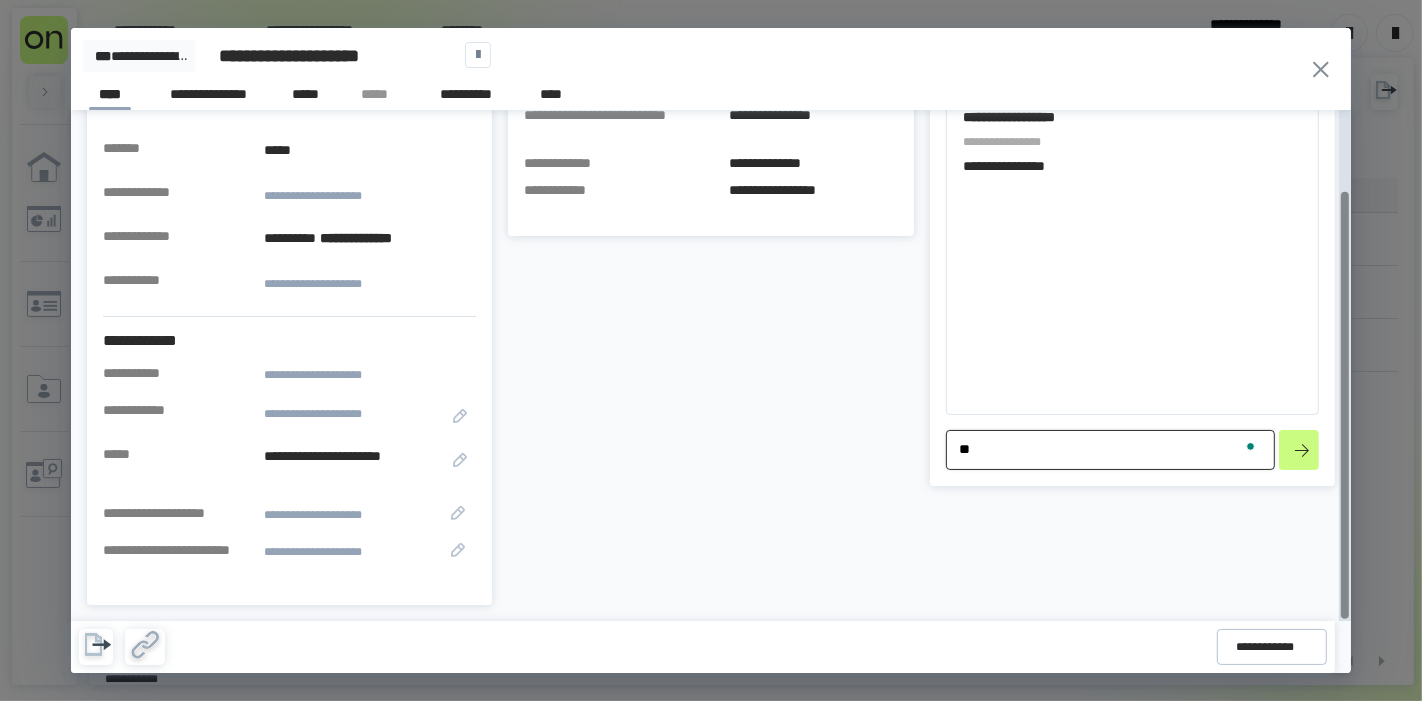 type on "*" 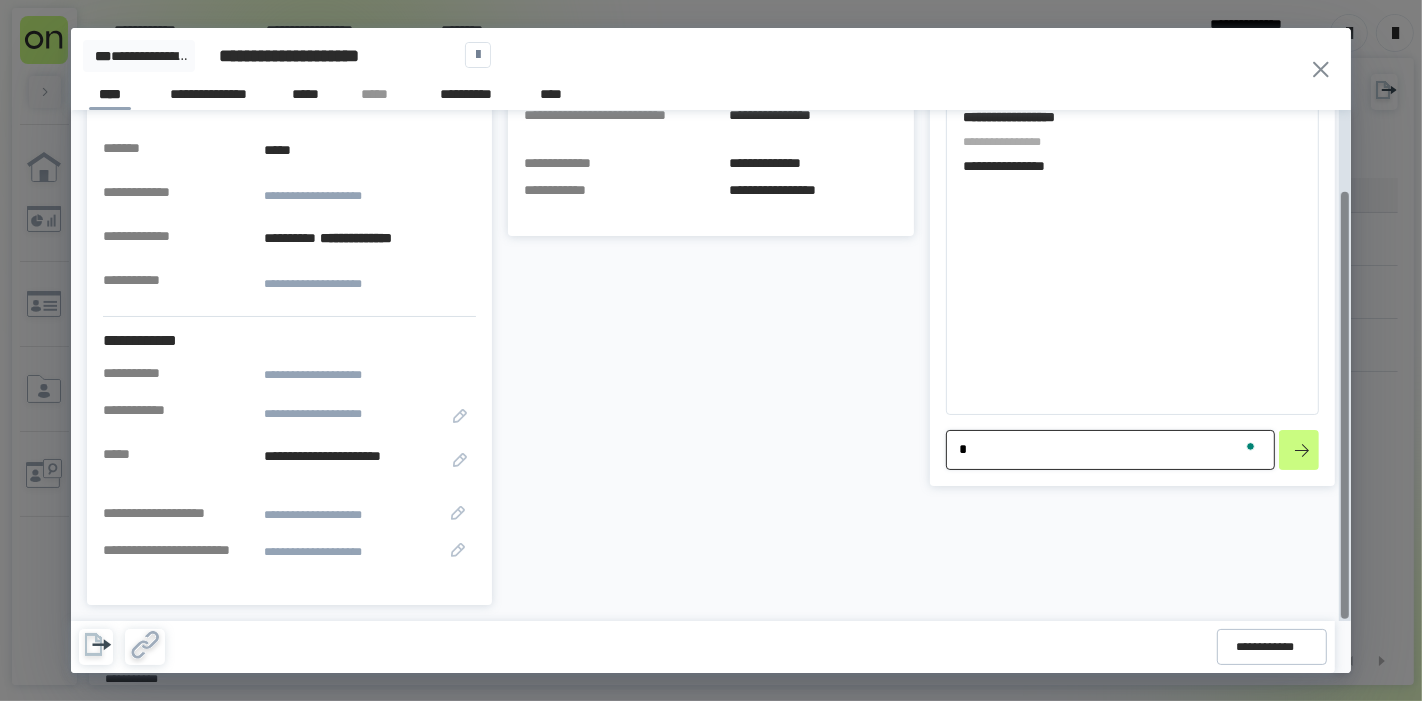 type 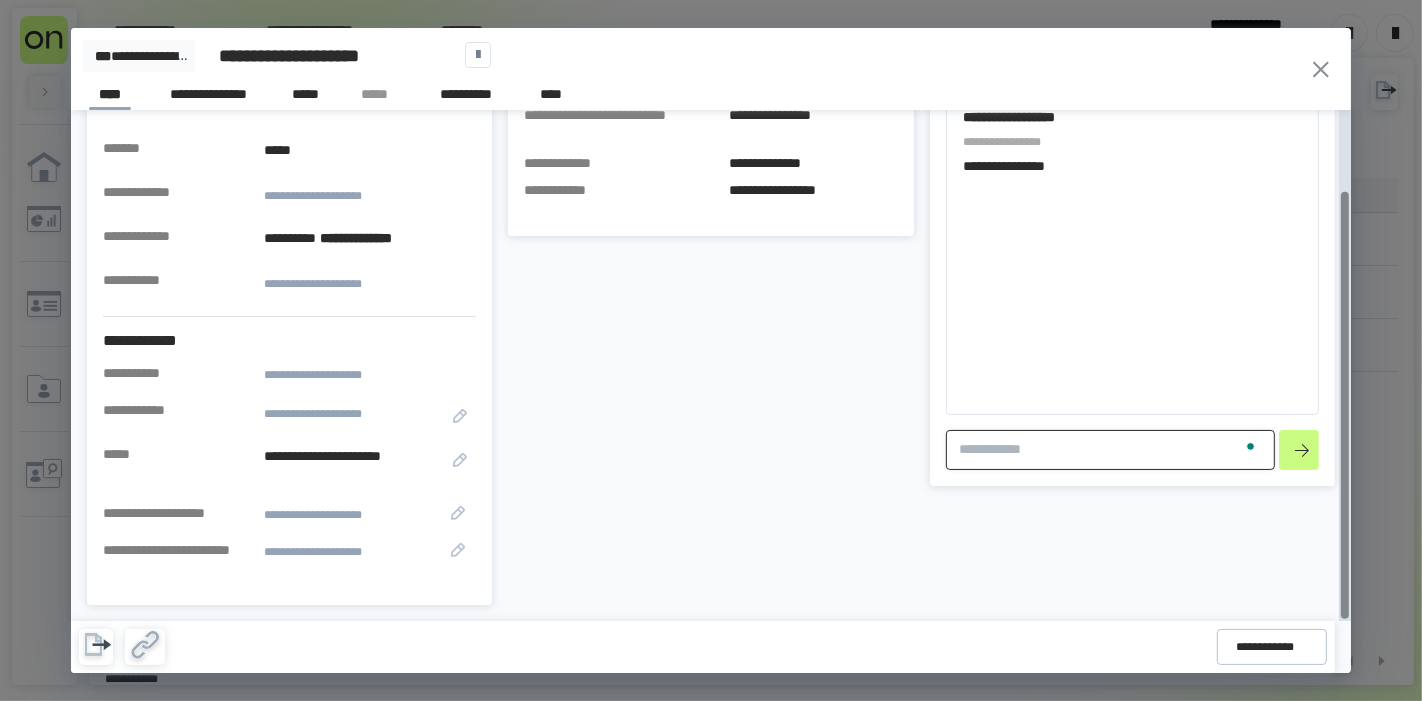 type on "*" 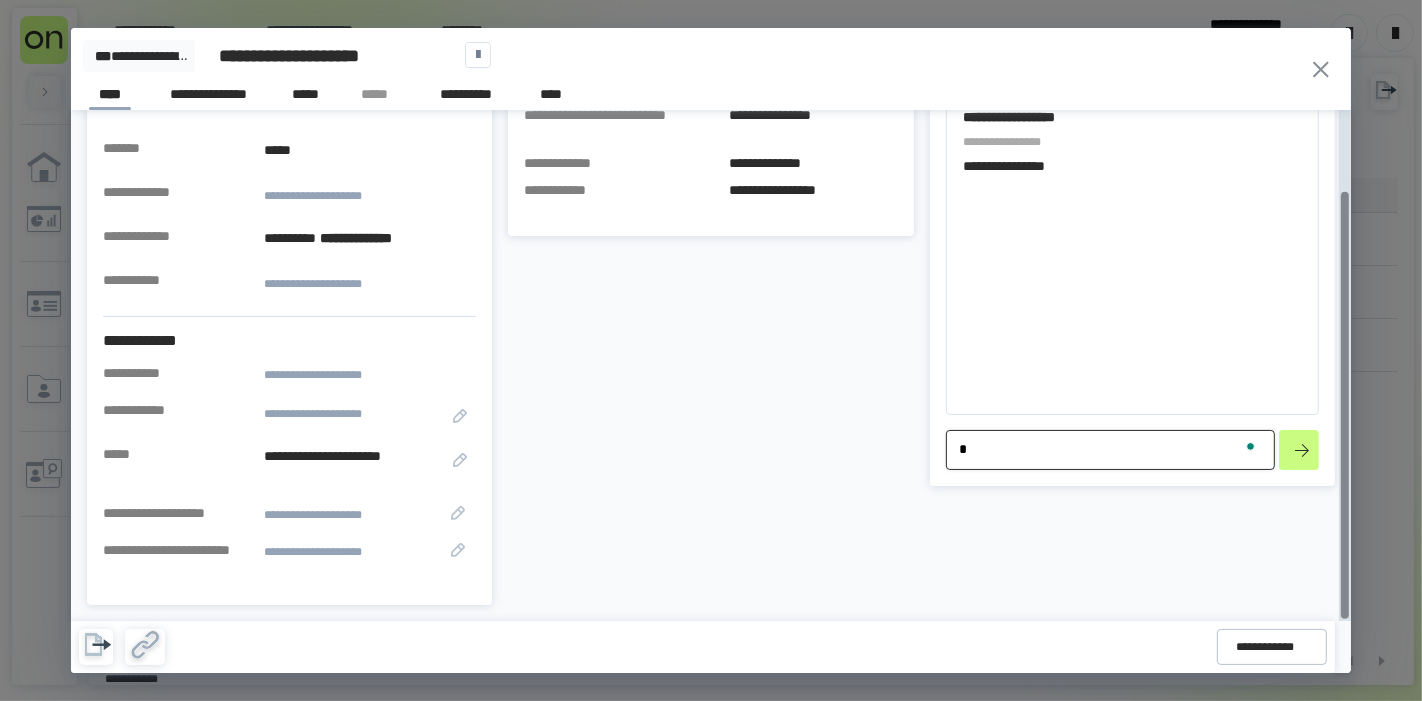 type on "**" 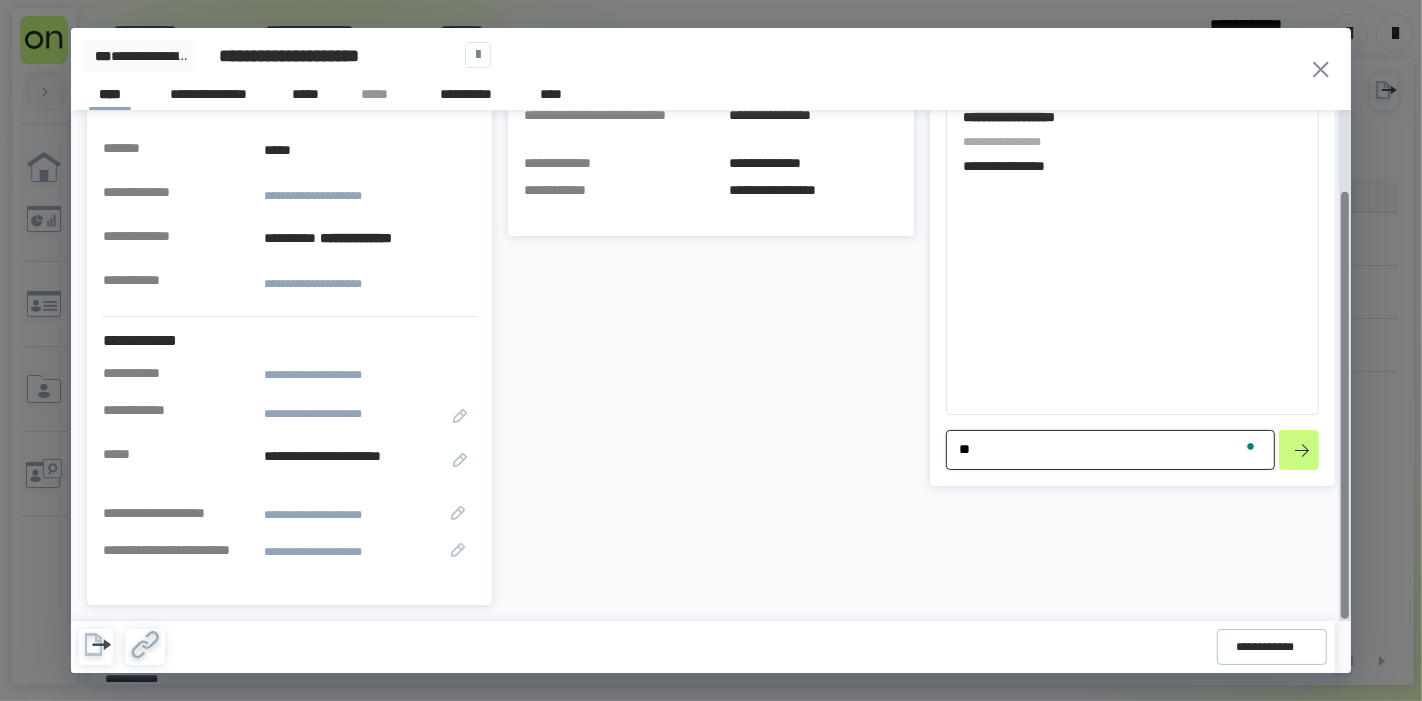 type on "***" 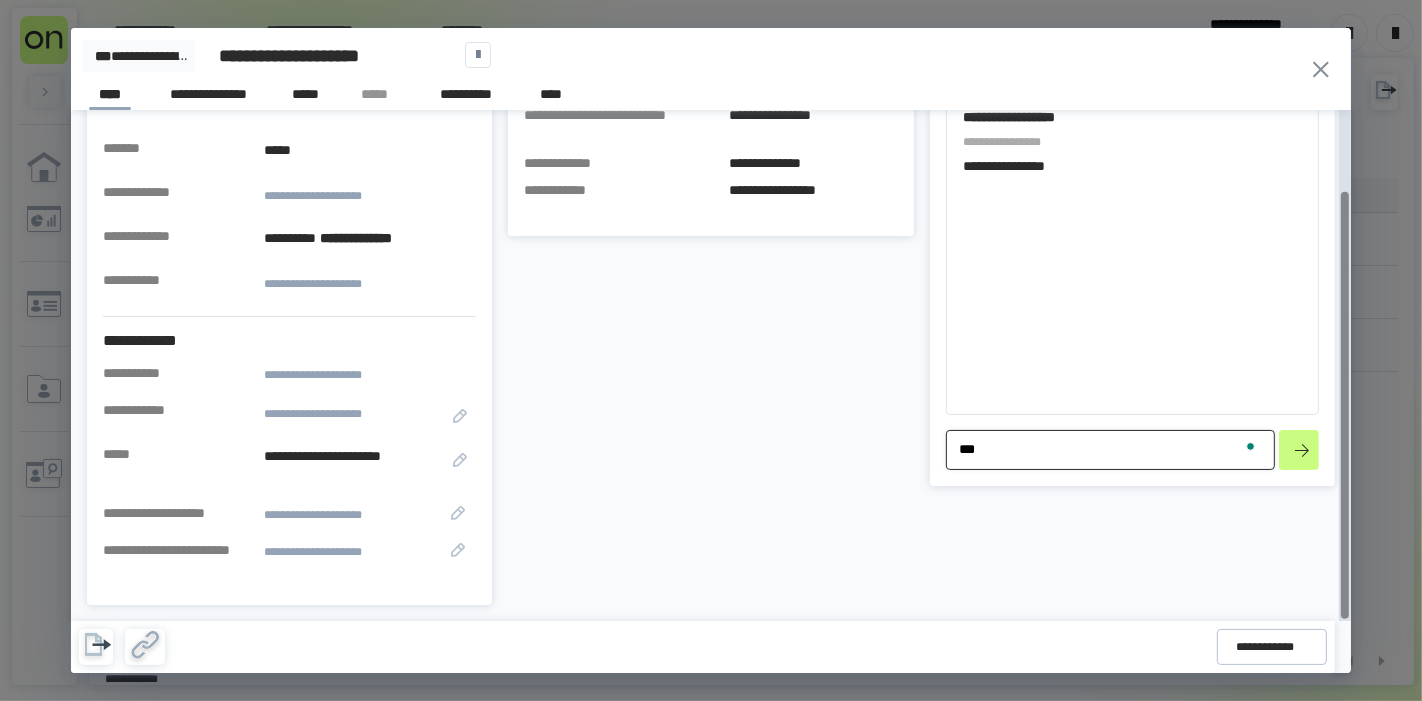 type on "****" 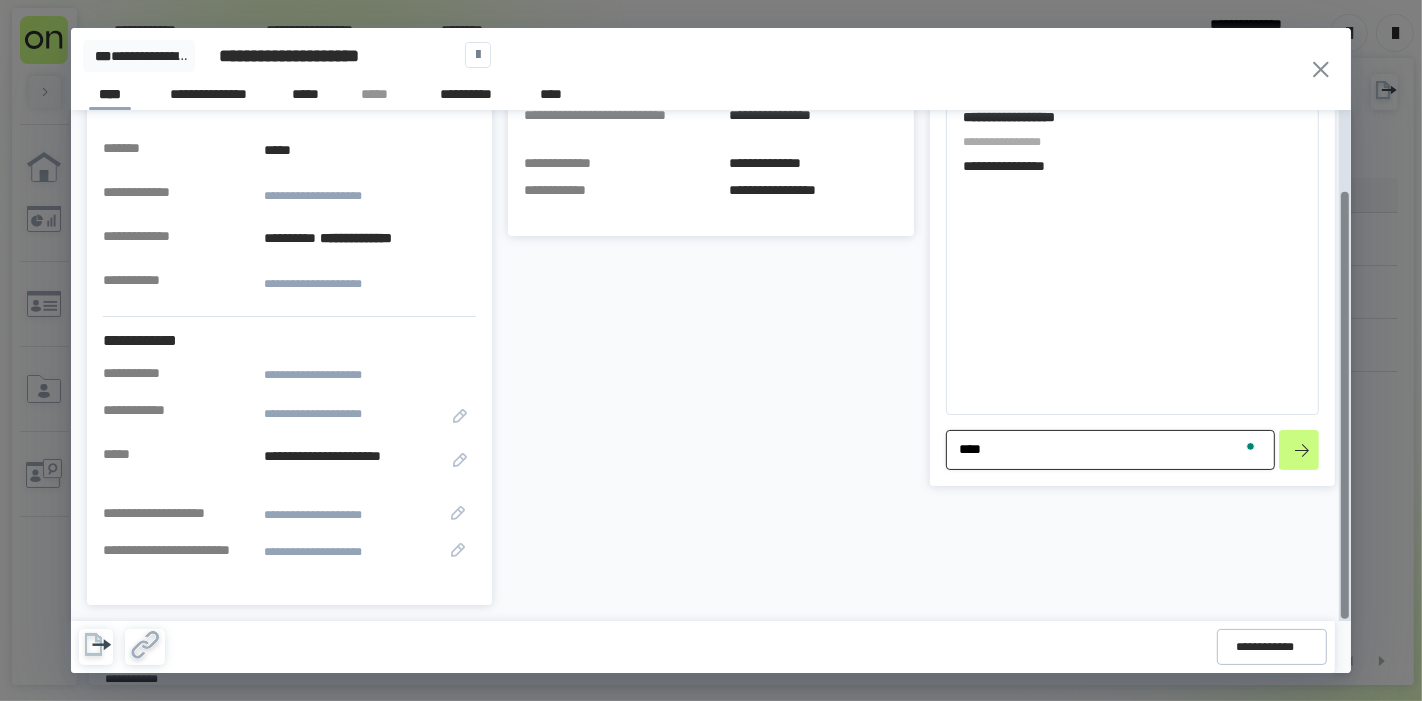 type on "***" 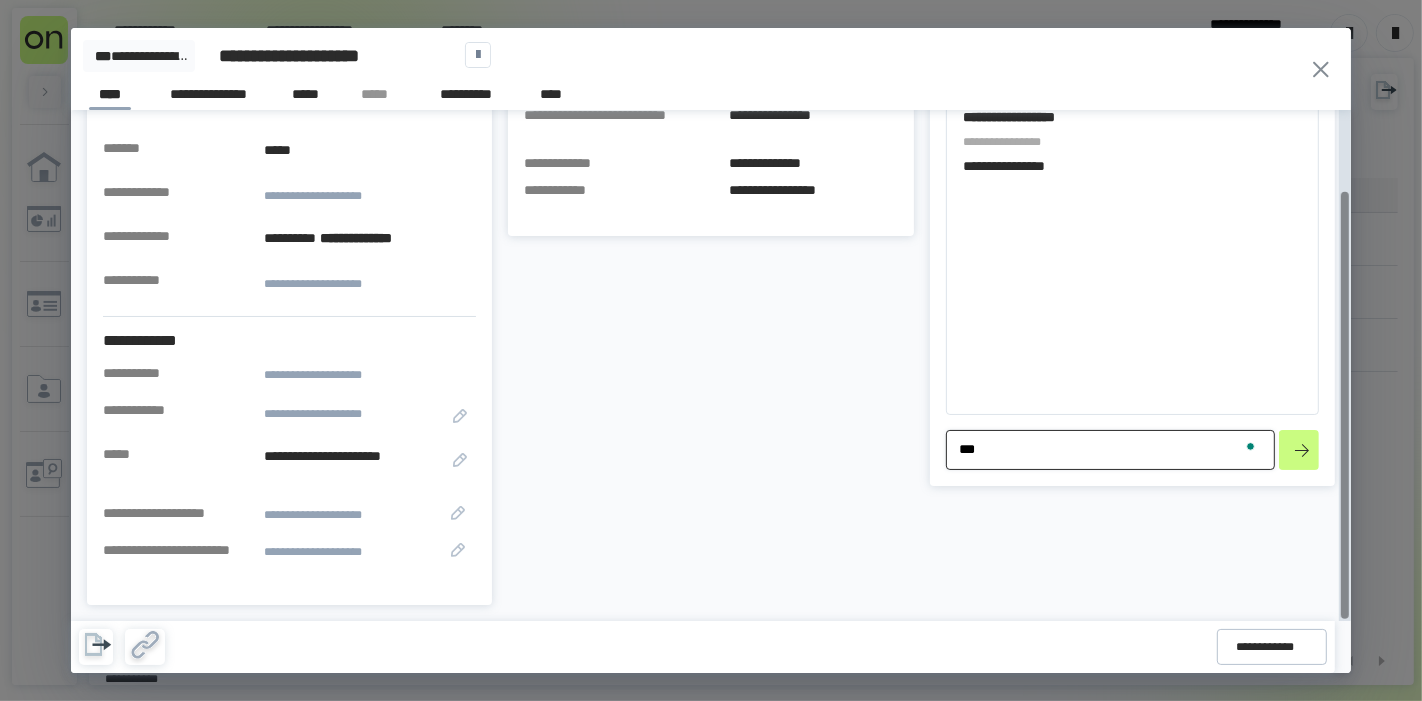 type on "**" 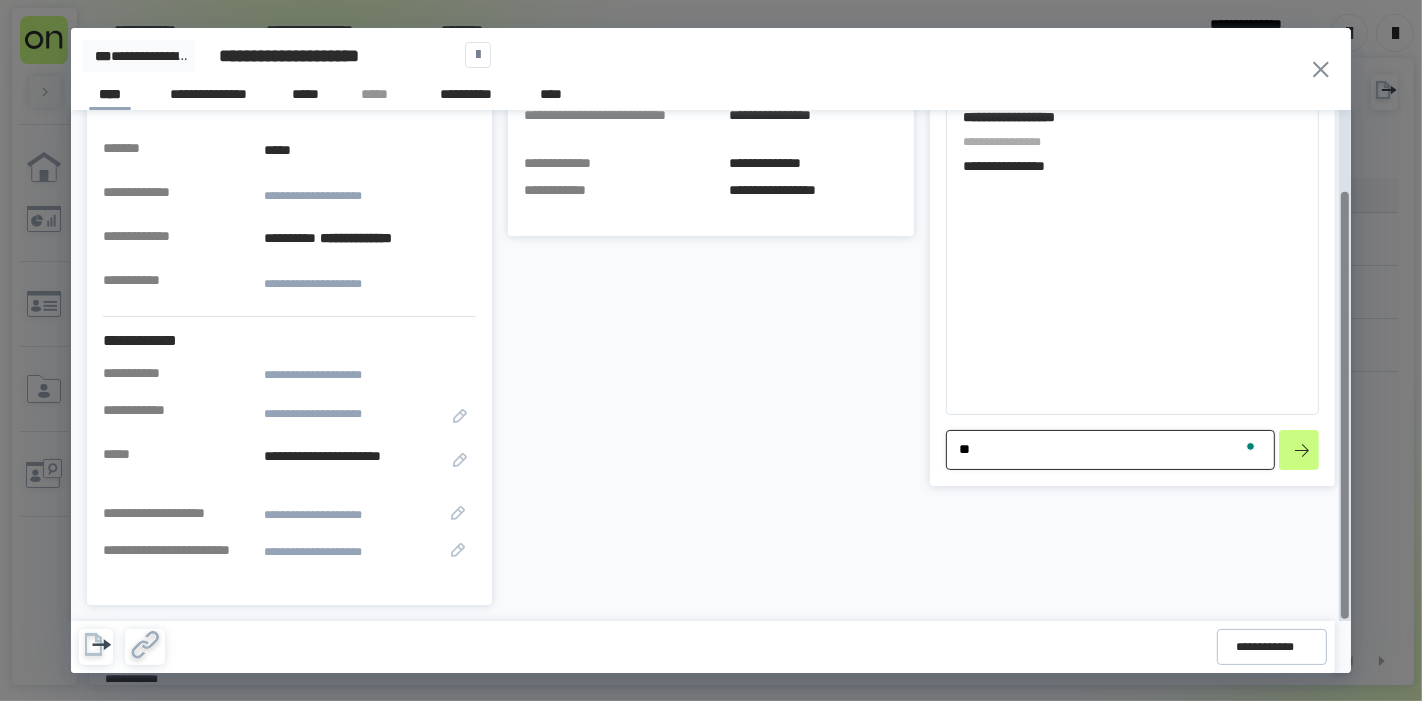 type on "*" 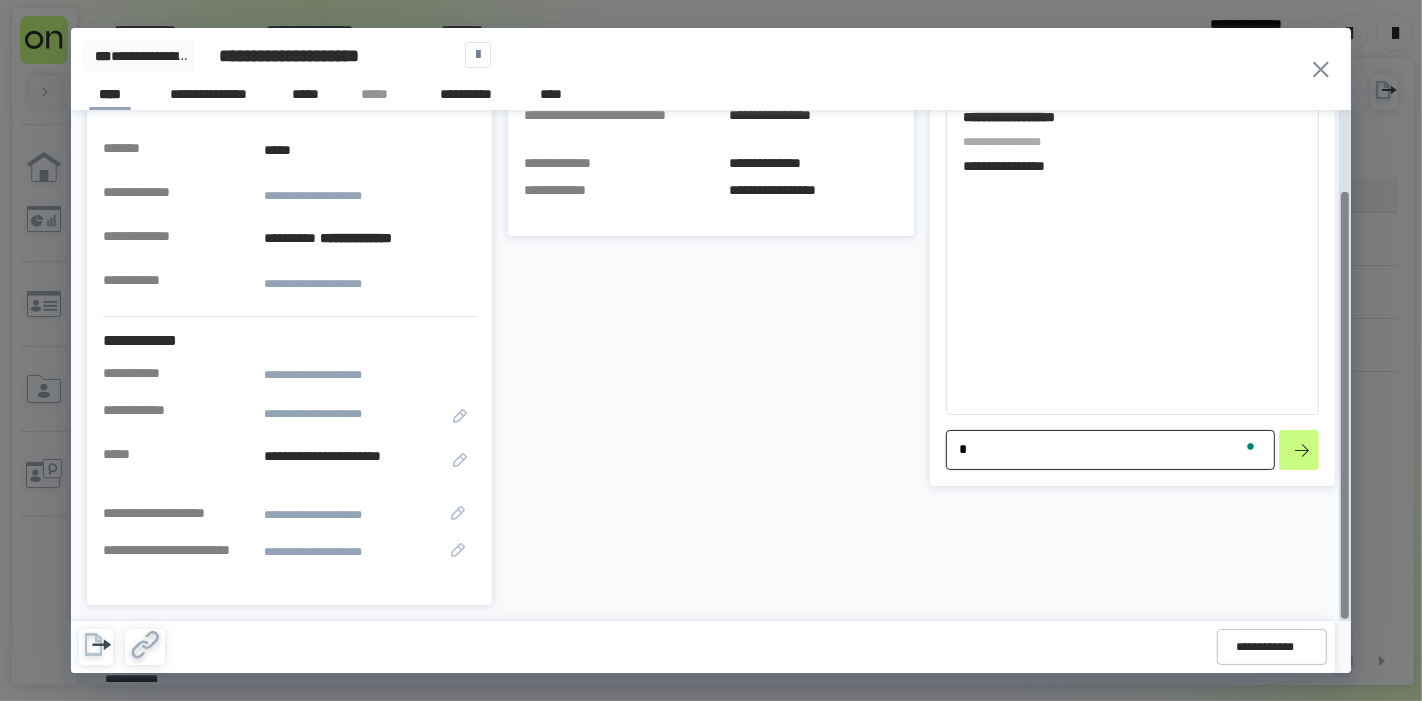 type 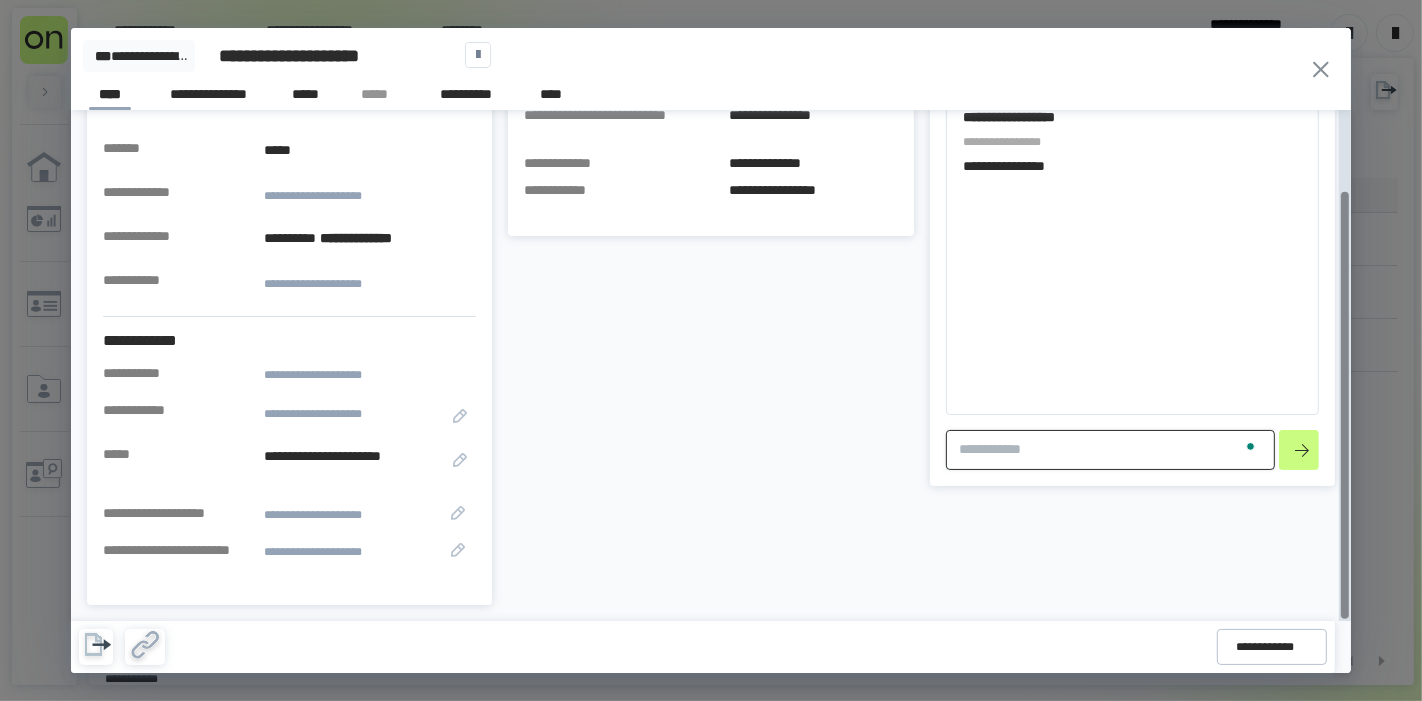 type on "*" 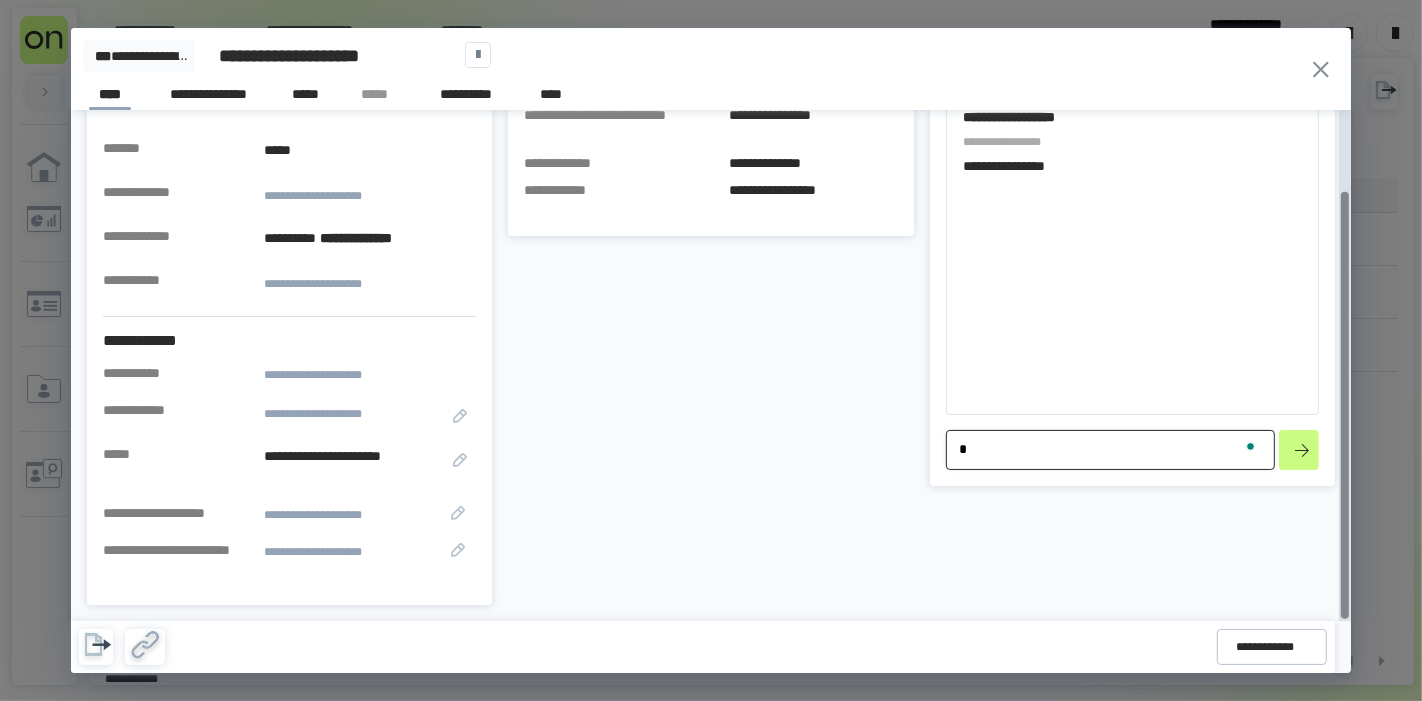 type on "**" 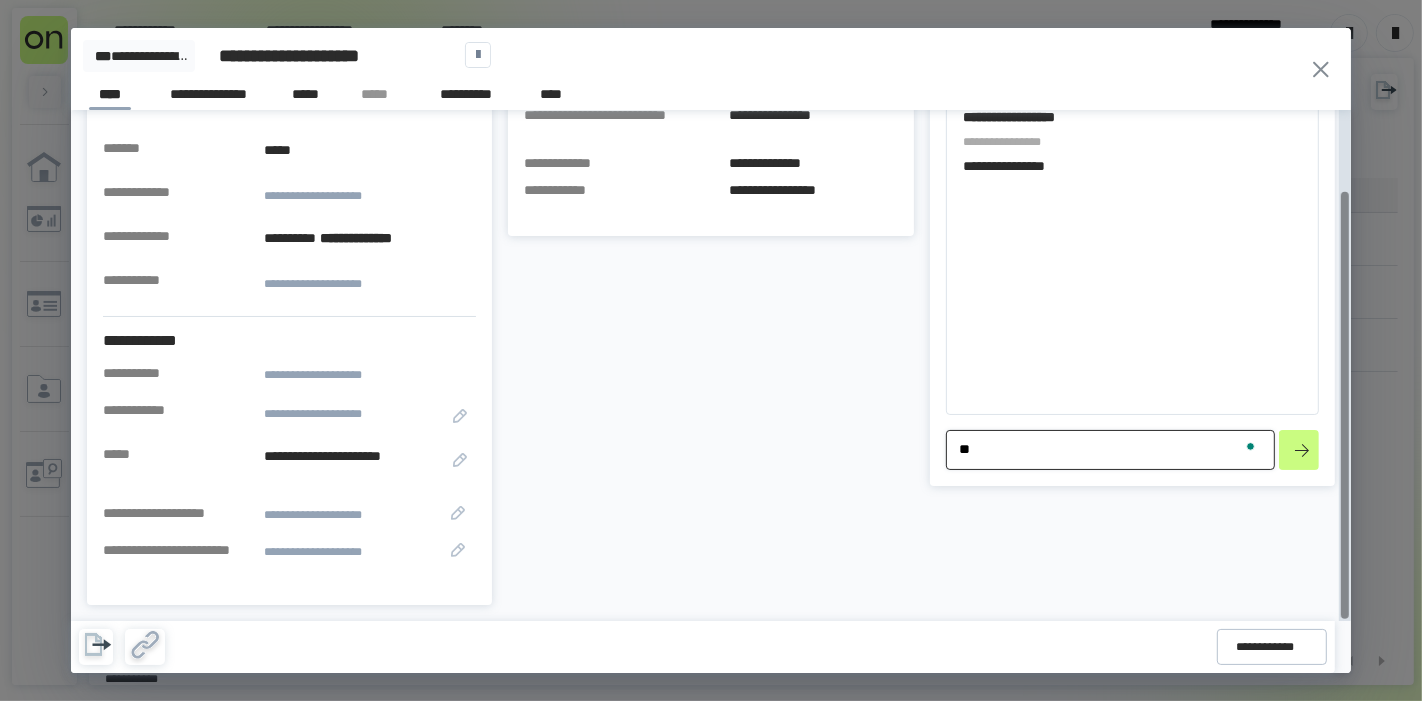 type on "***" 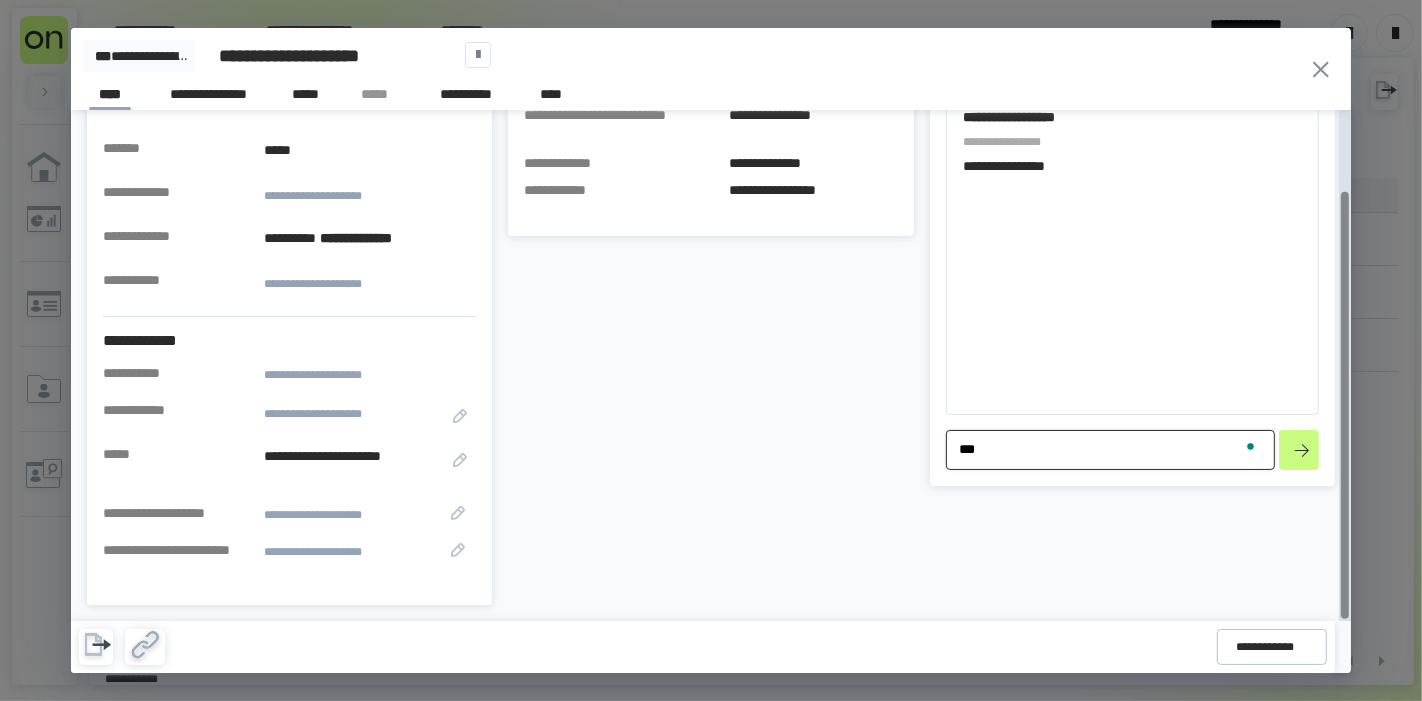 type on "****" 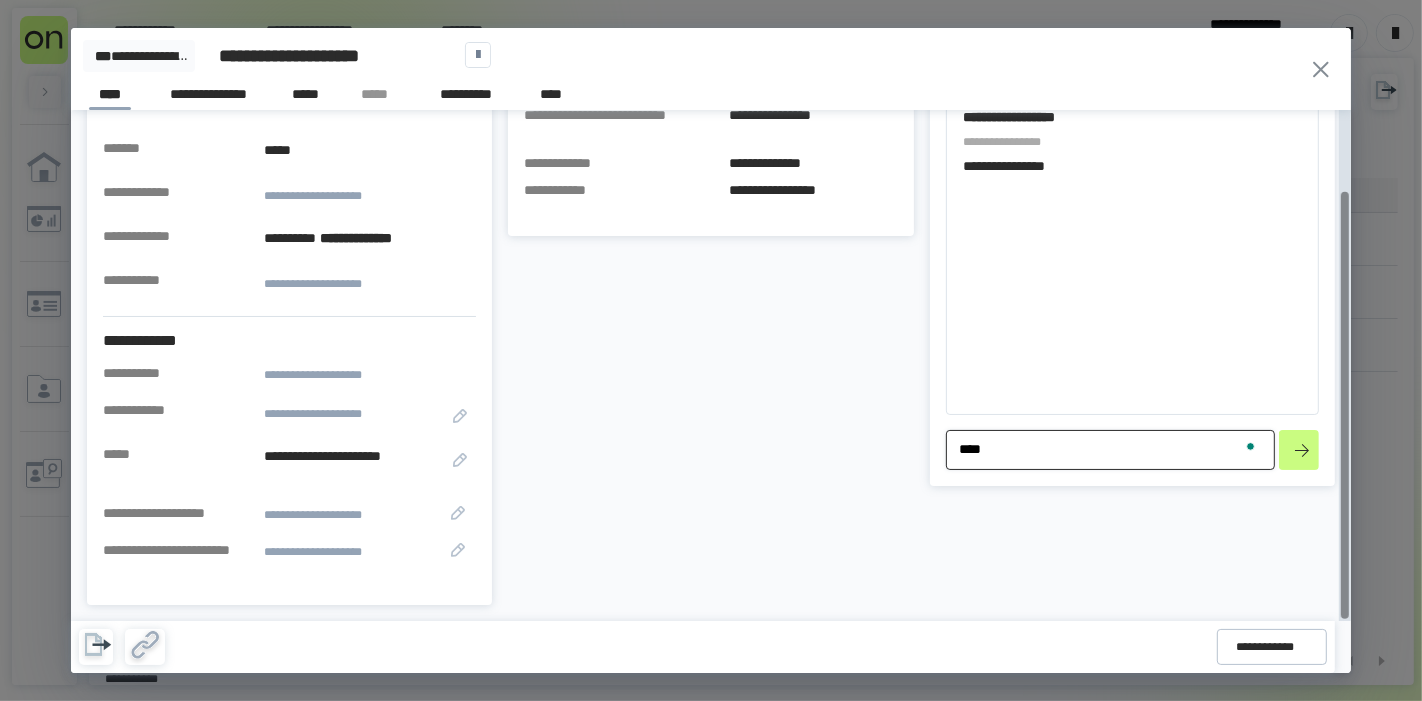 type on "*****" 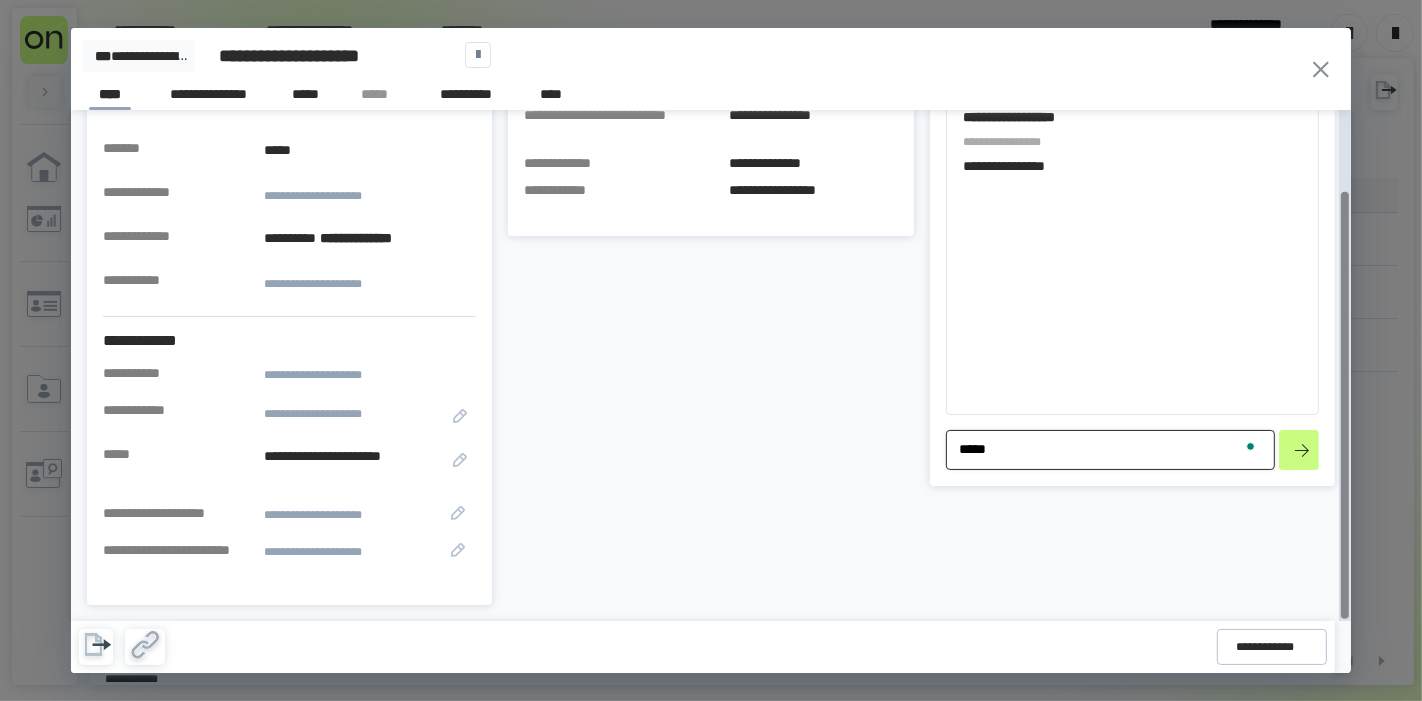 type on "******" 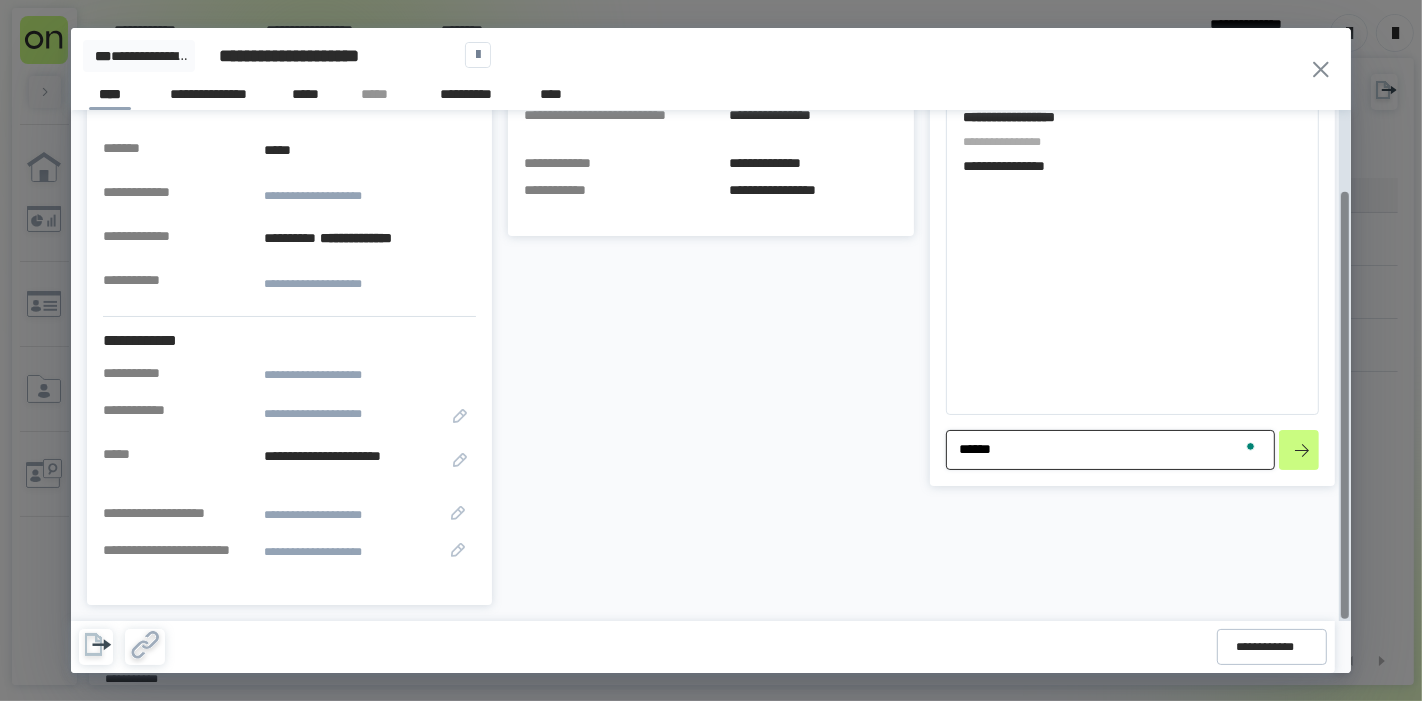 type on "*******" 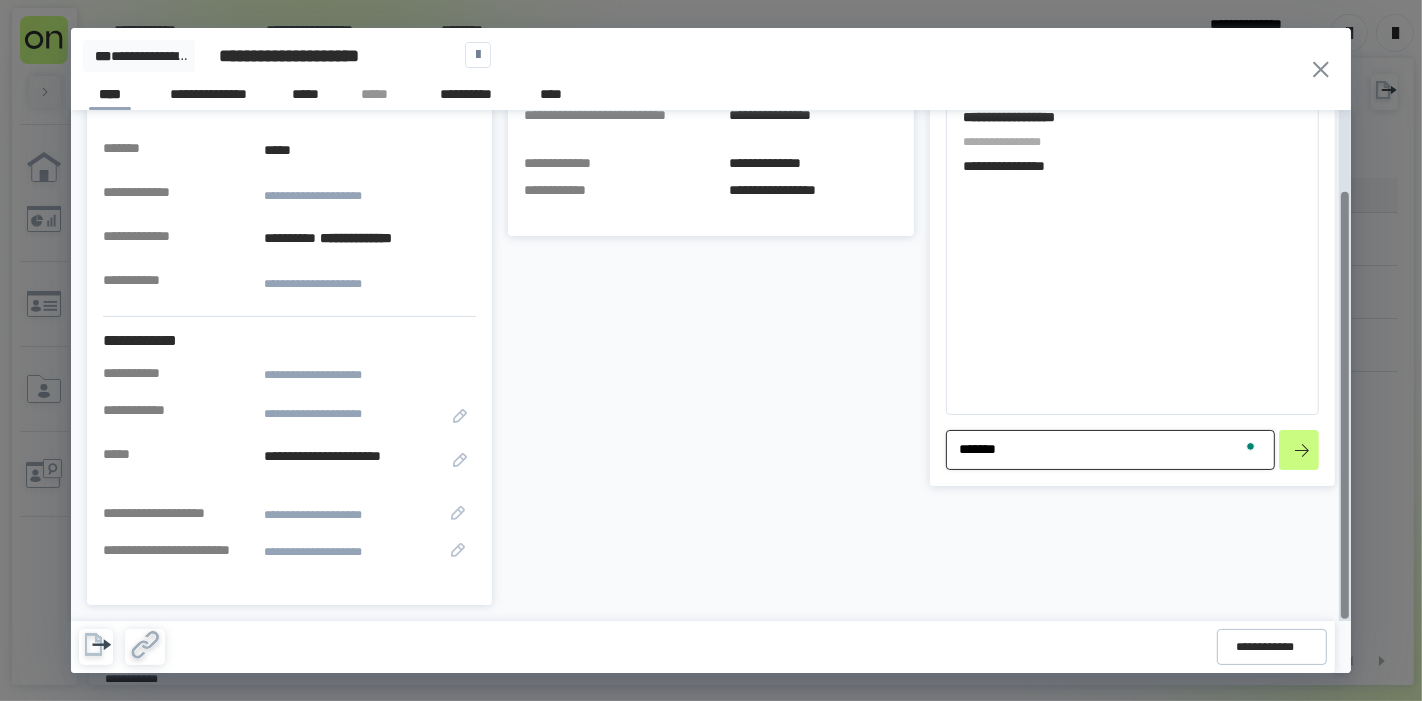 type on "********" 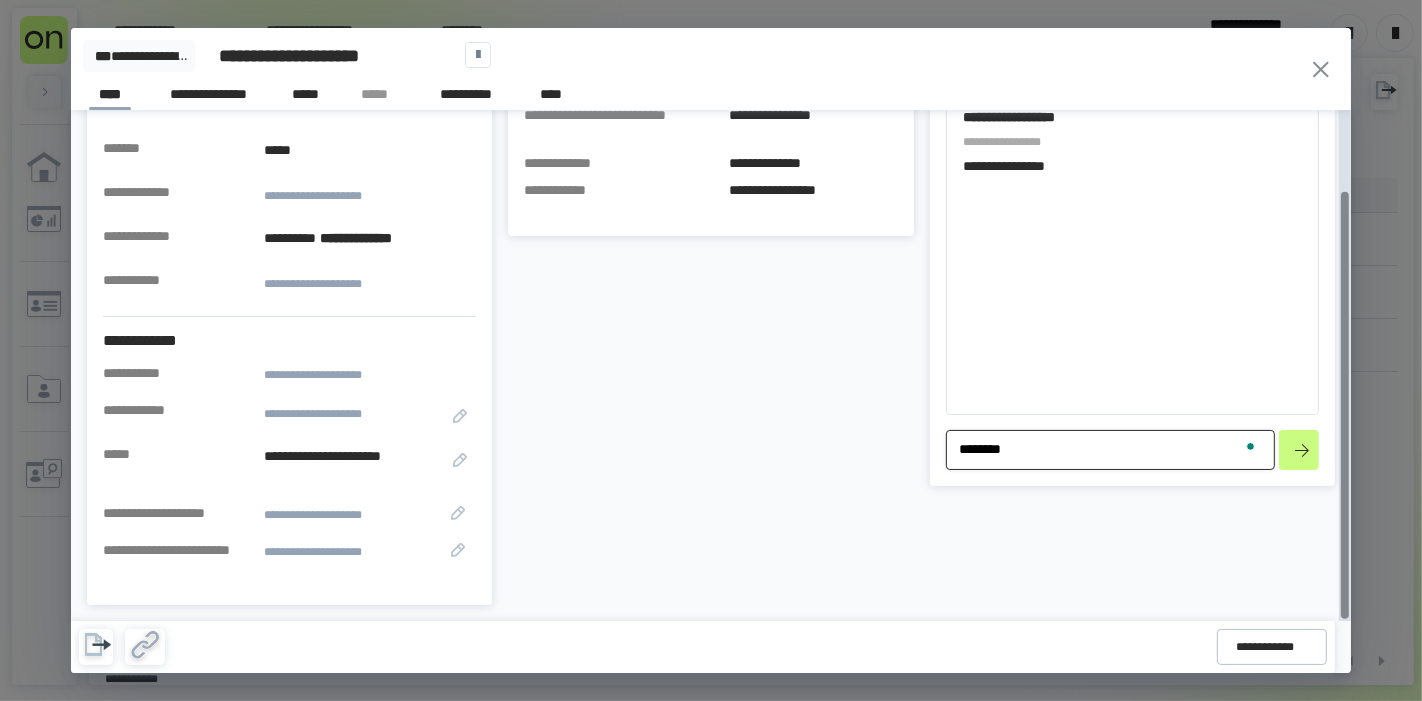 type on "********" 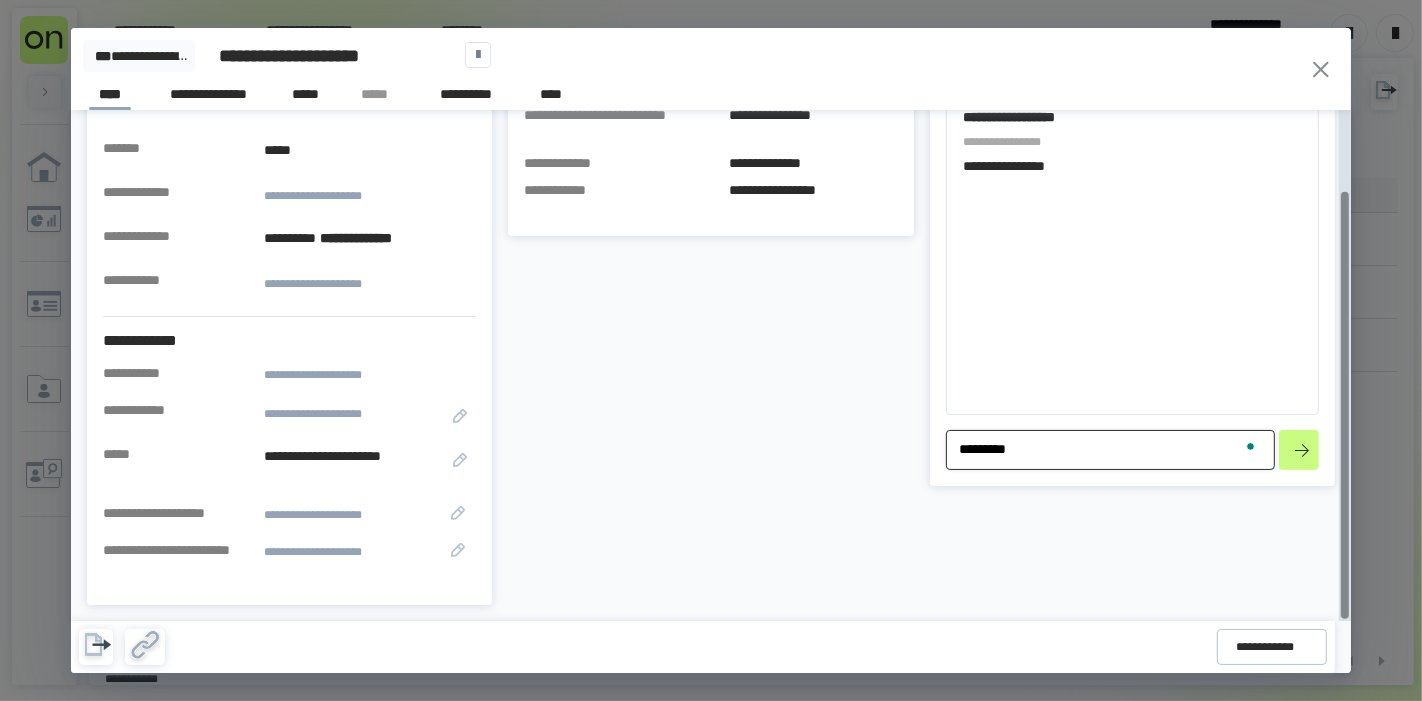 type on "**********" 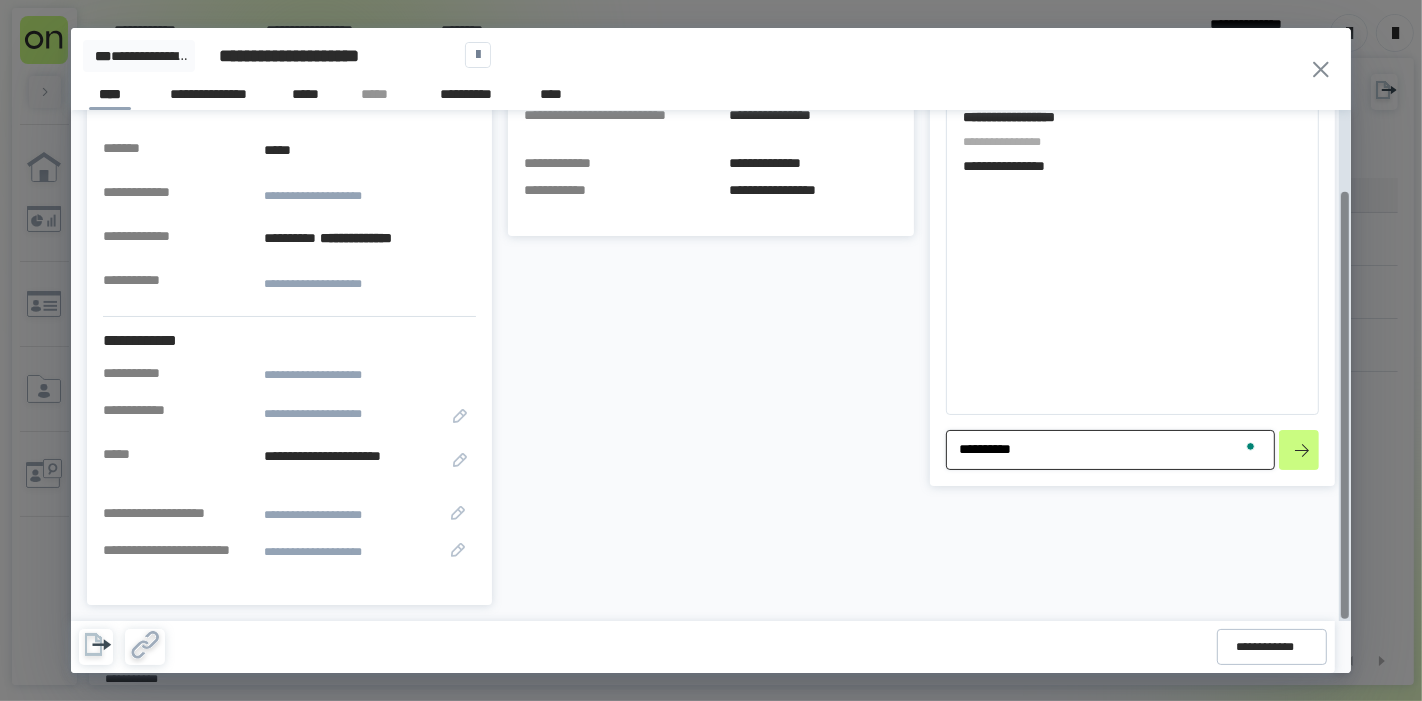 type on "**********" 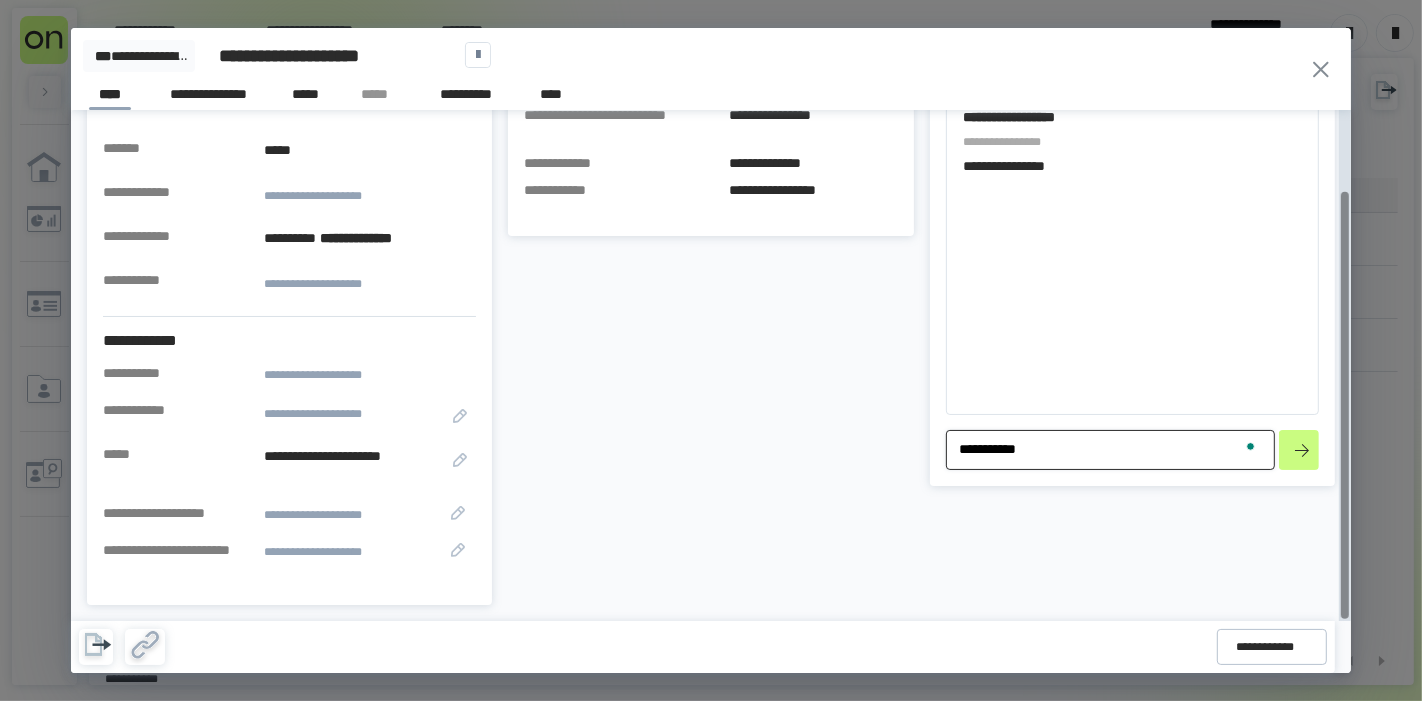 type on "**********" 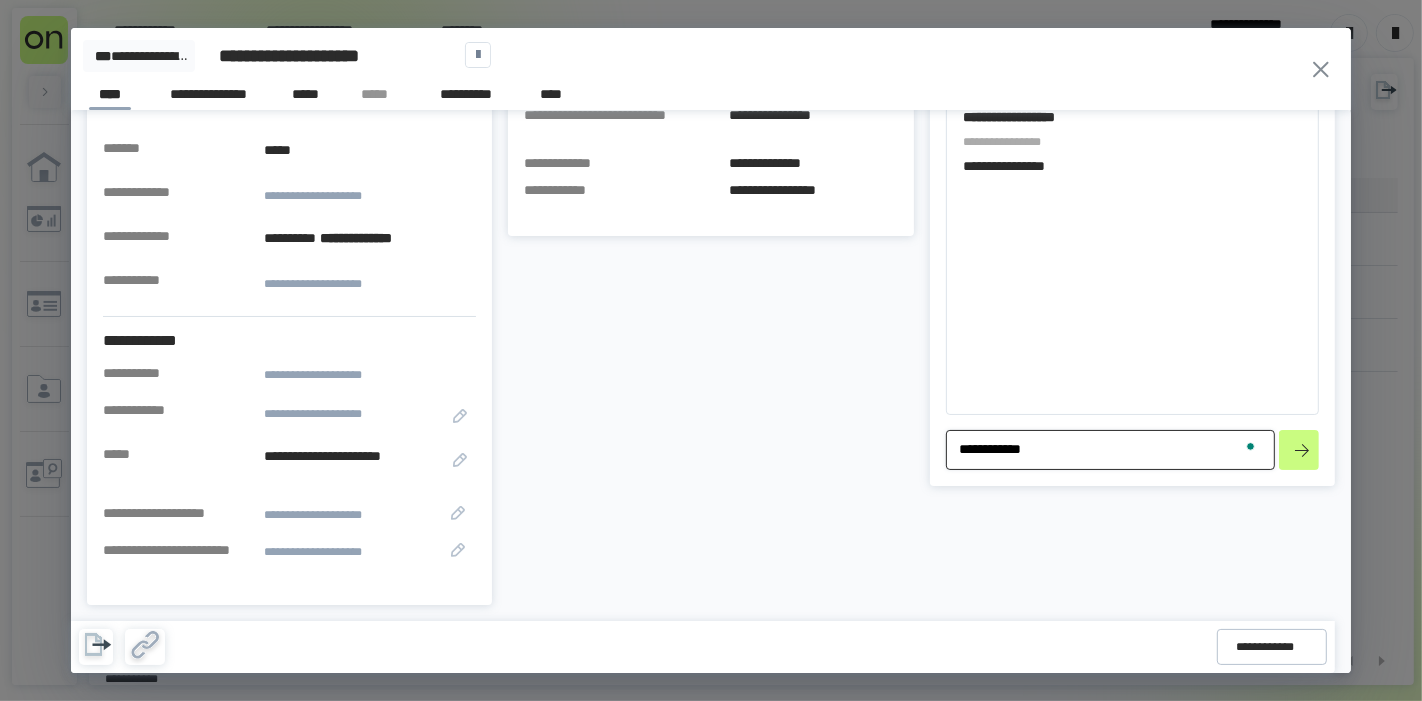 type on "**********" 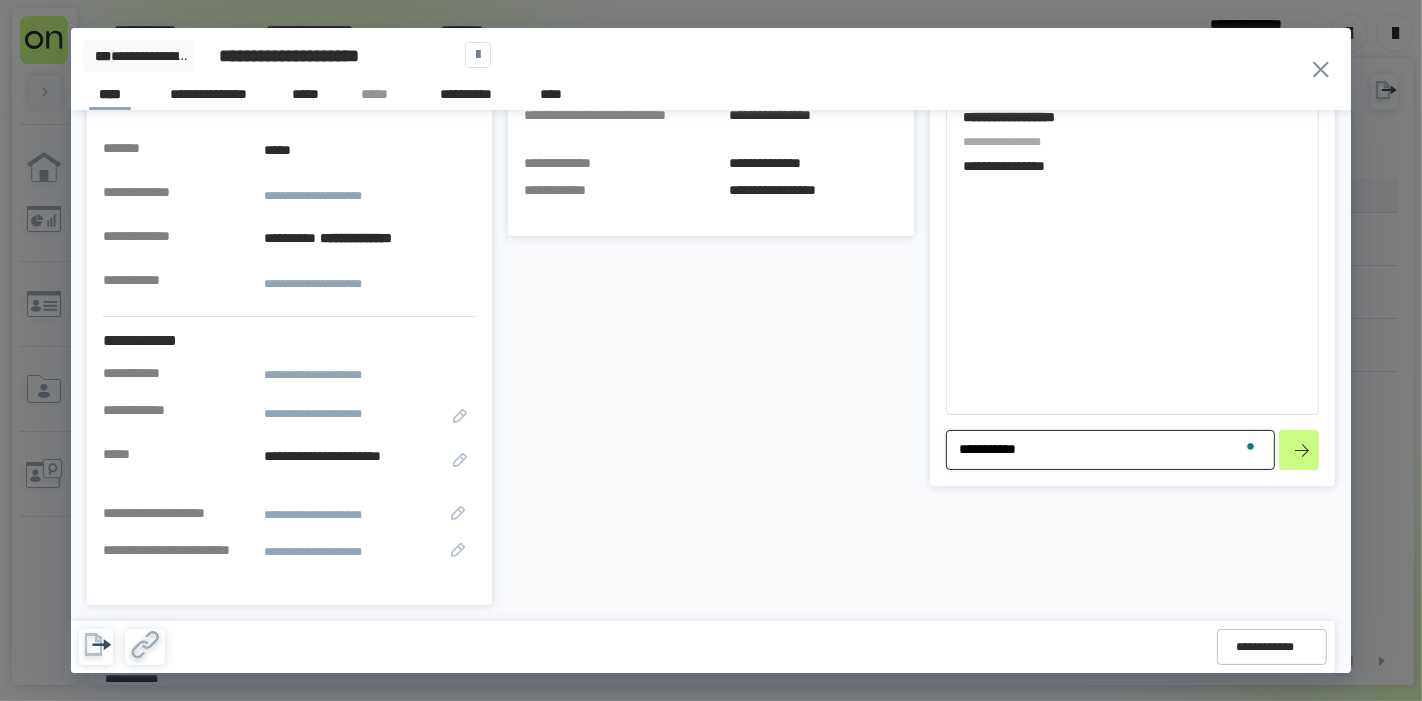 type on "**********" 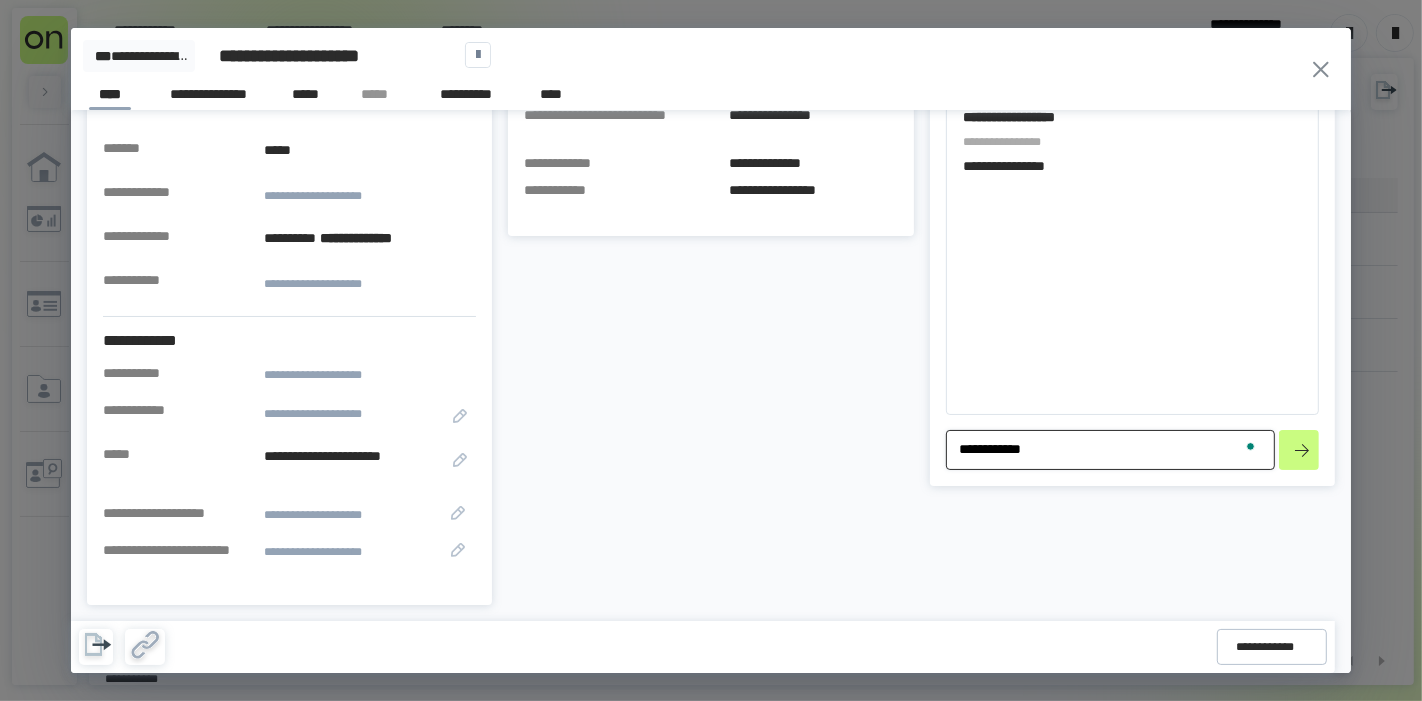 type on "**********" 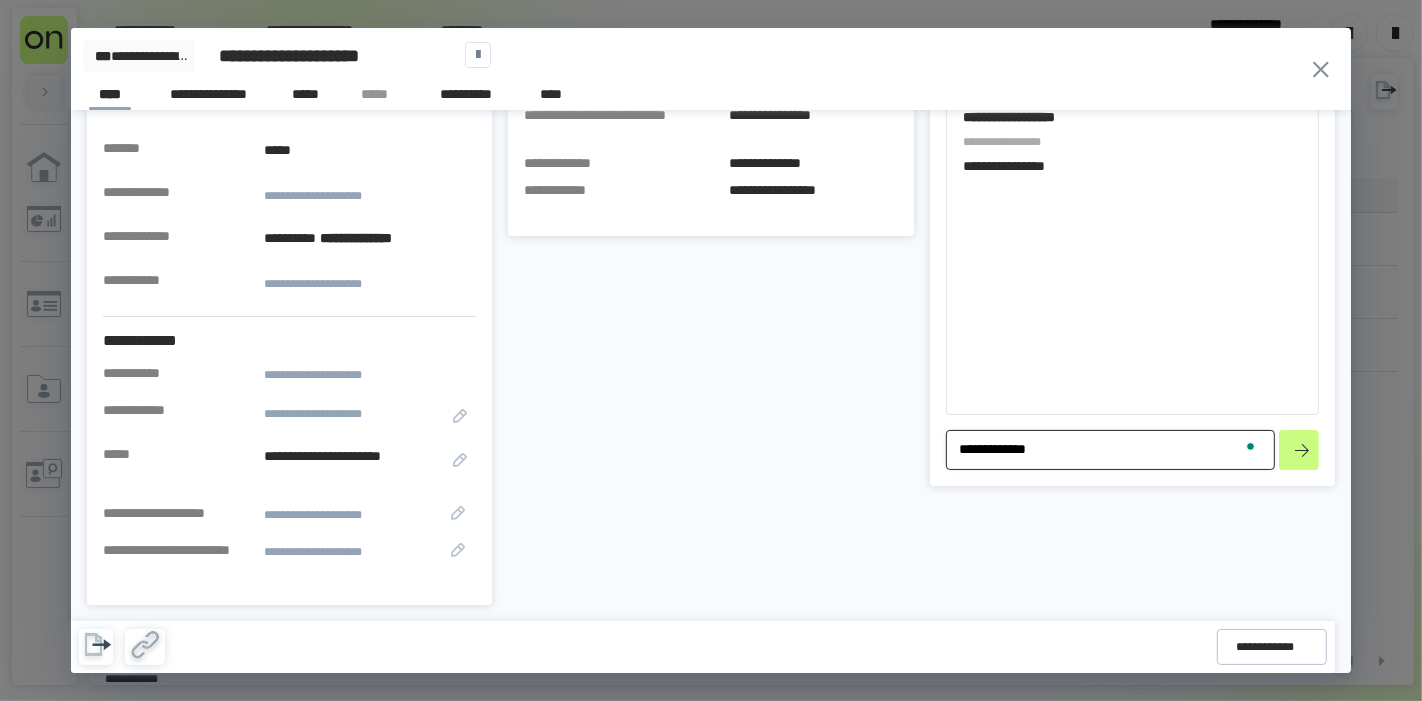 type on "**********" 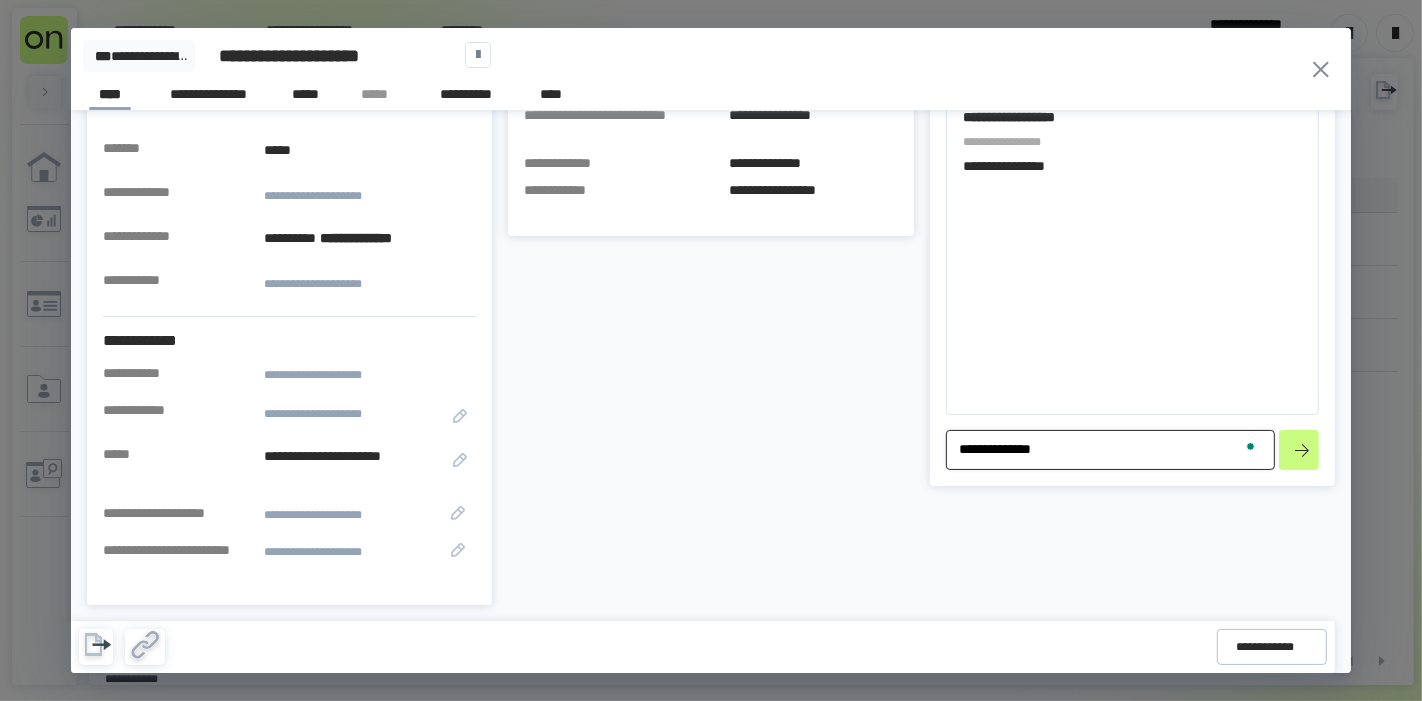 type on "**********" 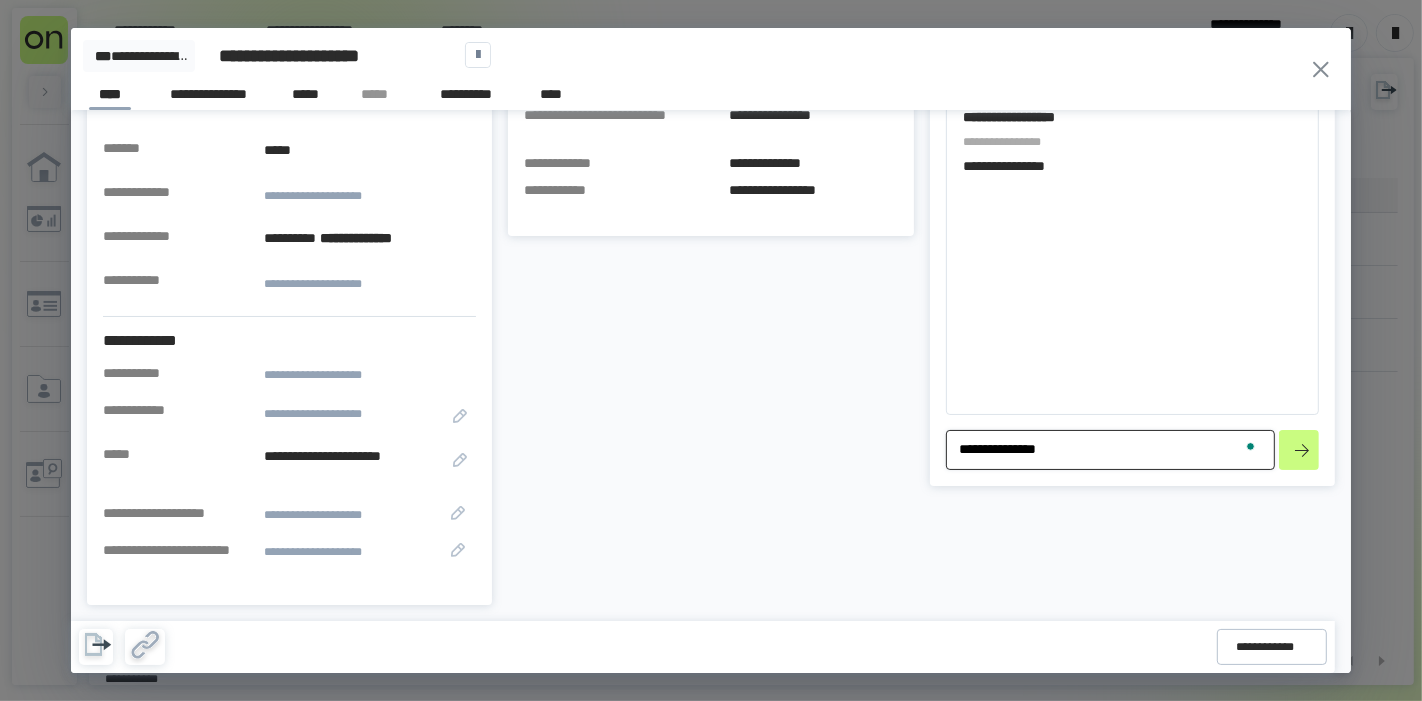 type on "**********" 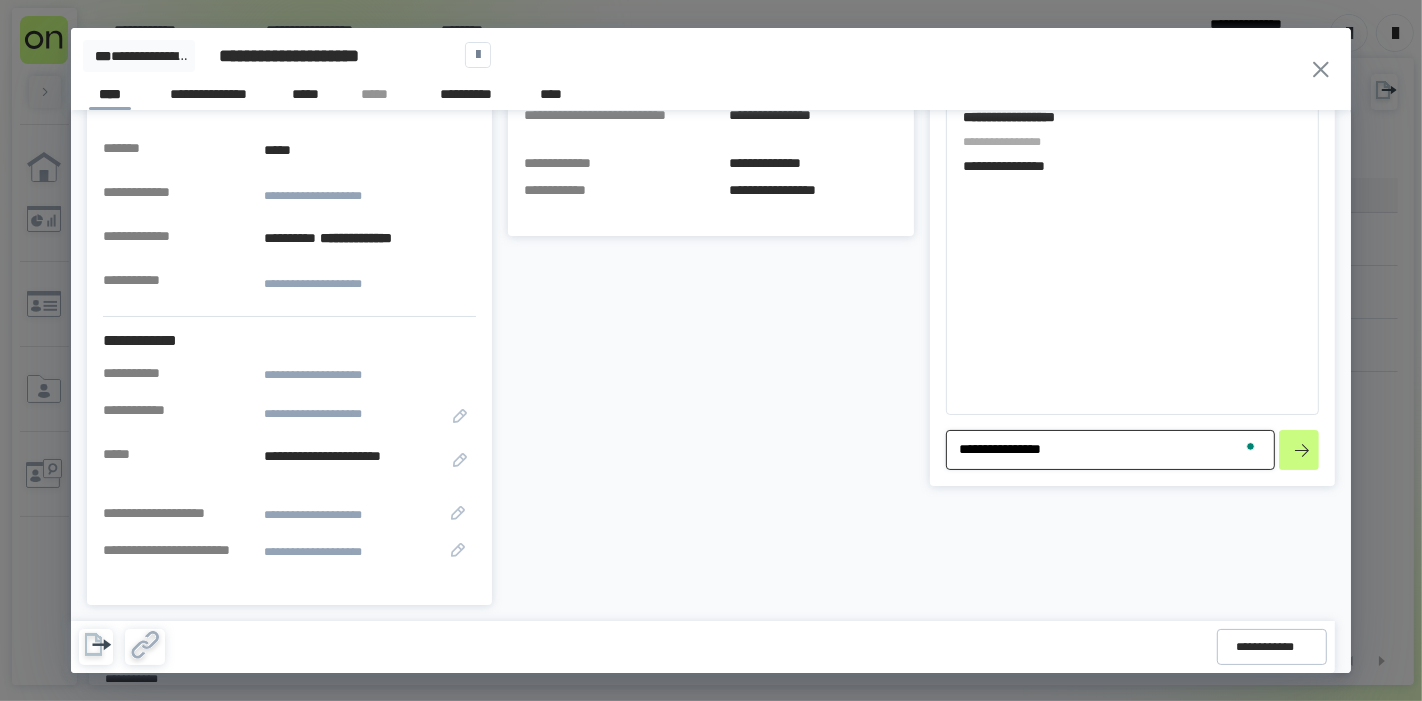 type on "**********" 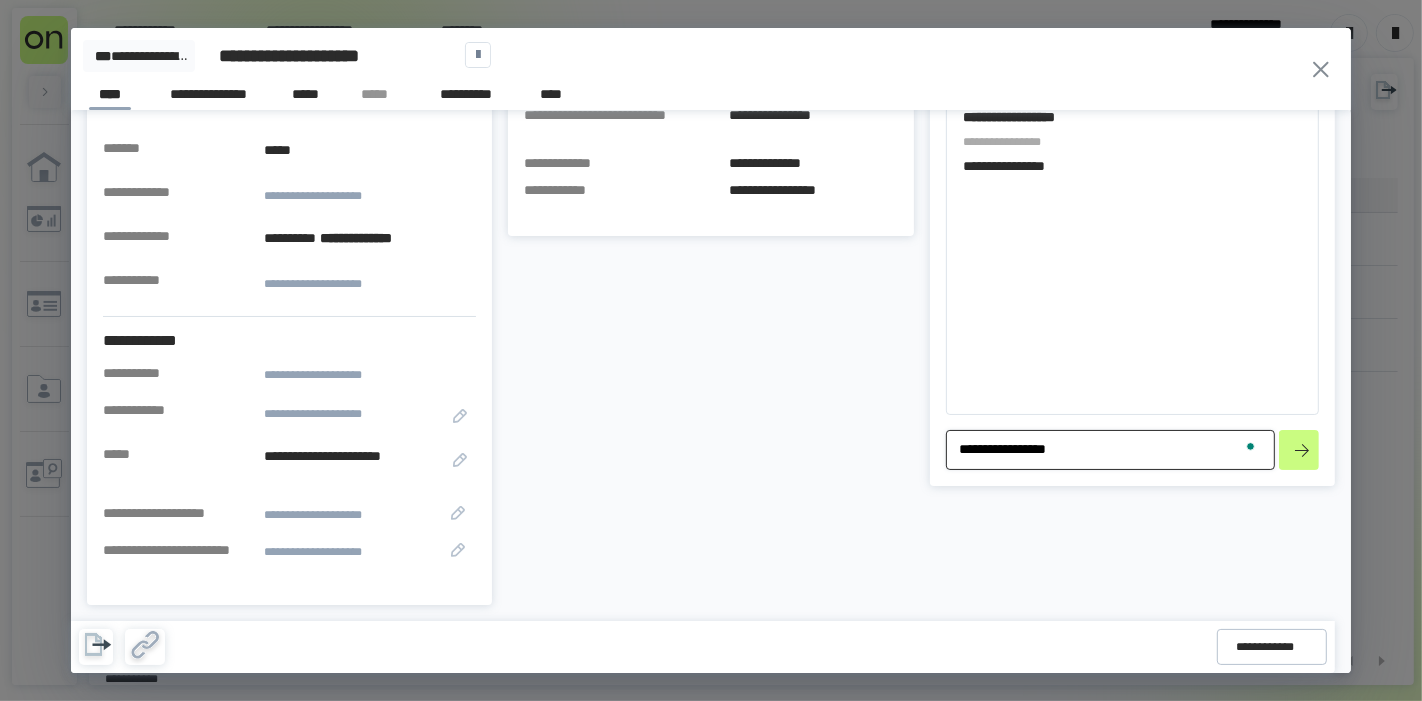 type on "**********" 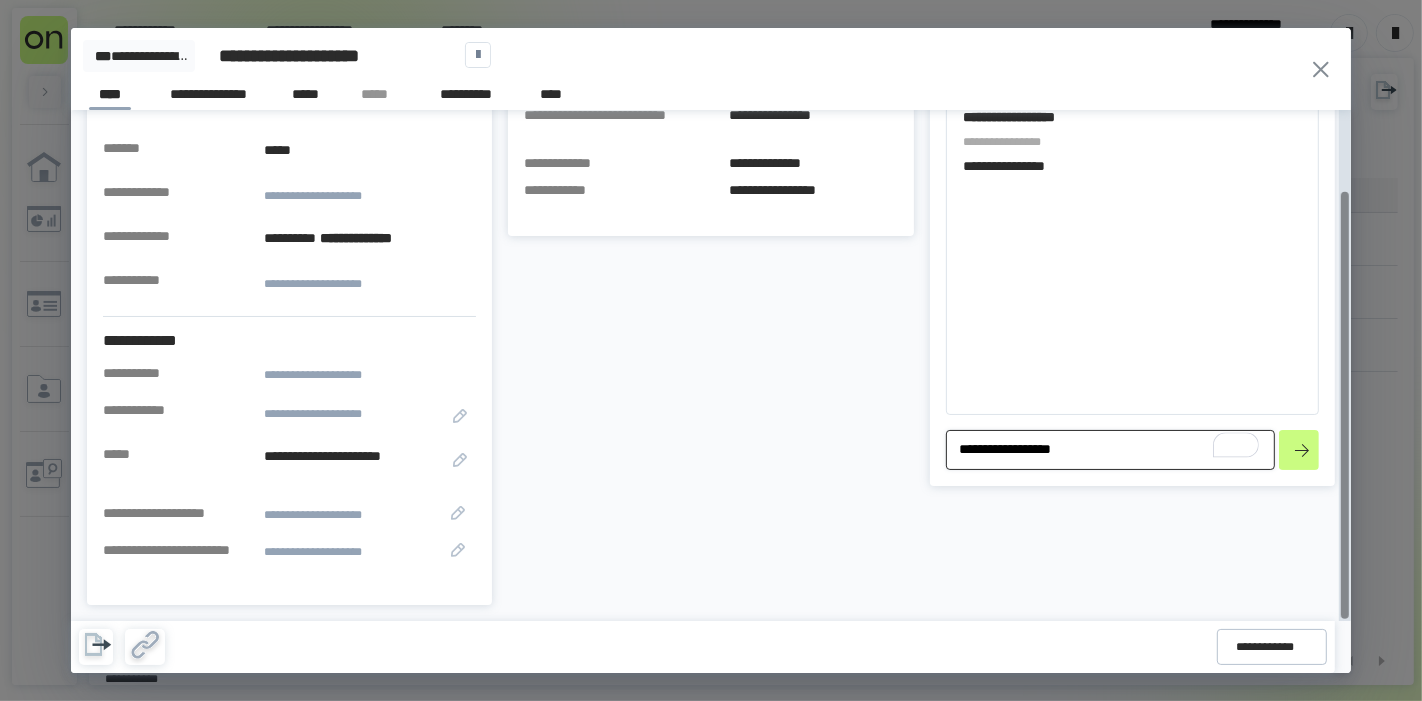 type on "**********" 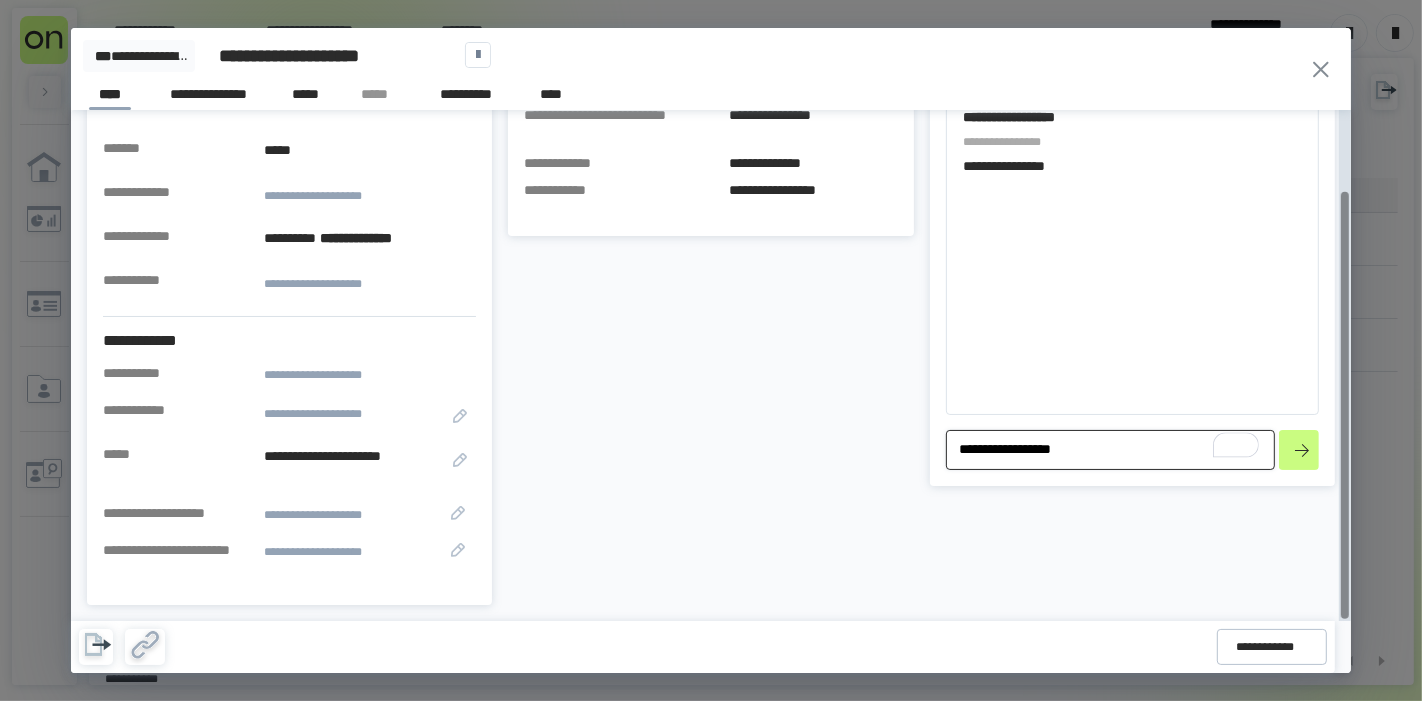 type on "*" 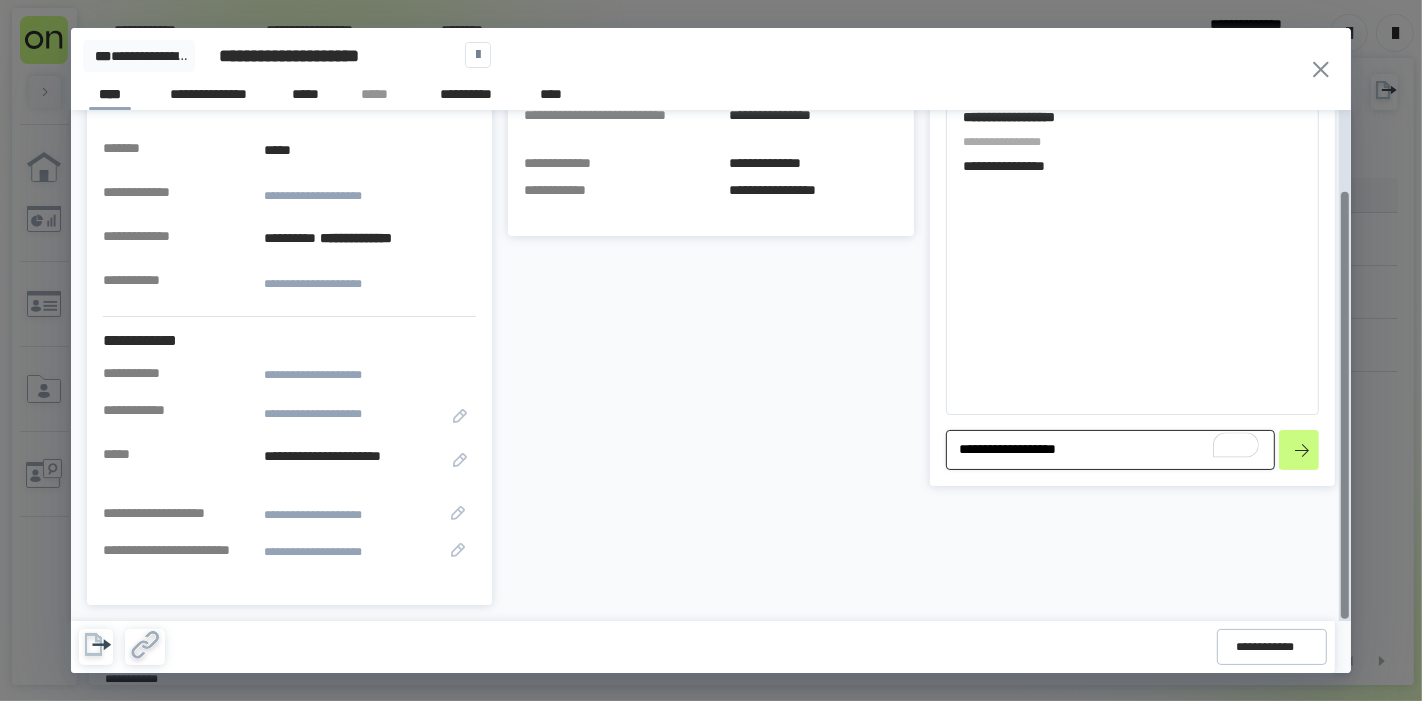 type on "**********" 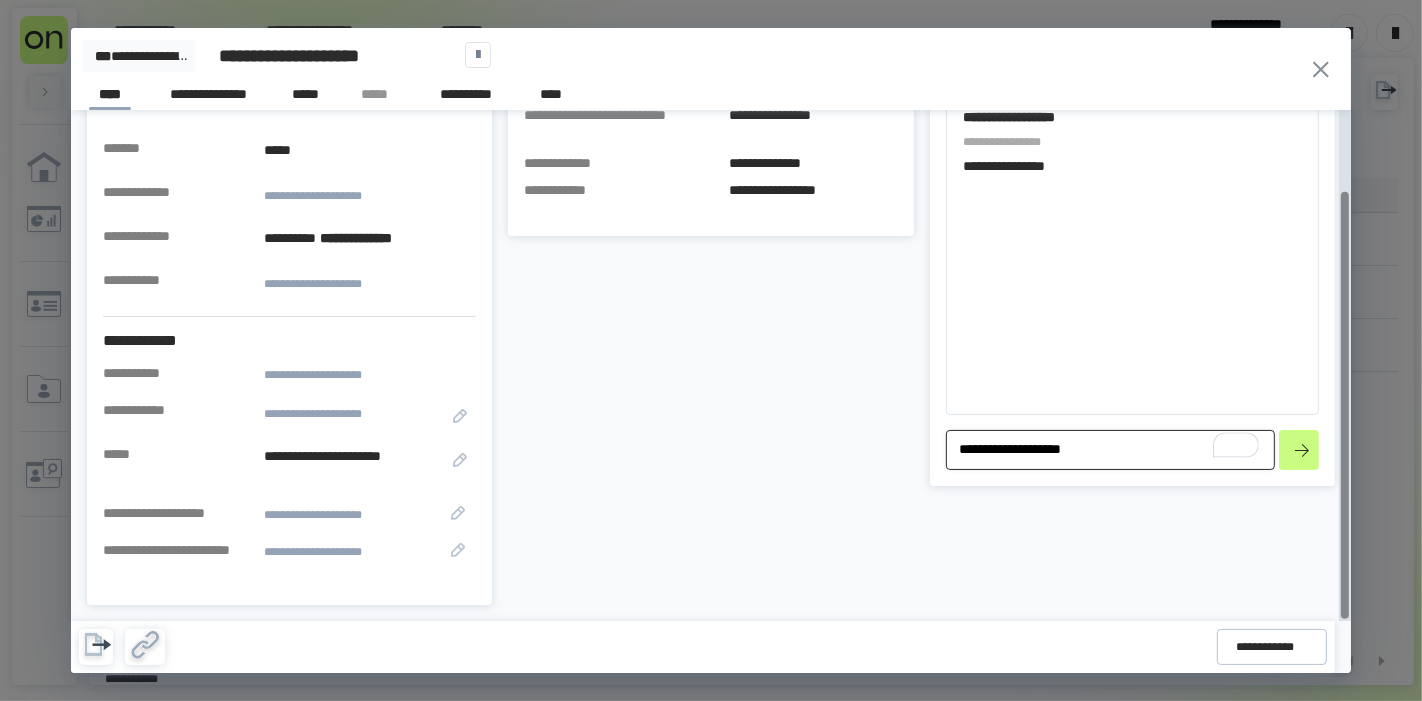 type on "**********" 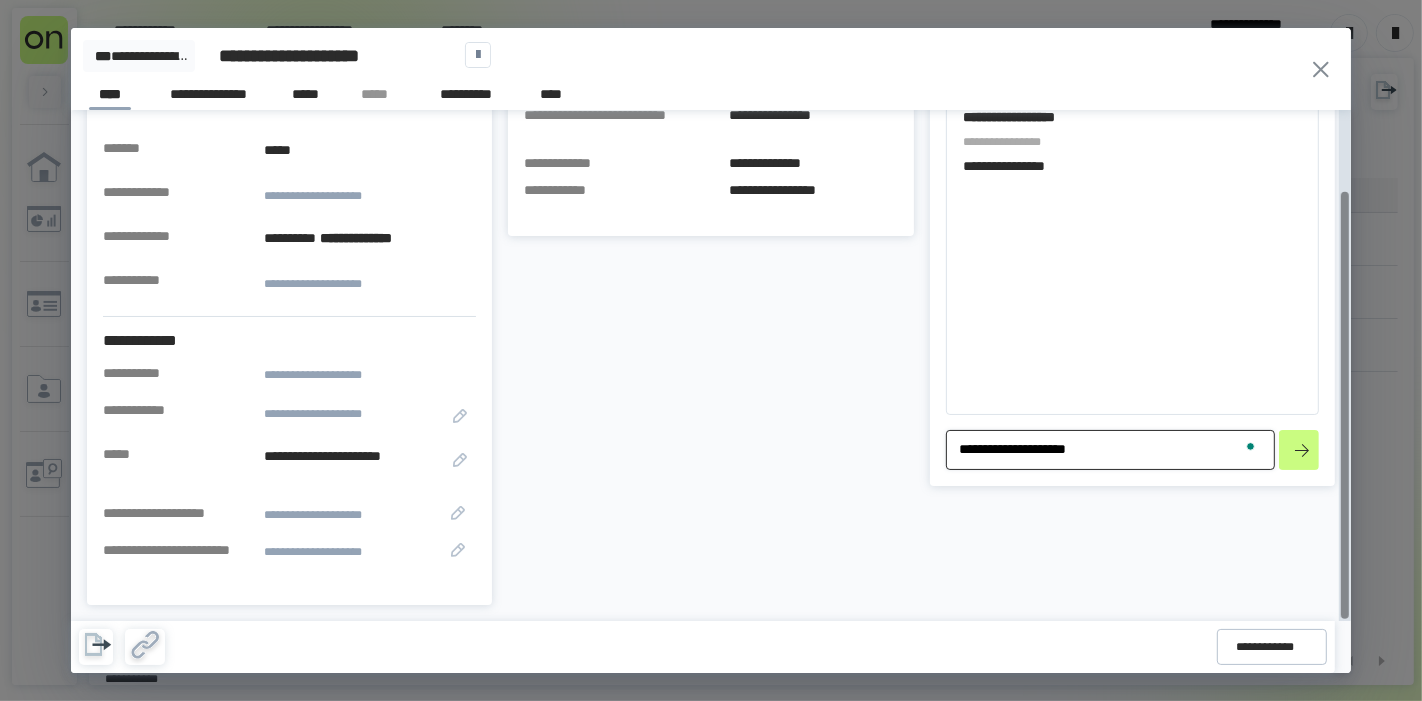 type on "**********" 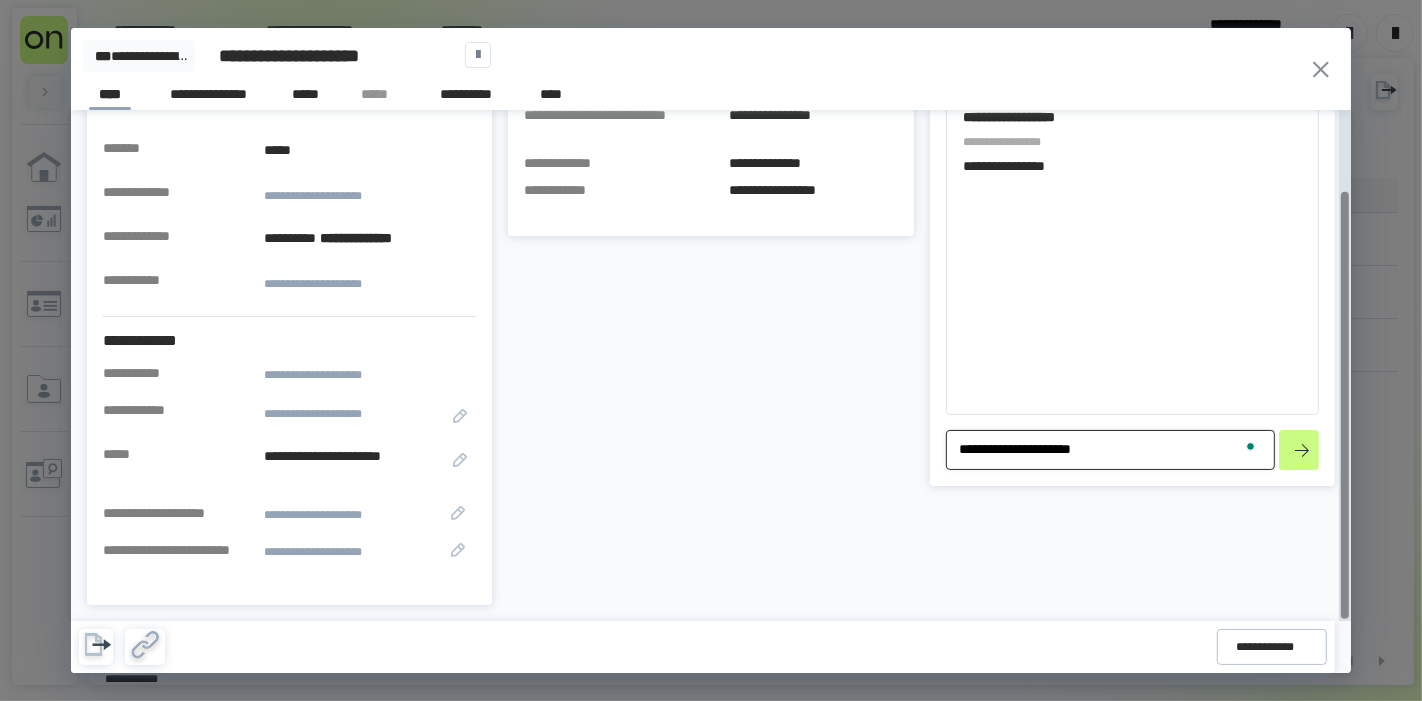 type on "**********" 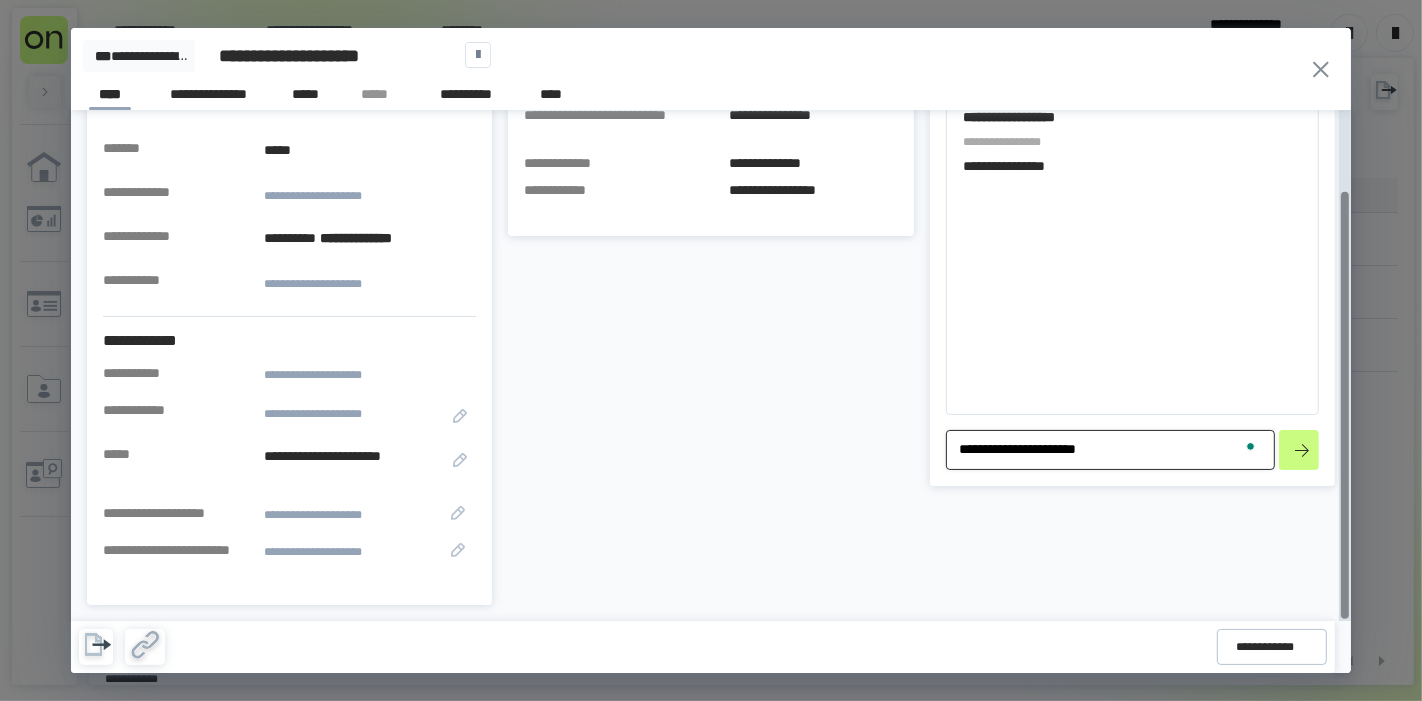 type on "*" 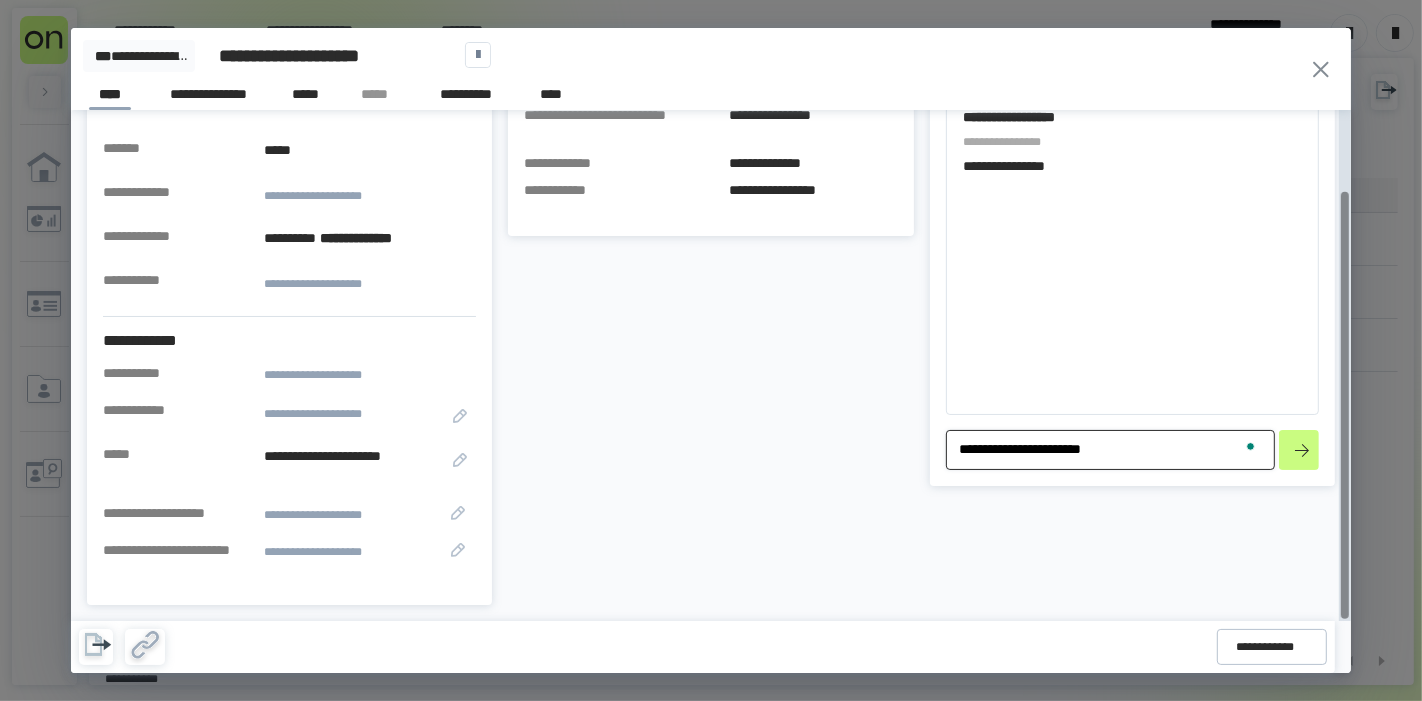 paste on "**********" 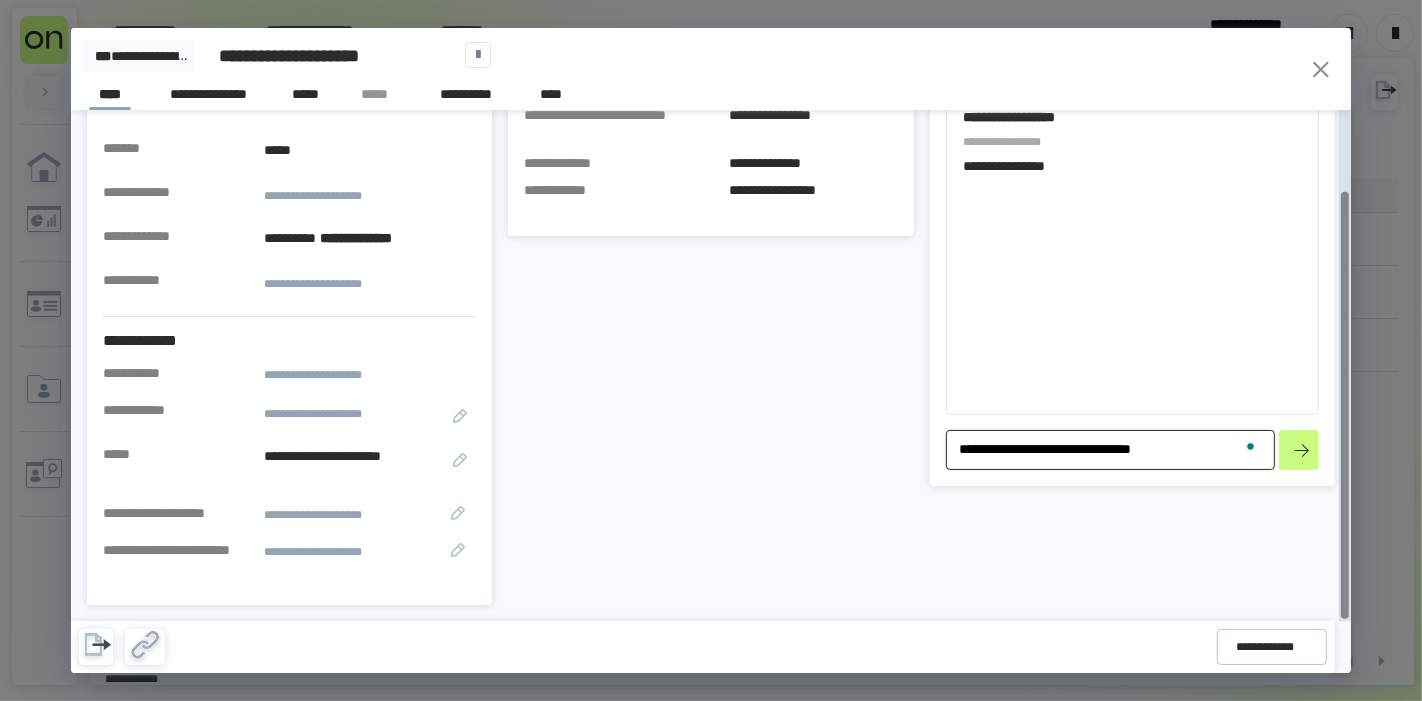 type on "**********" 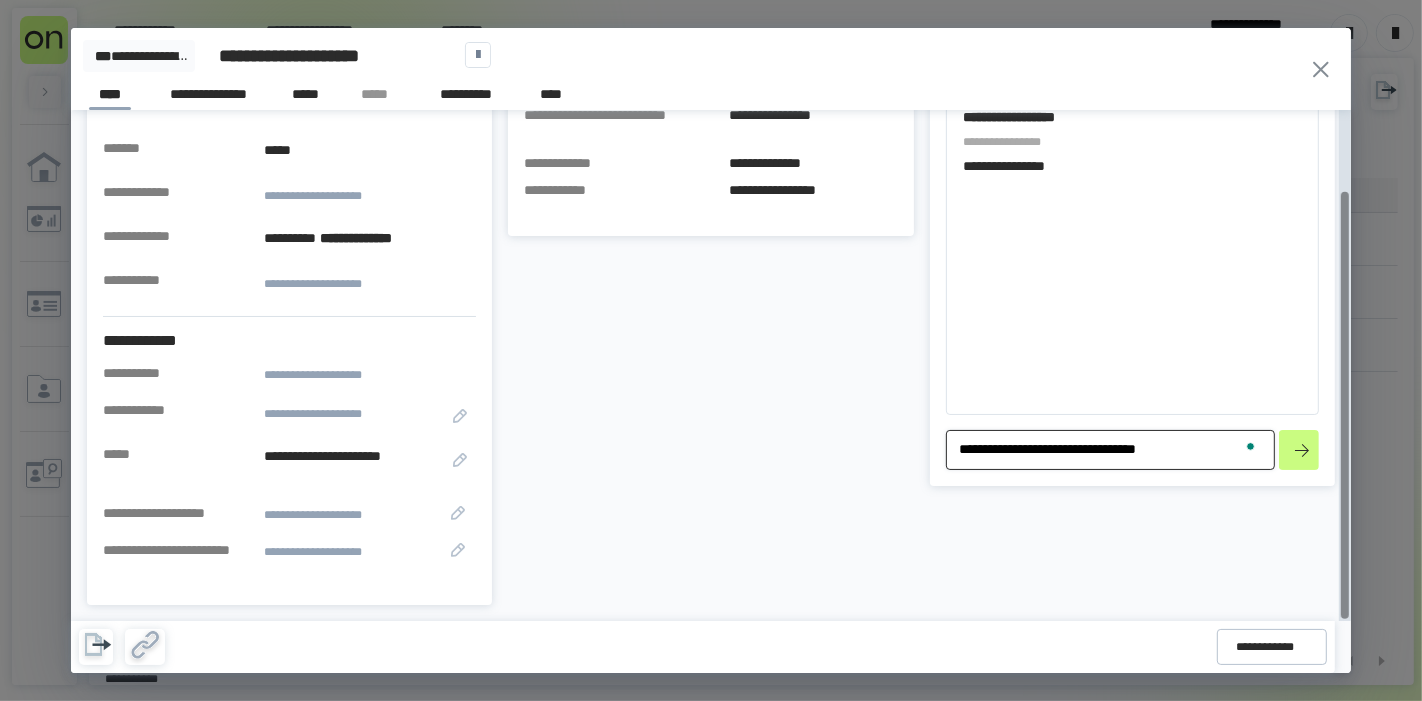 type on "**********" 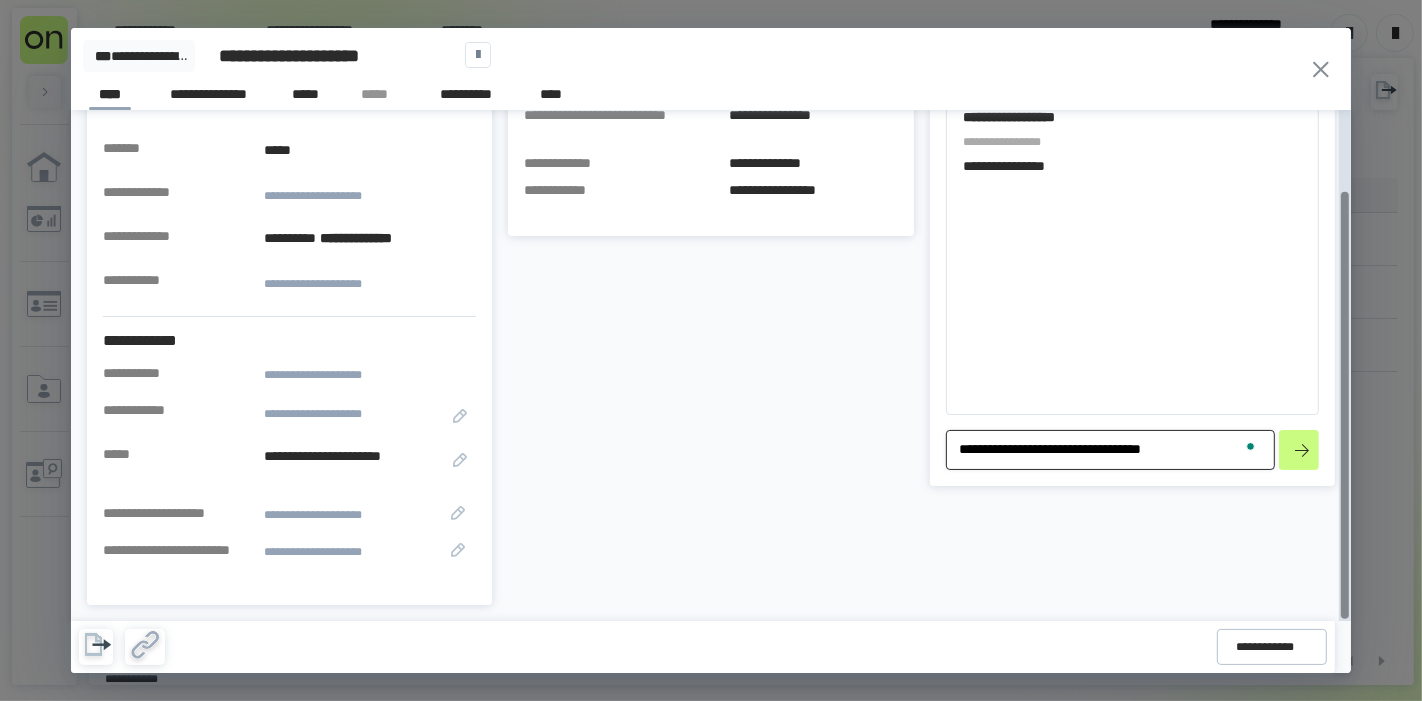 type on "**********" 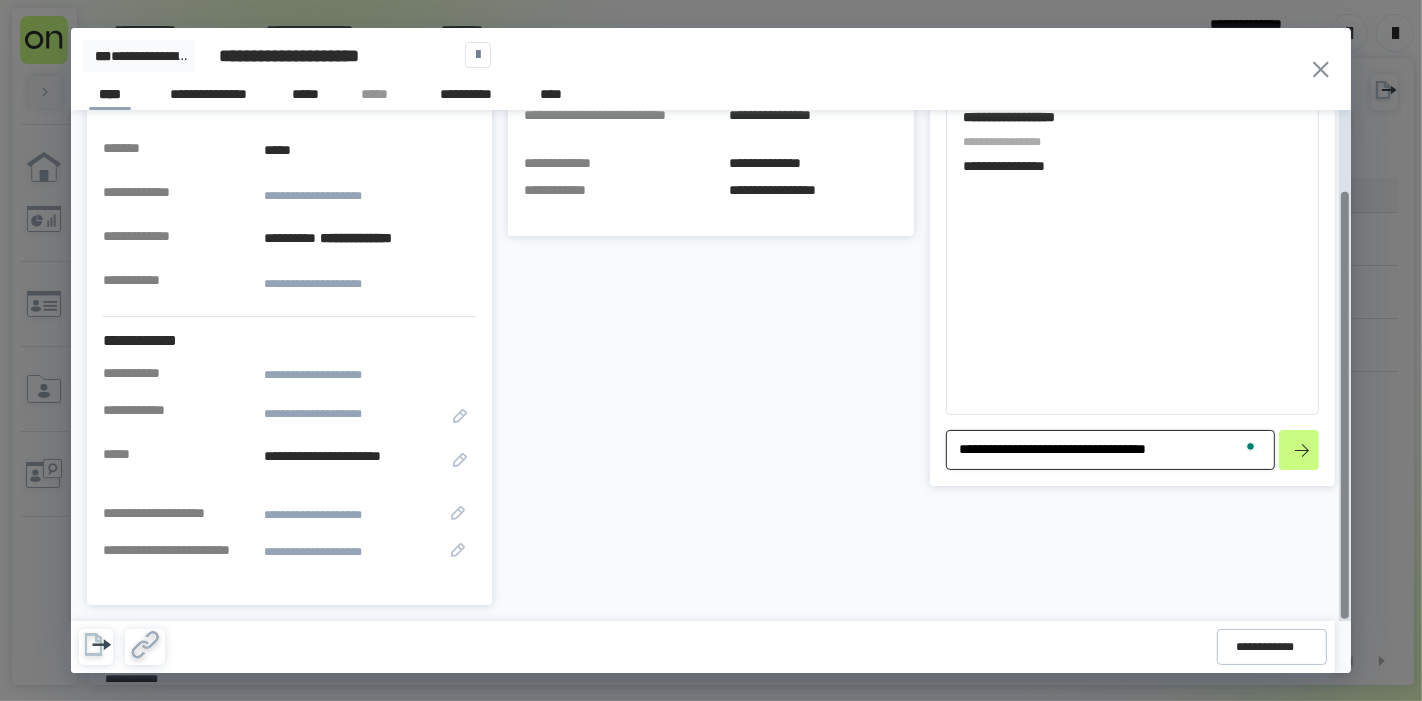 type on "**********" 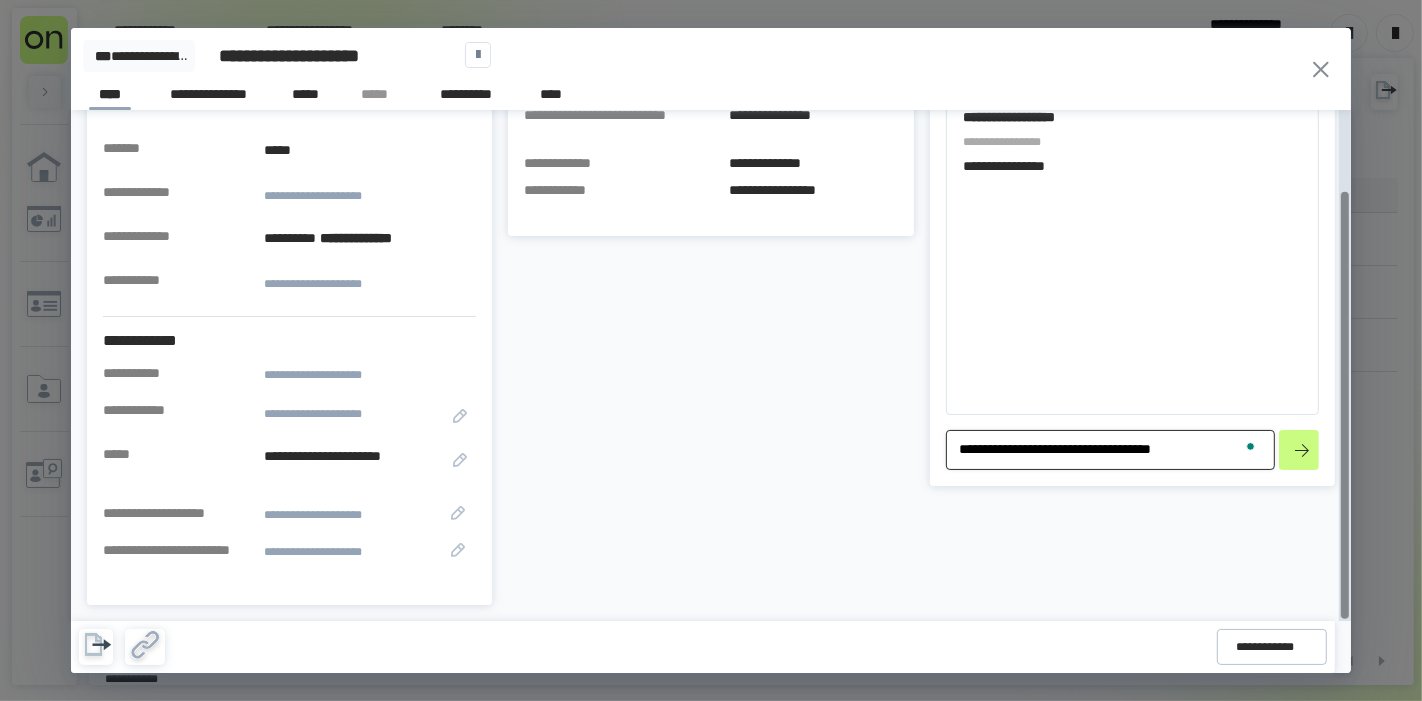 type on "**********" 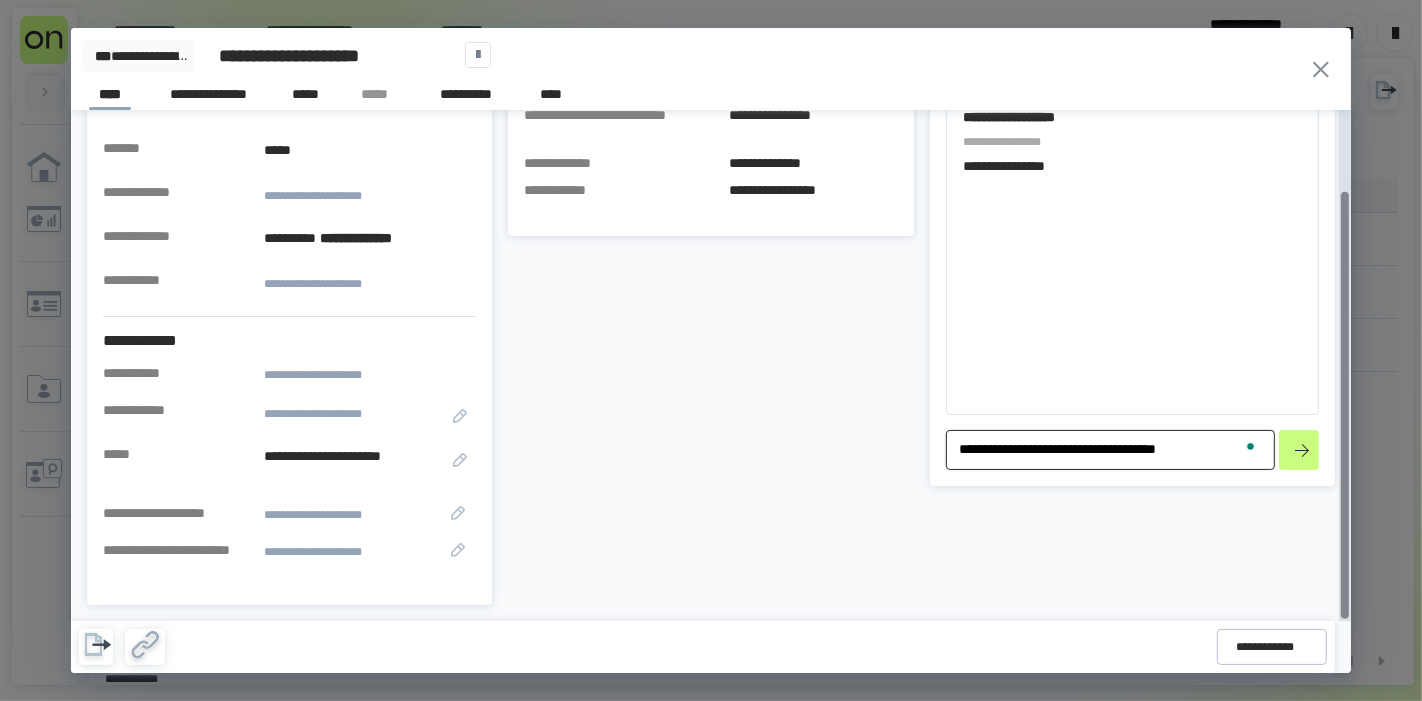 type on "**********" 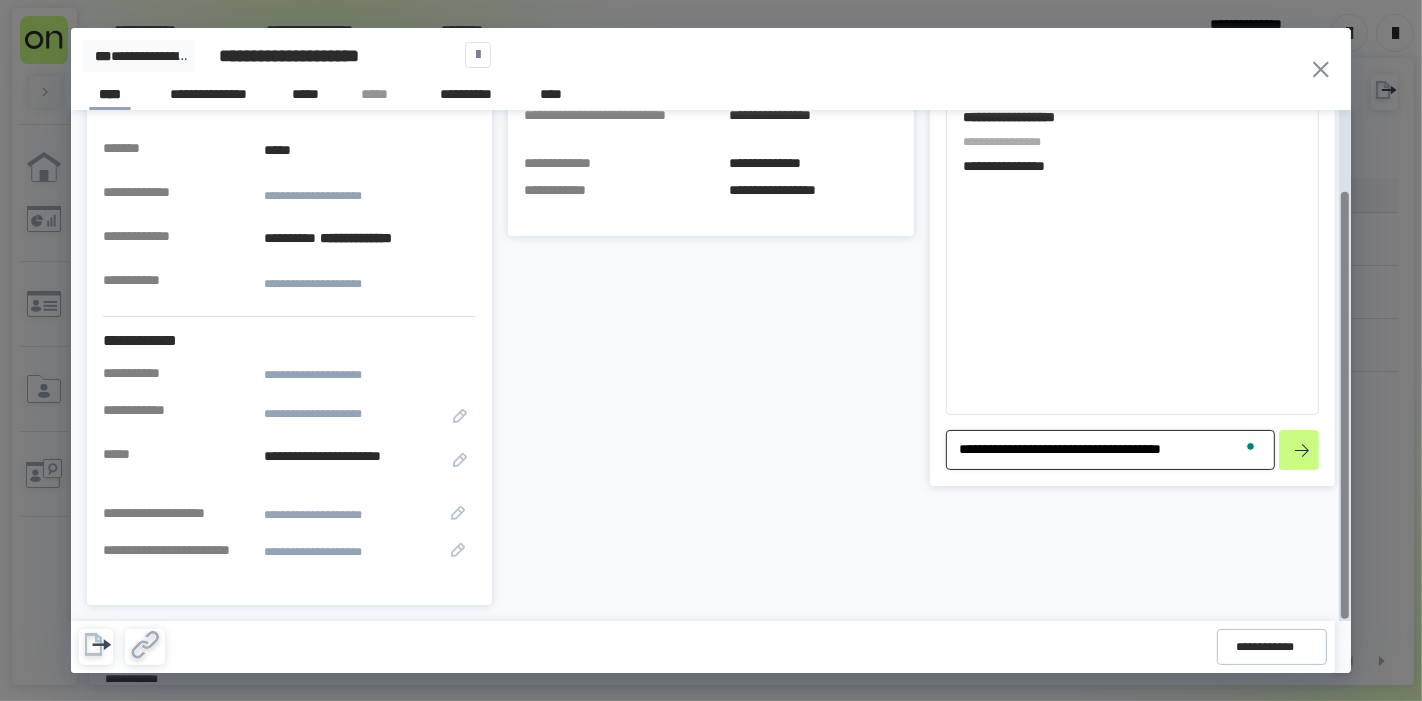 type on "**********" 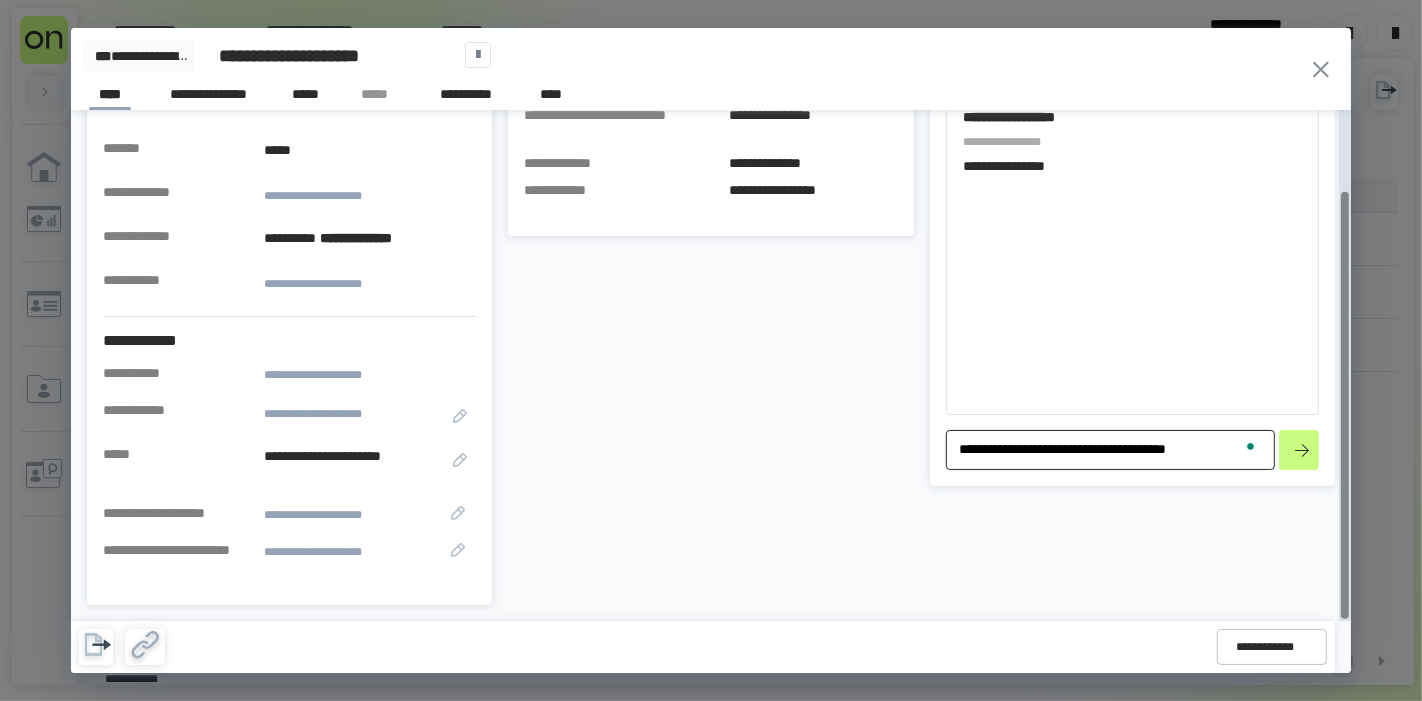 type on "**********" 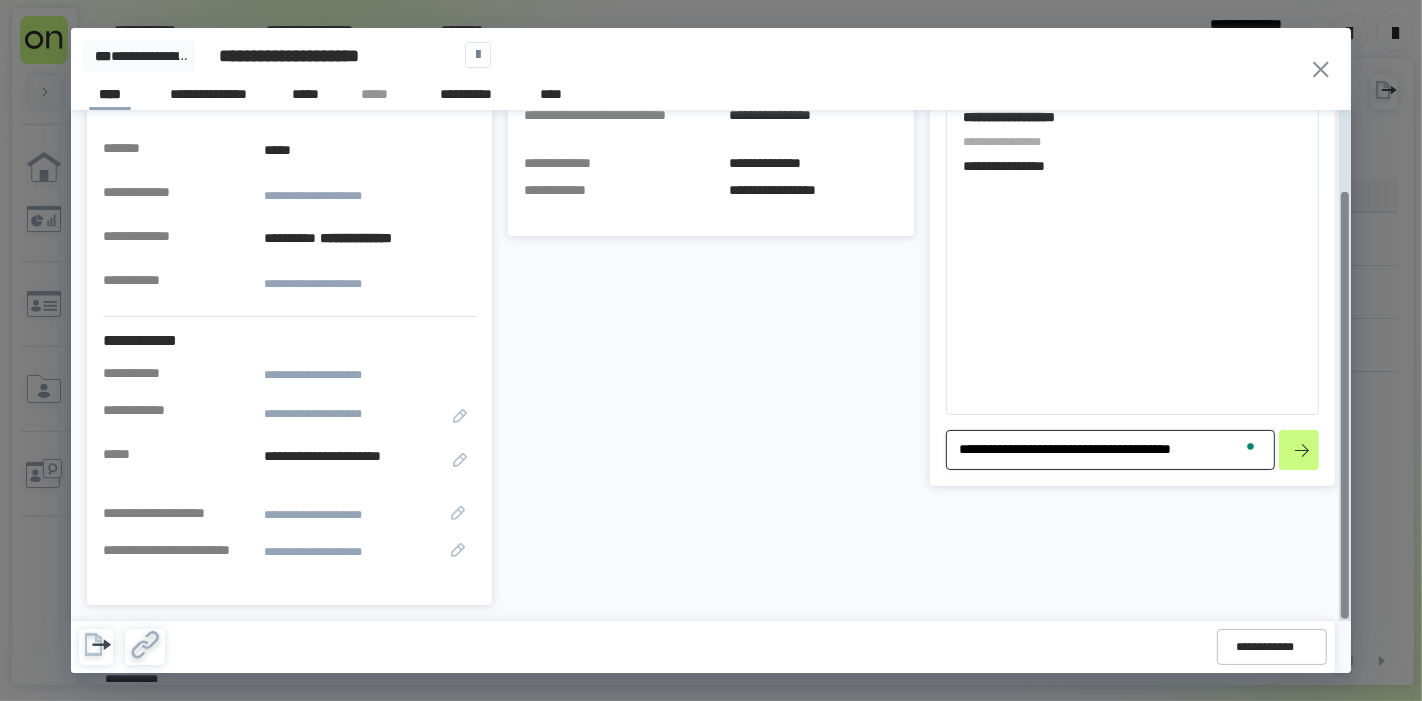 type on "*" 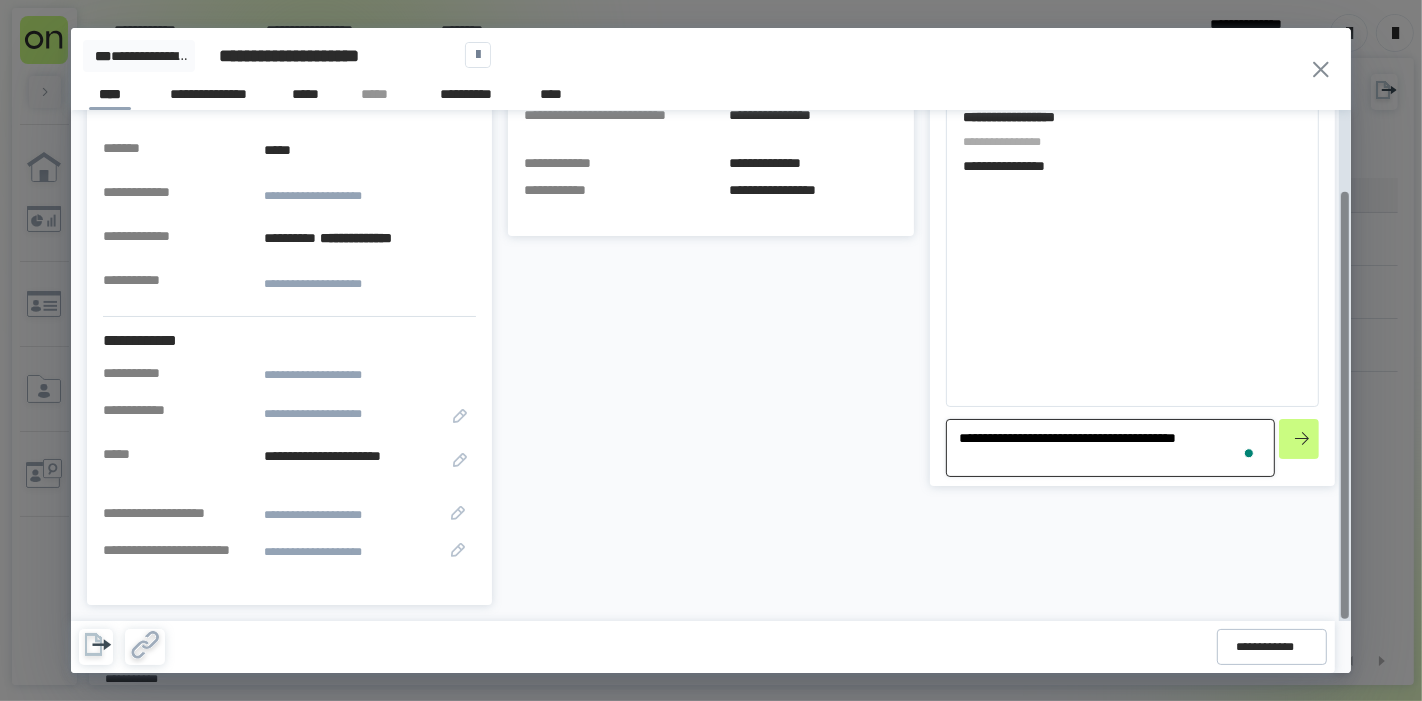type on "*" 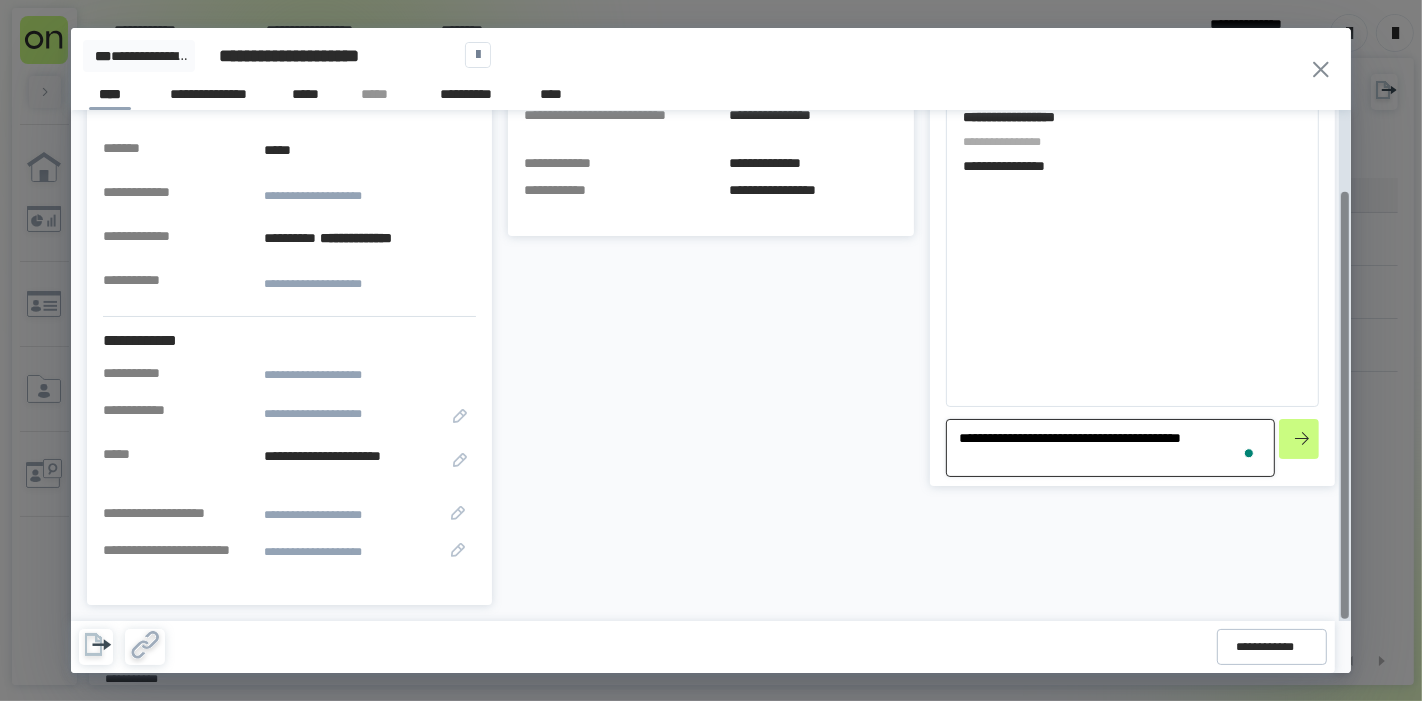type on "*" 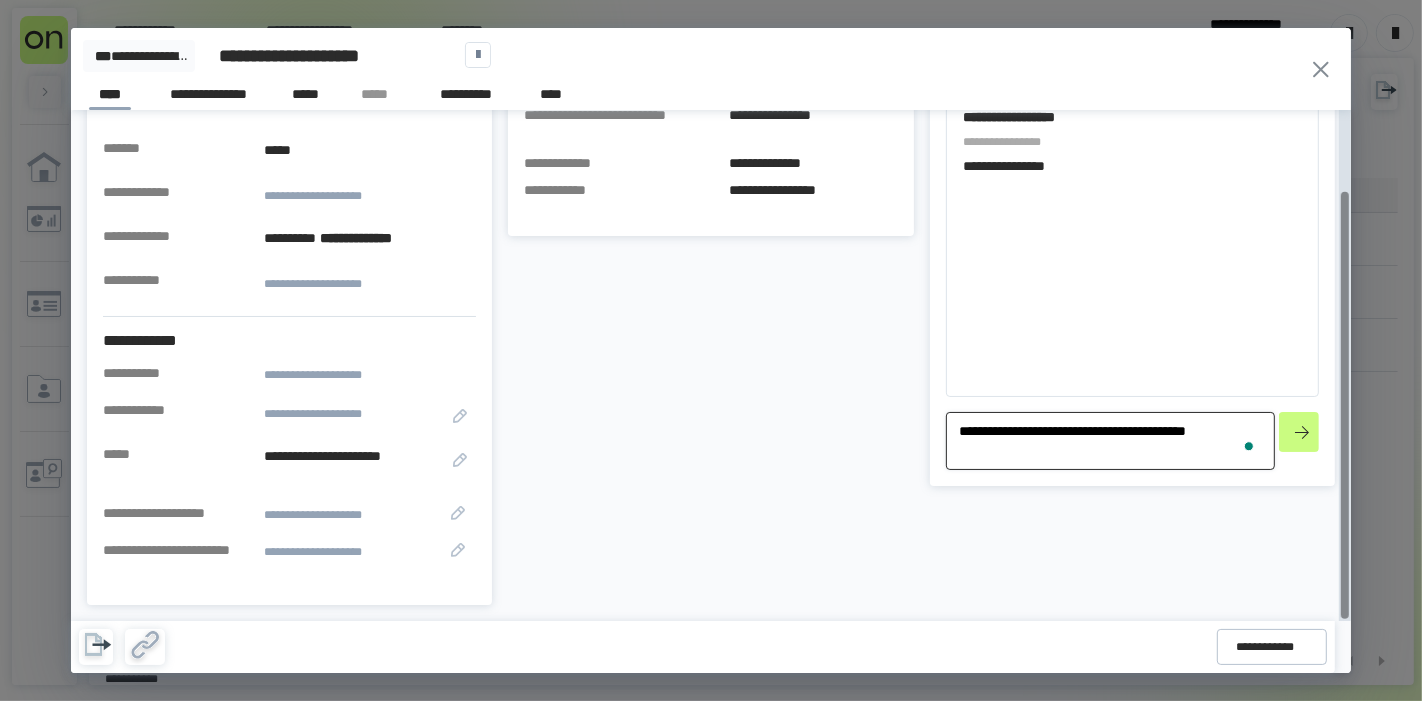 type on "**********" 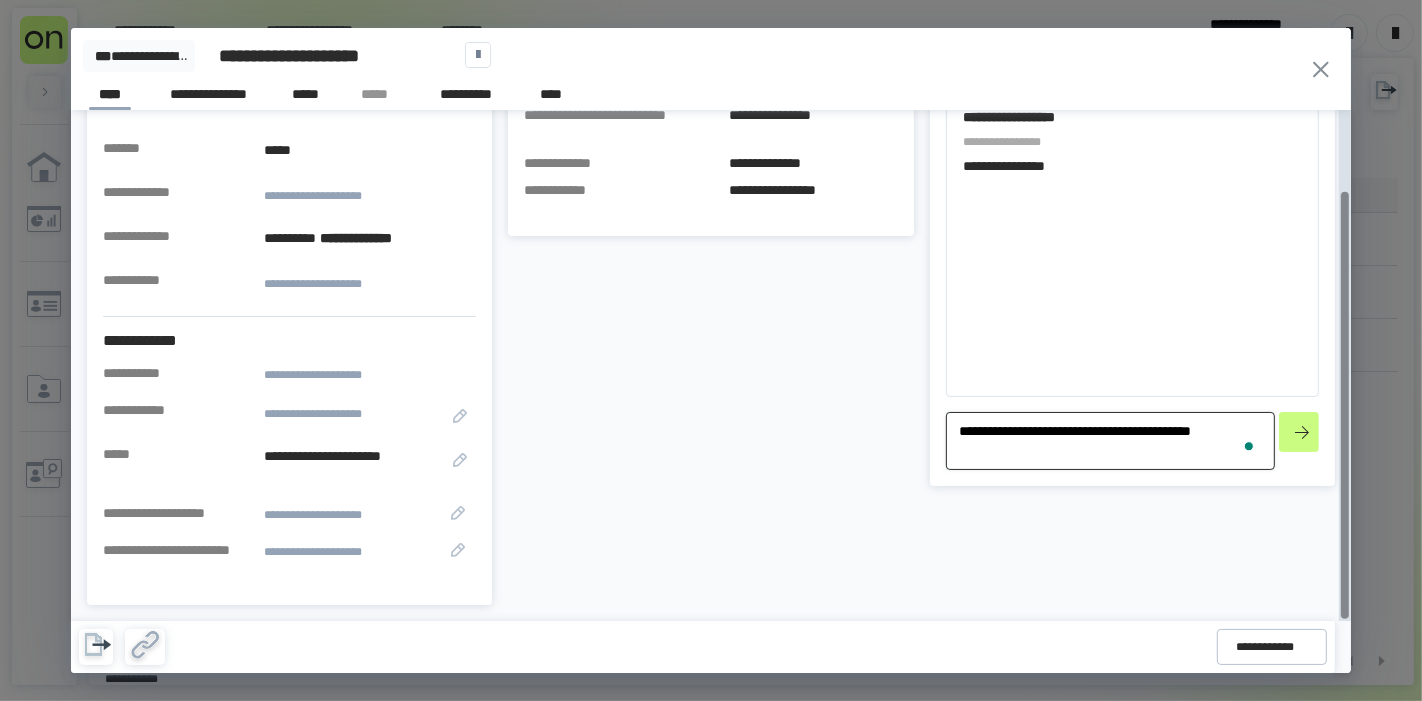 type on "**********" 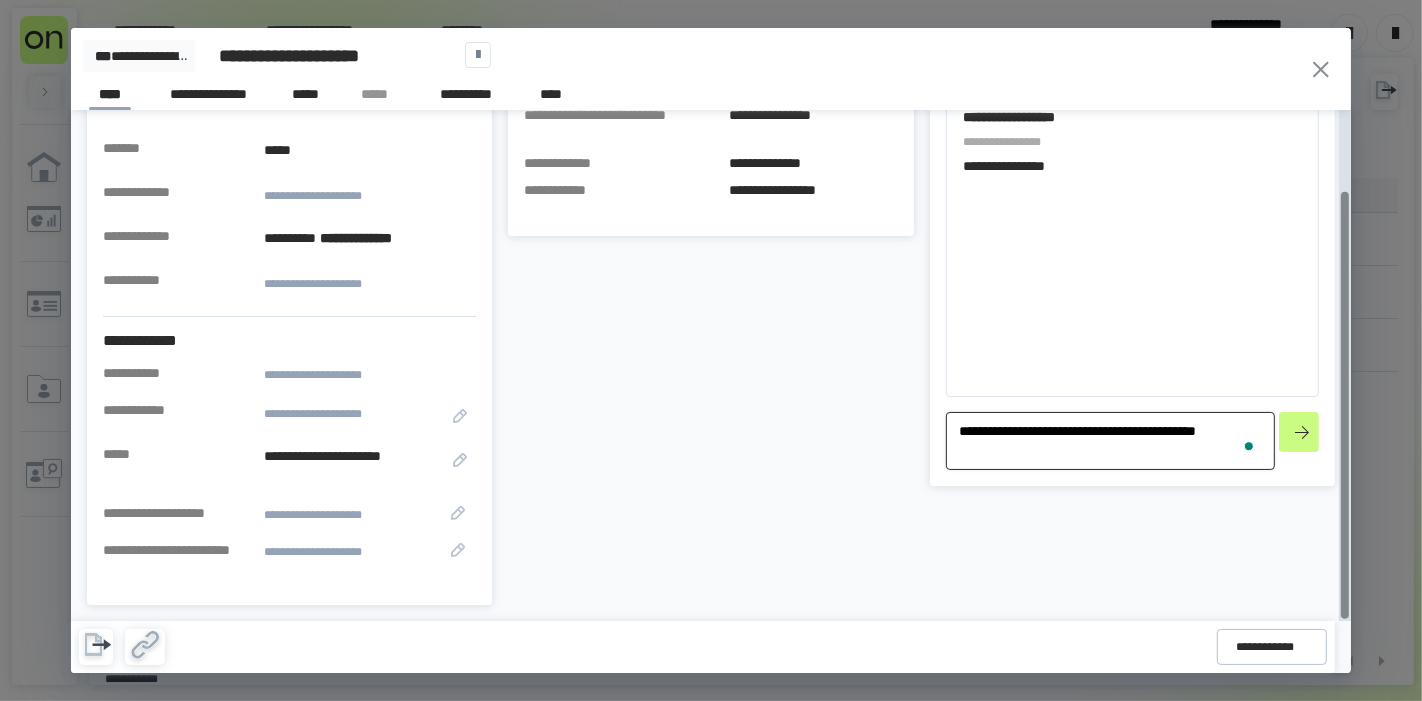 type on "**********" 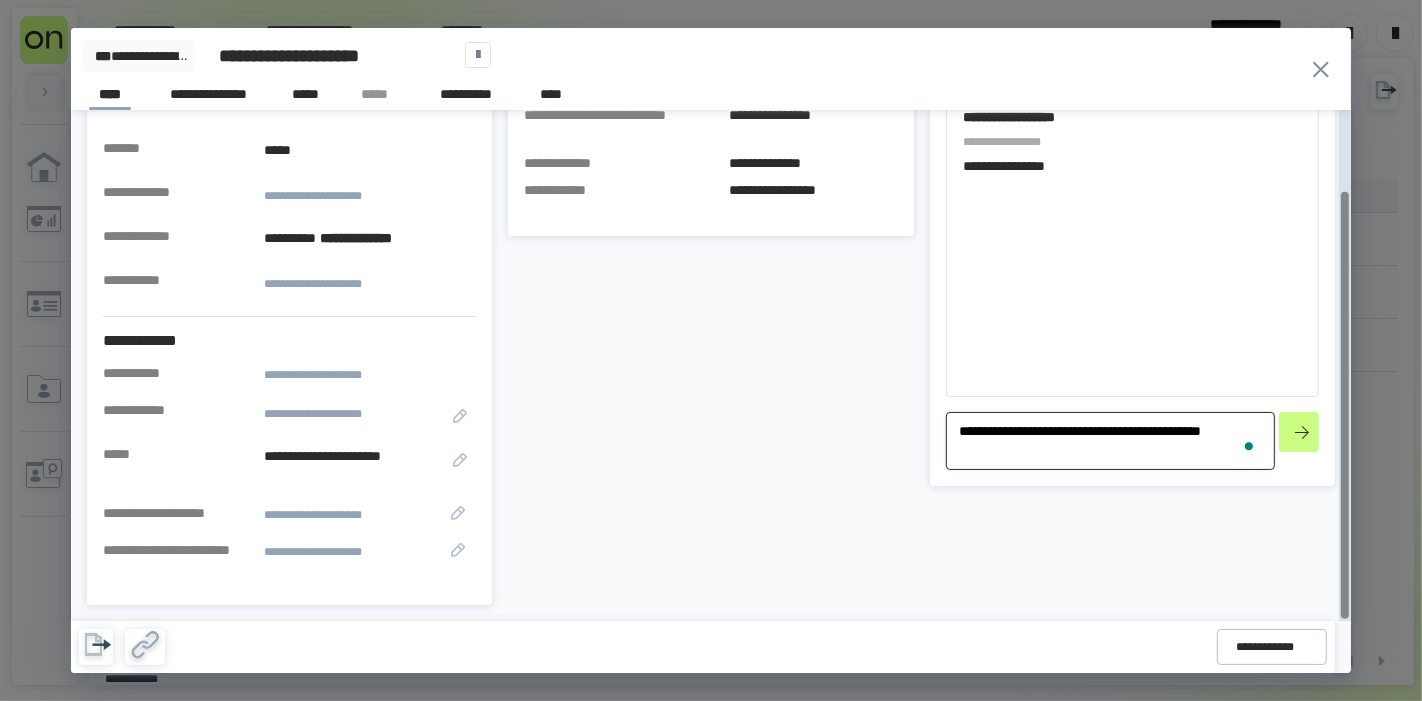 type on "**********" 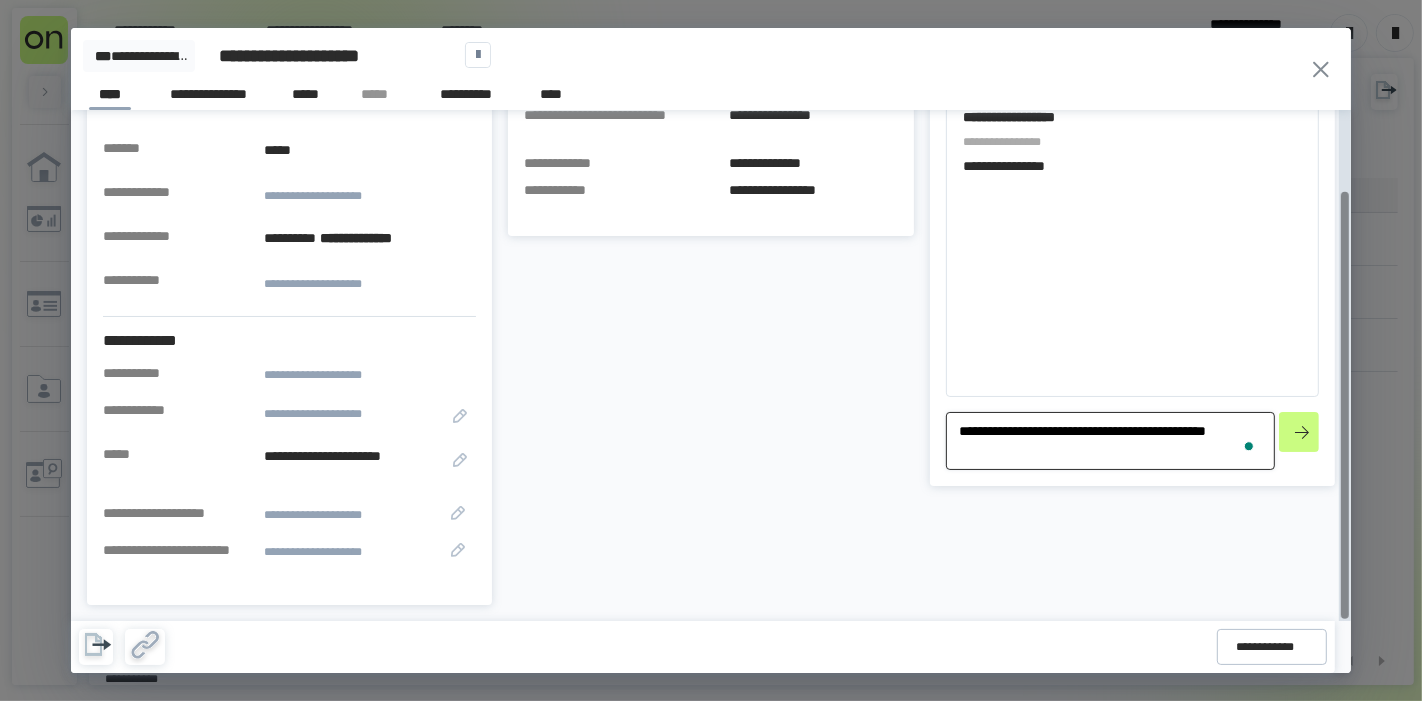 type on "**********" 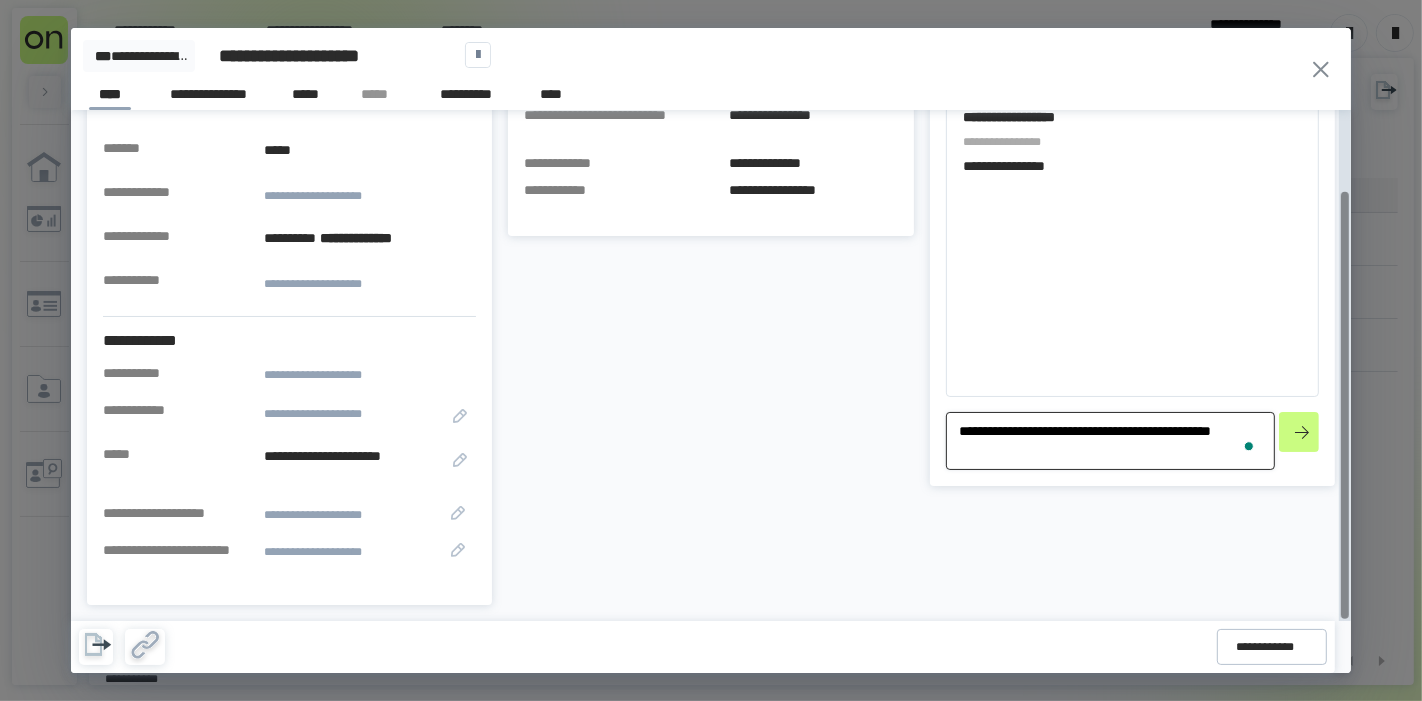 type on "**********" 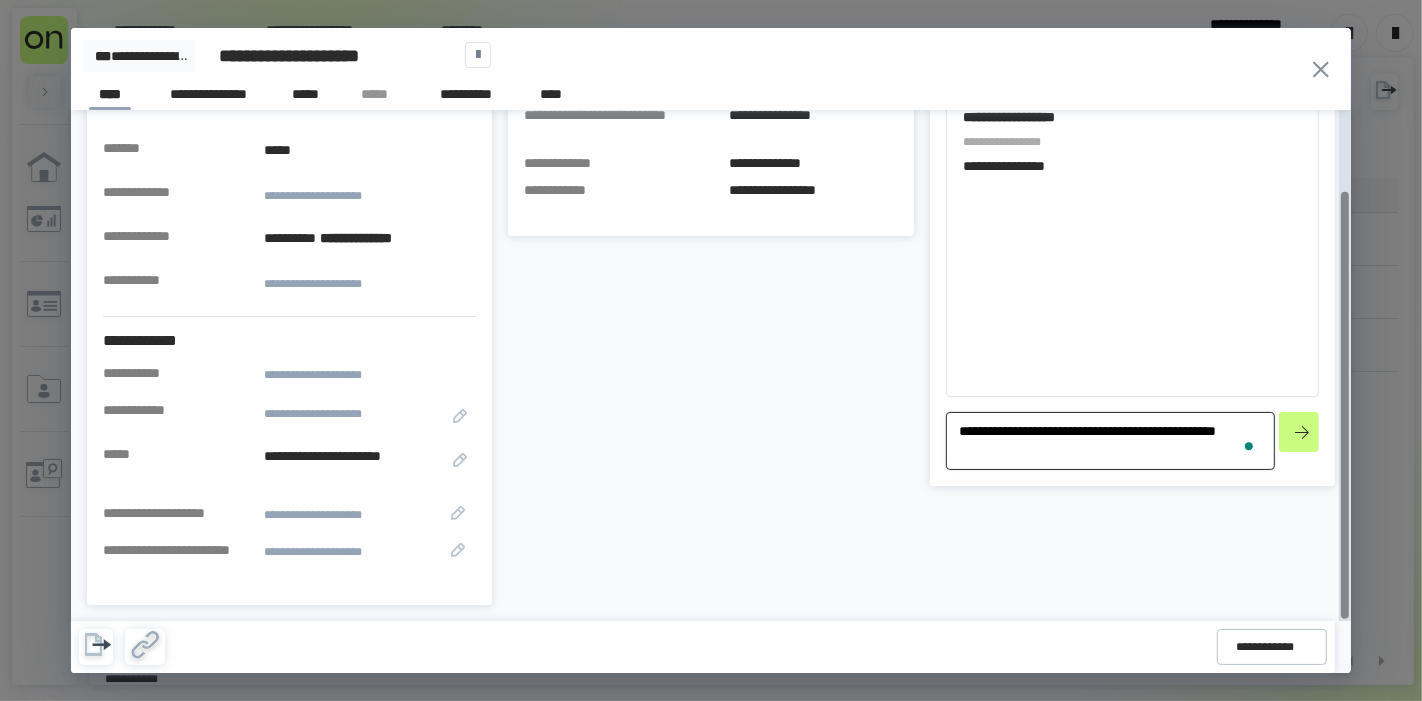 type on "**********" 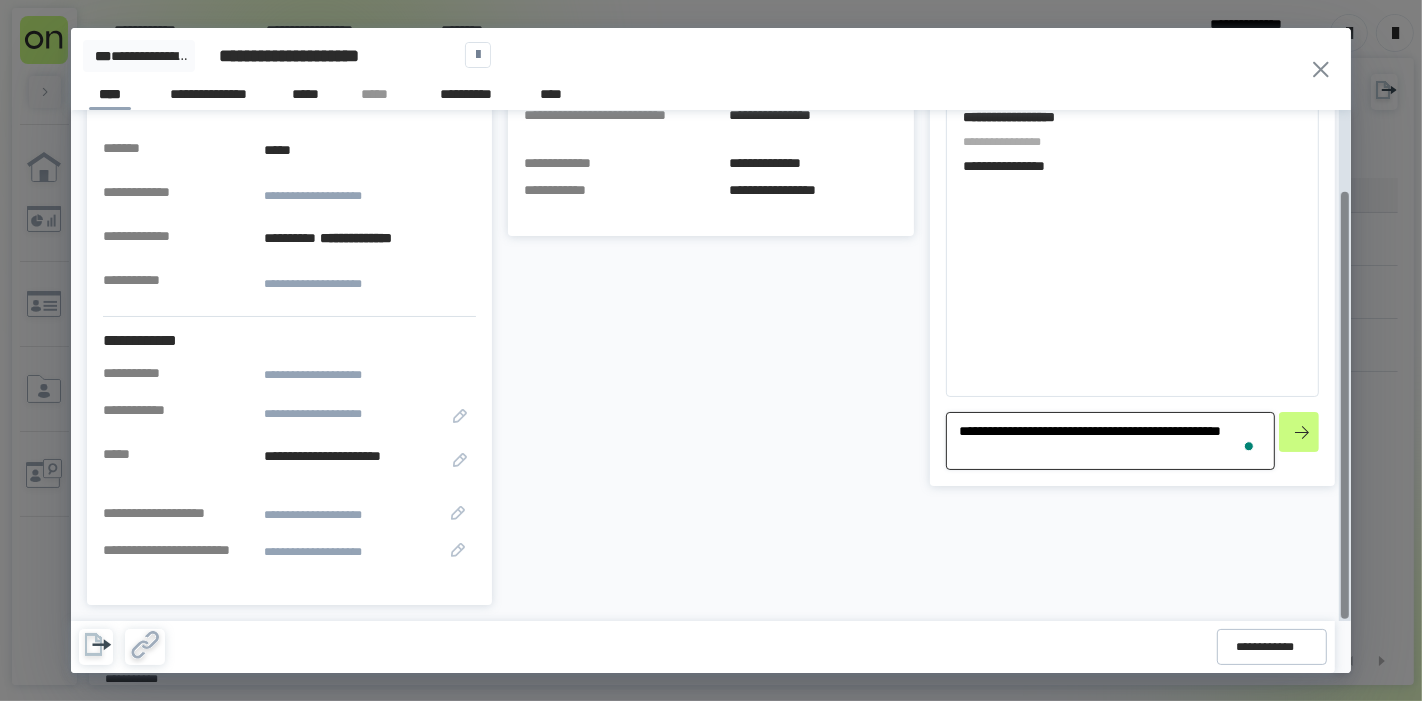 type on "**********" 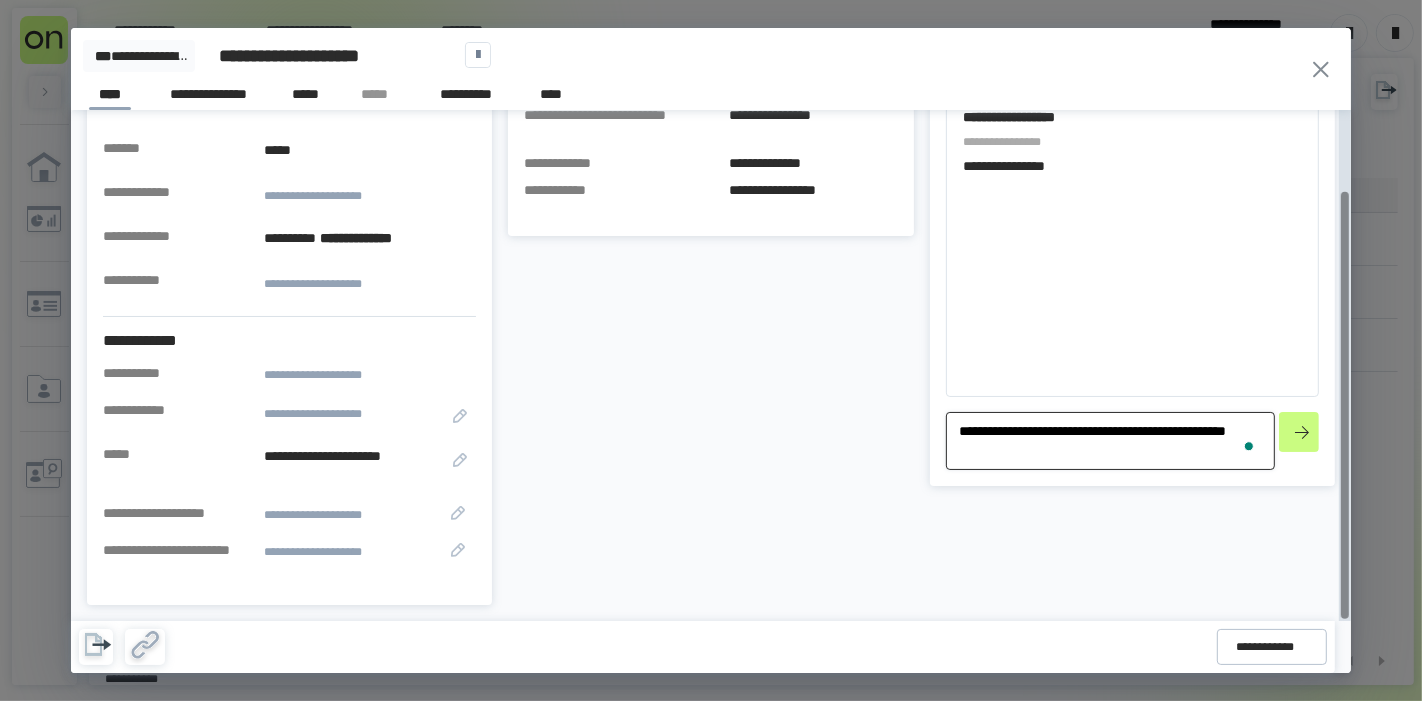type on "**********" 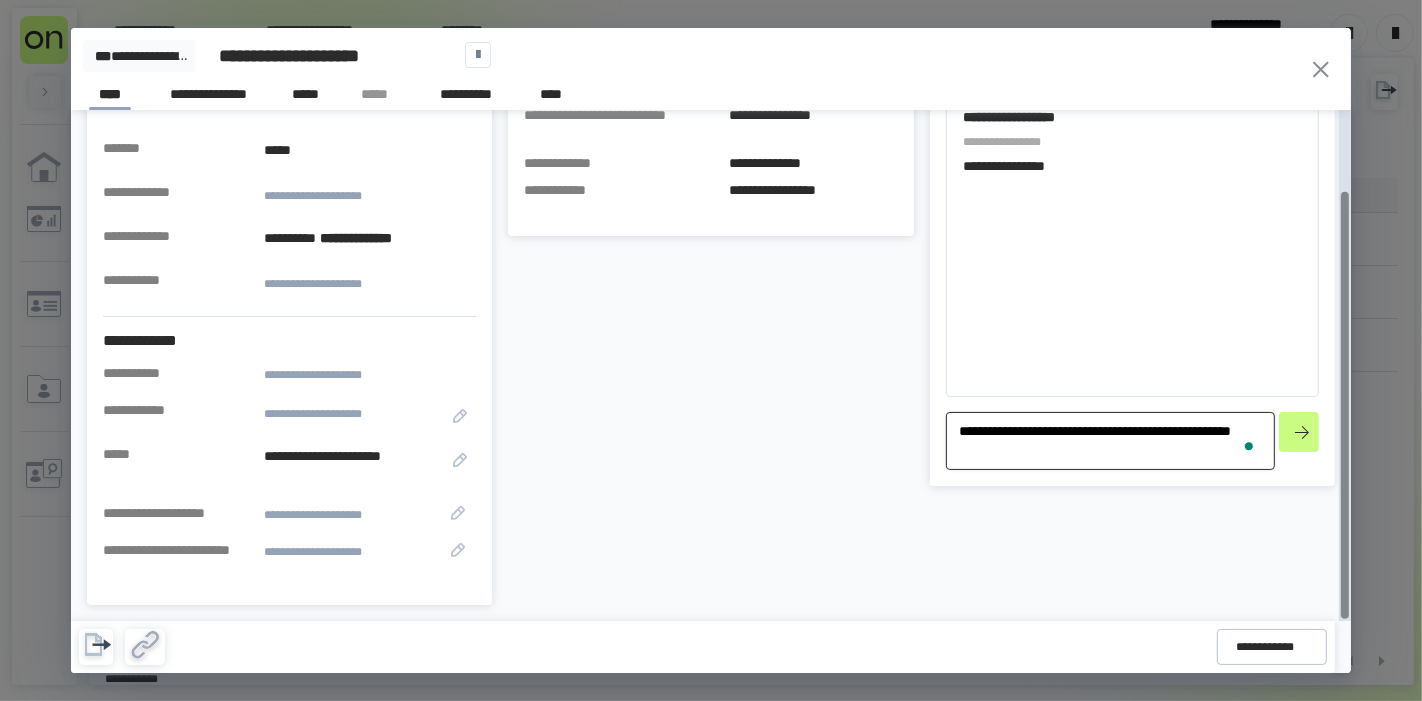 type on "**********" 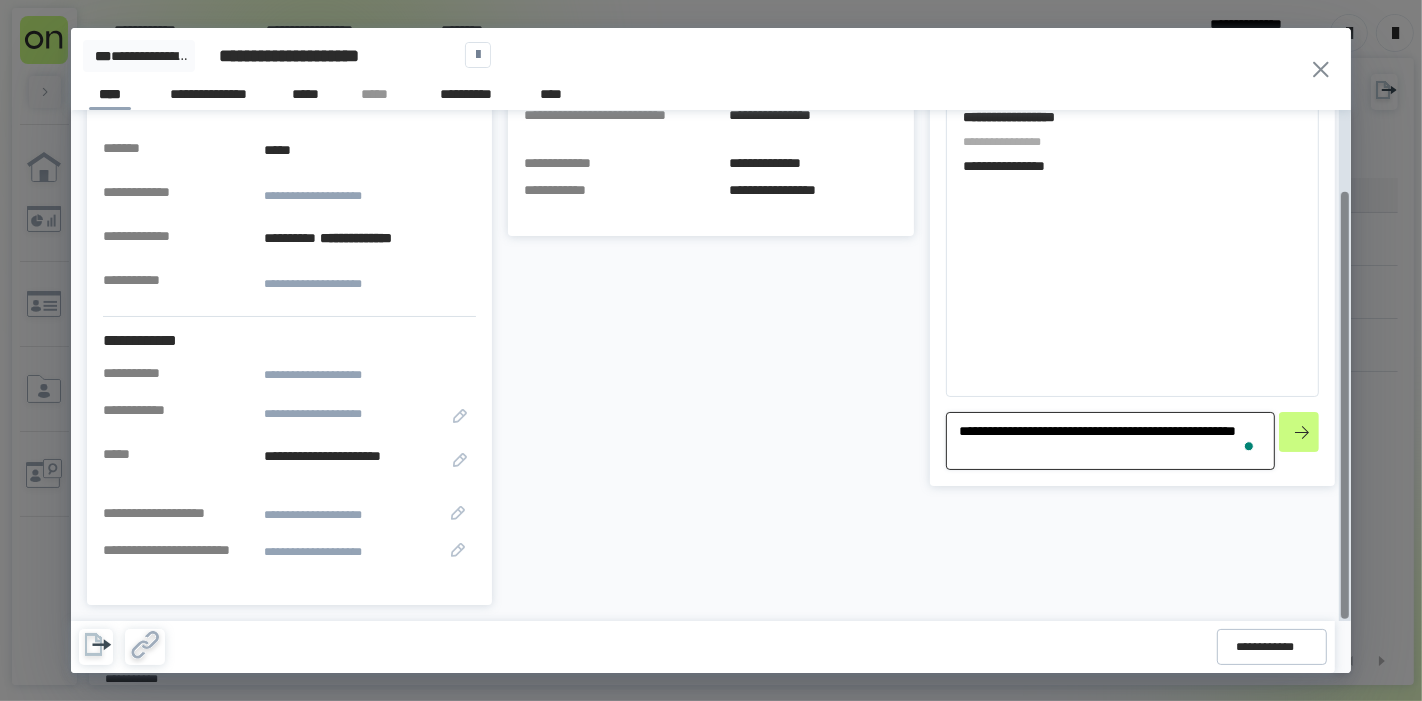 type on "**********" 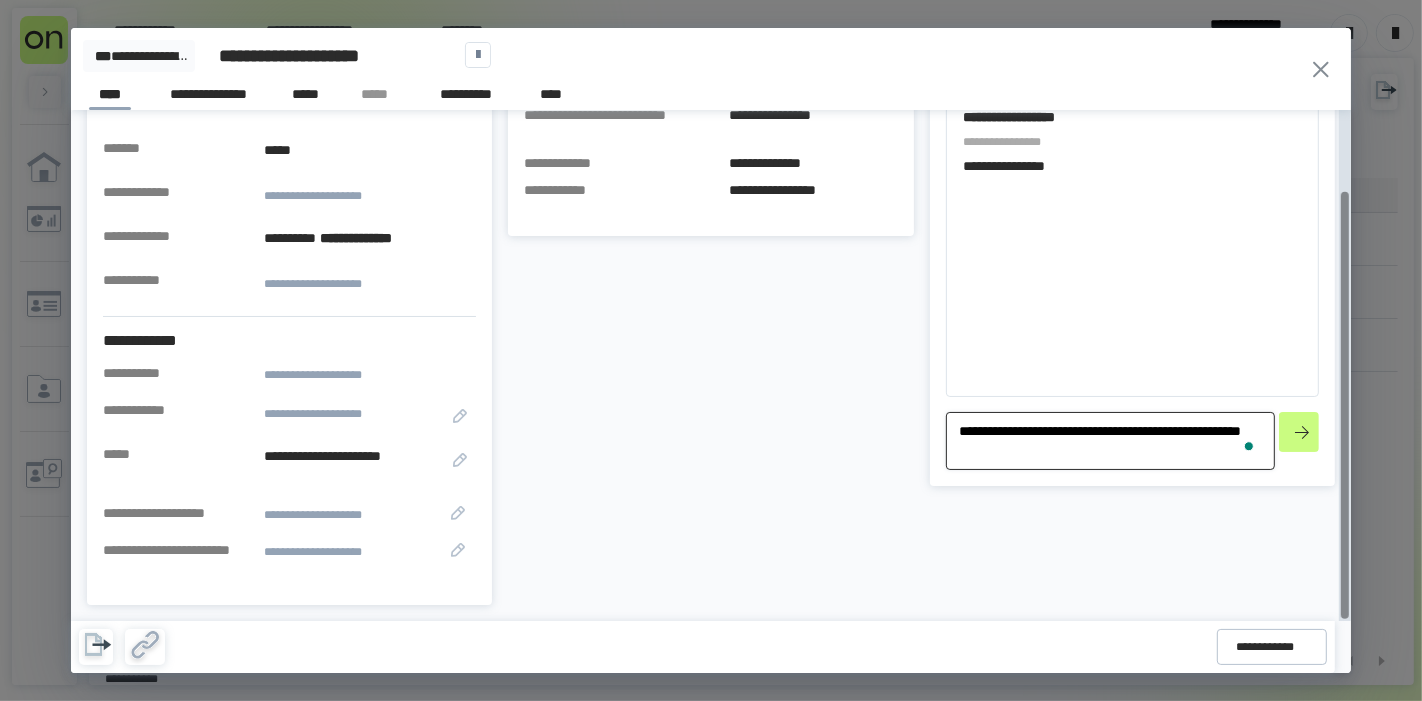 type on "**********" 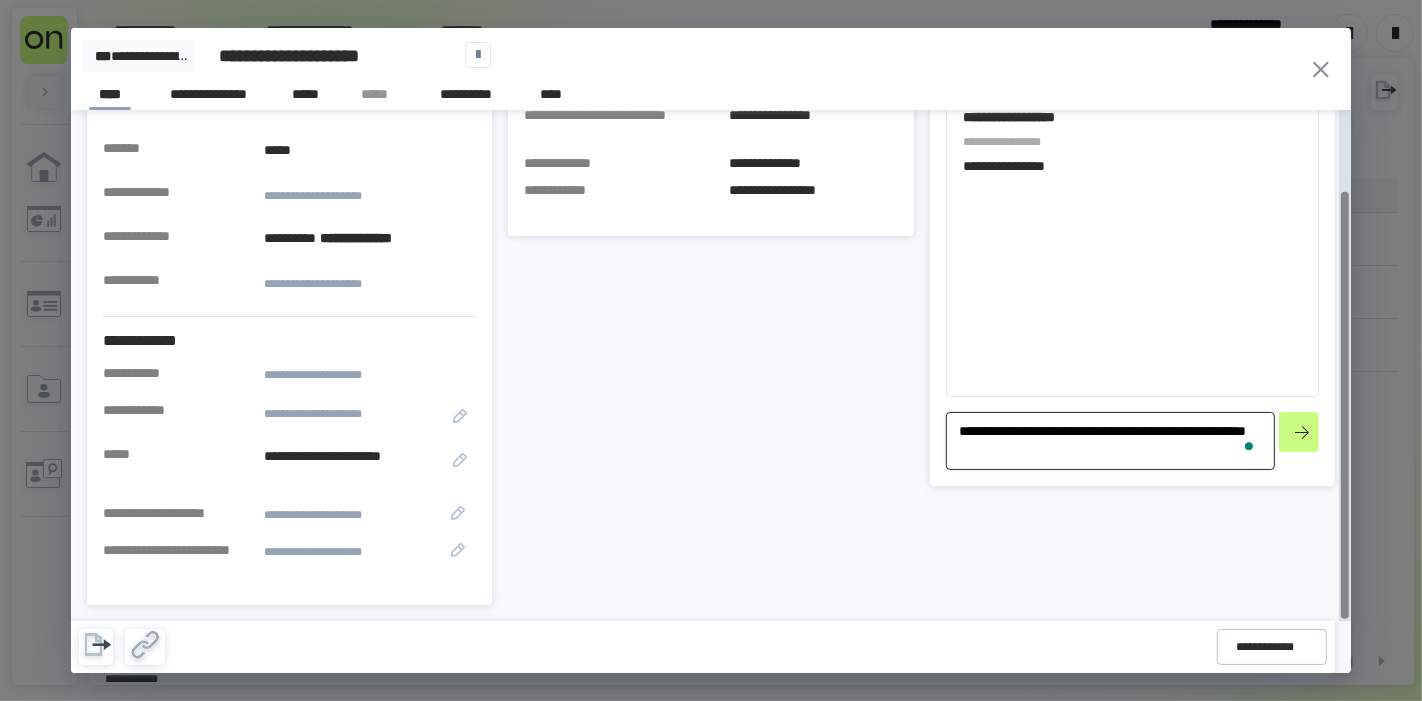 type on "**********" 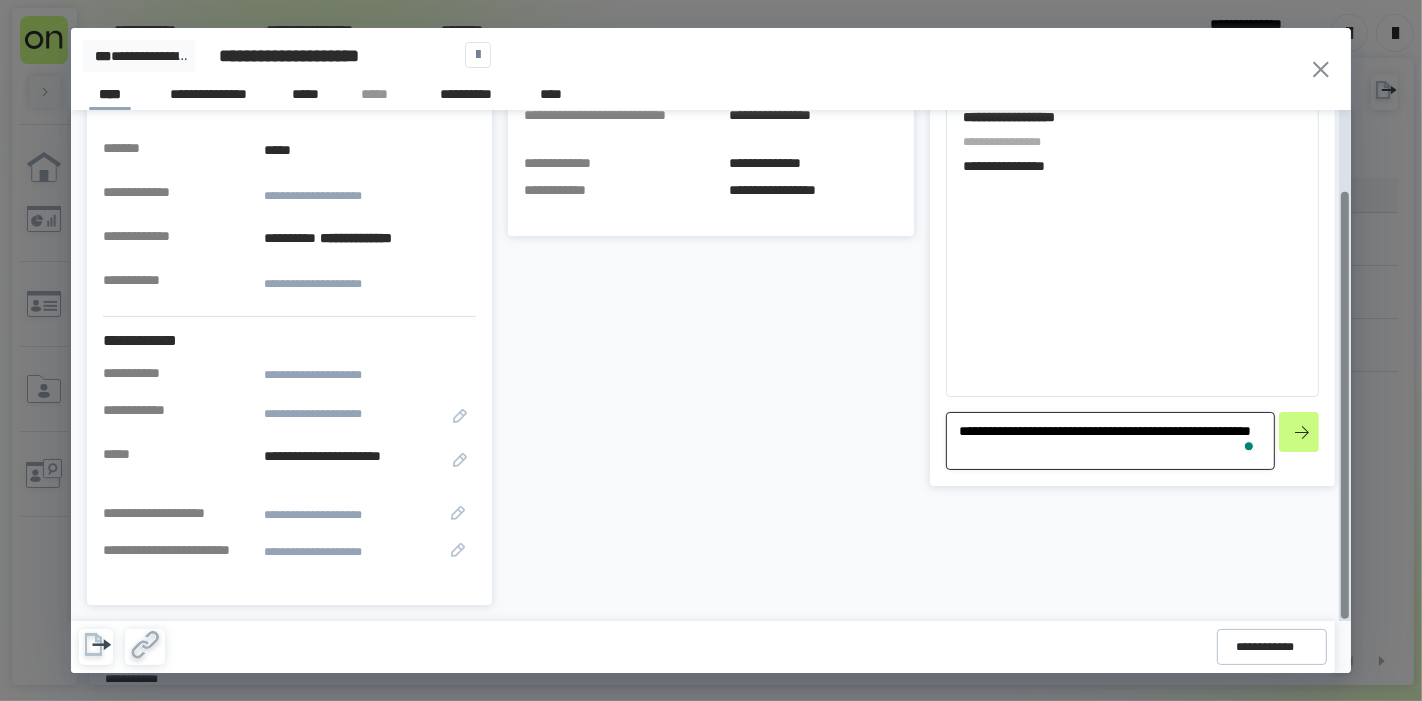 type on "**********" 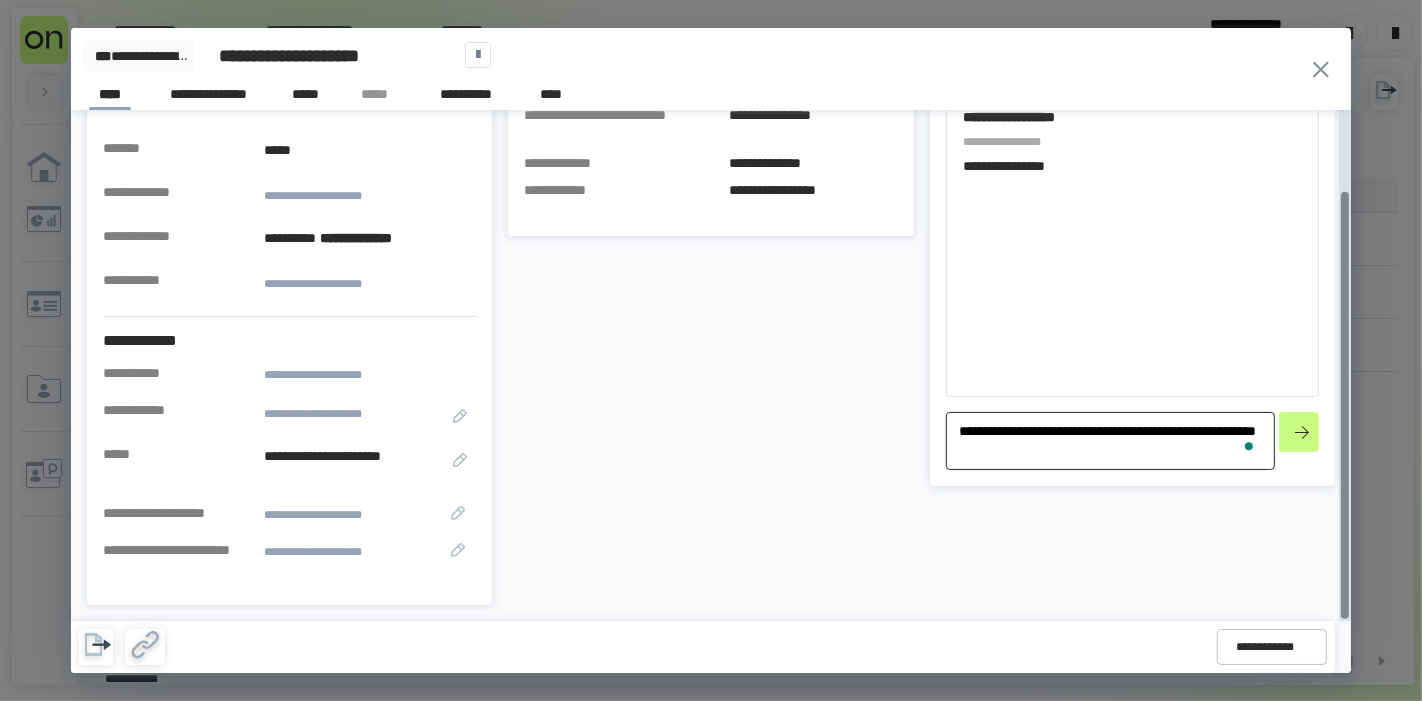 type on "**********" 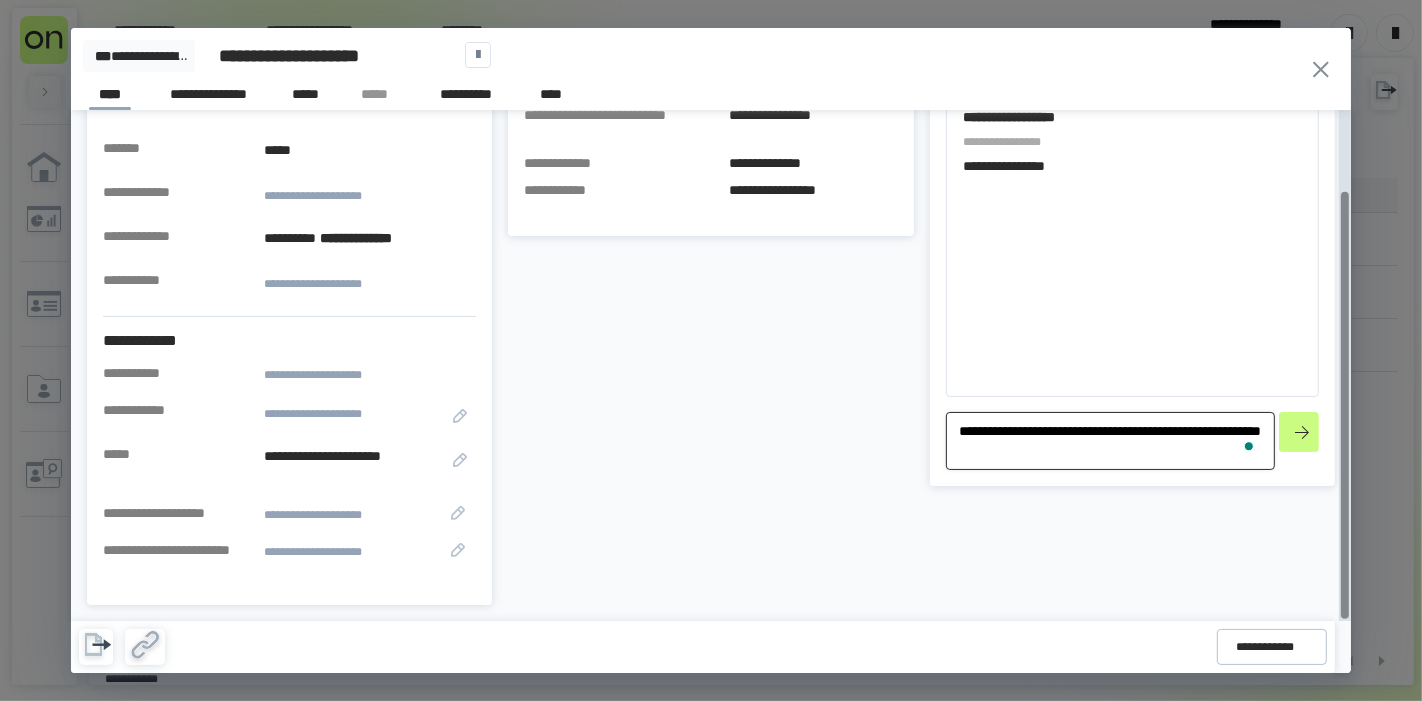type on "**********" 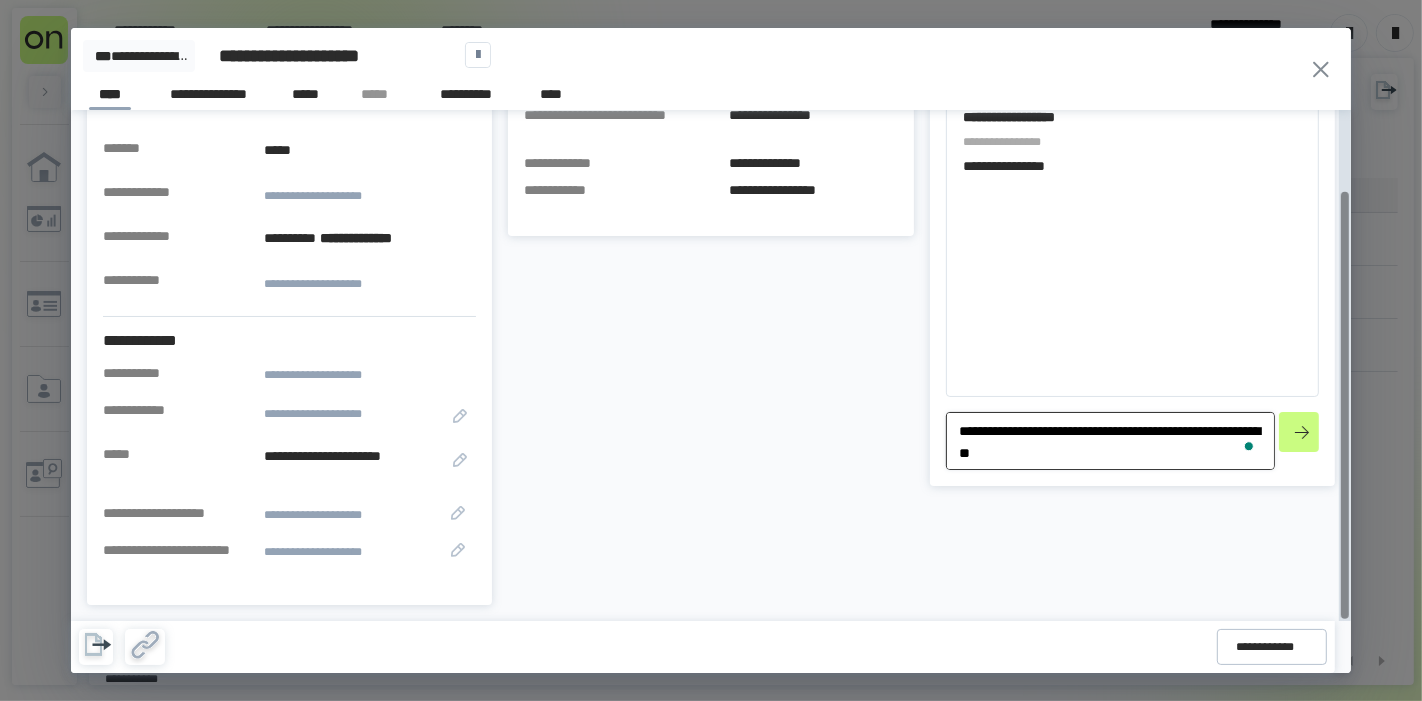 type on "**********" 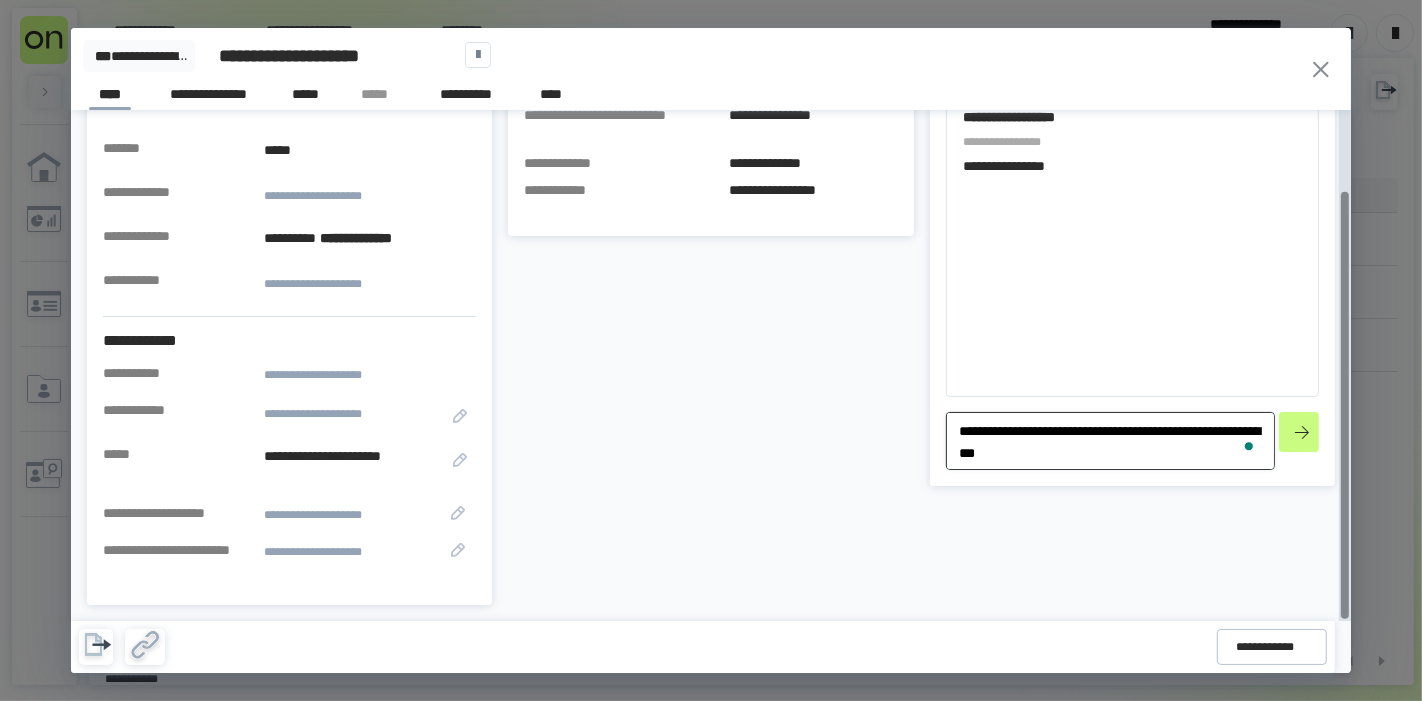 type on "**********" 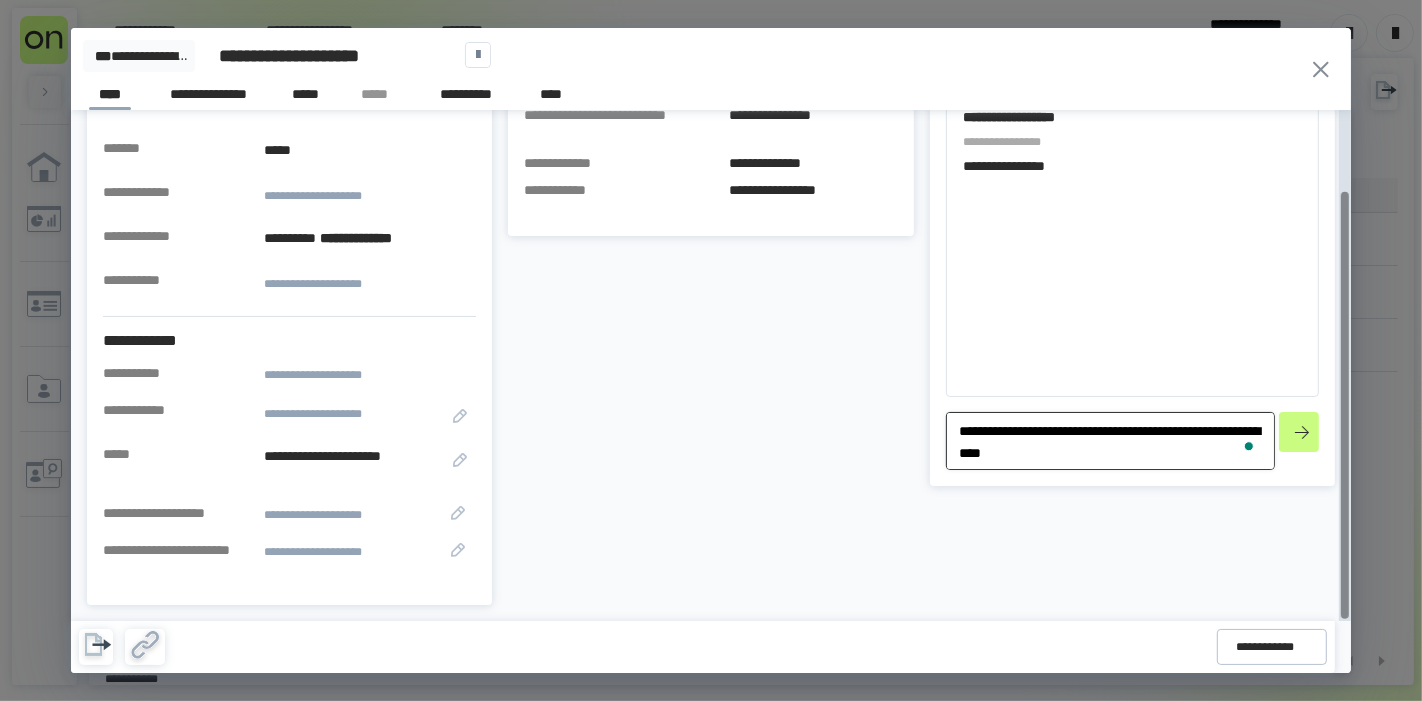 type on "**********" 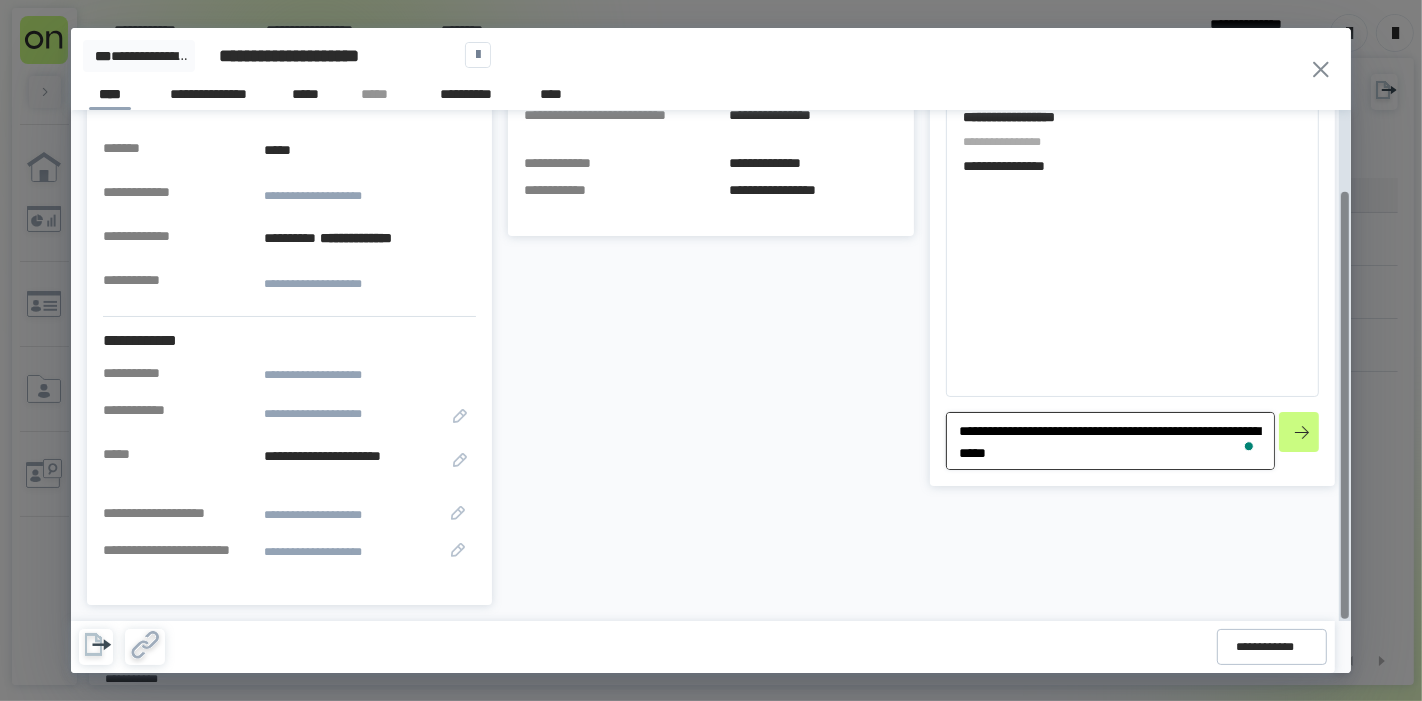 type on "**********" 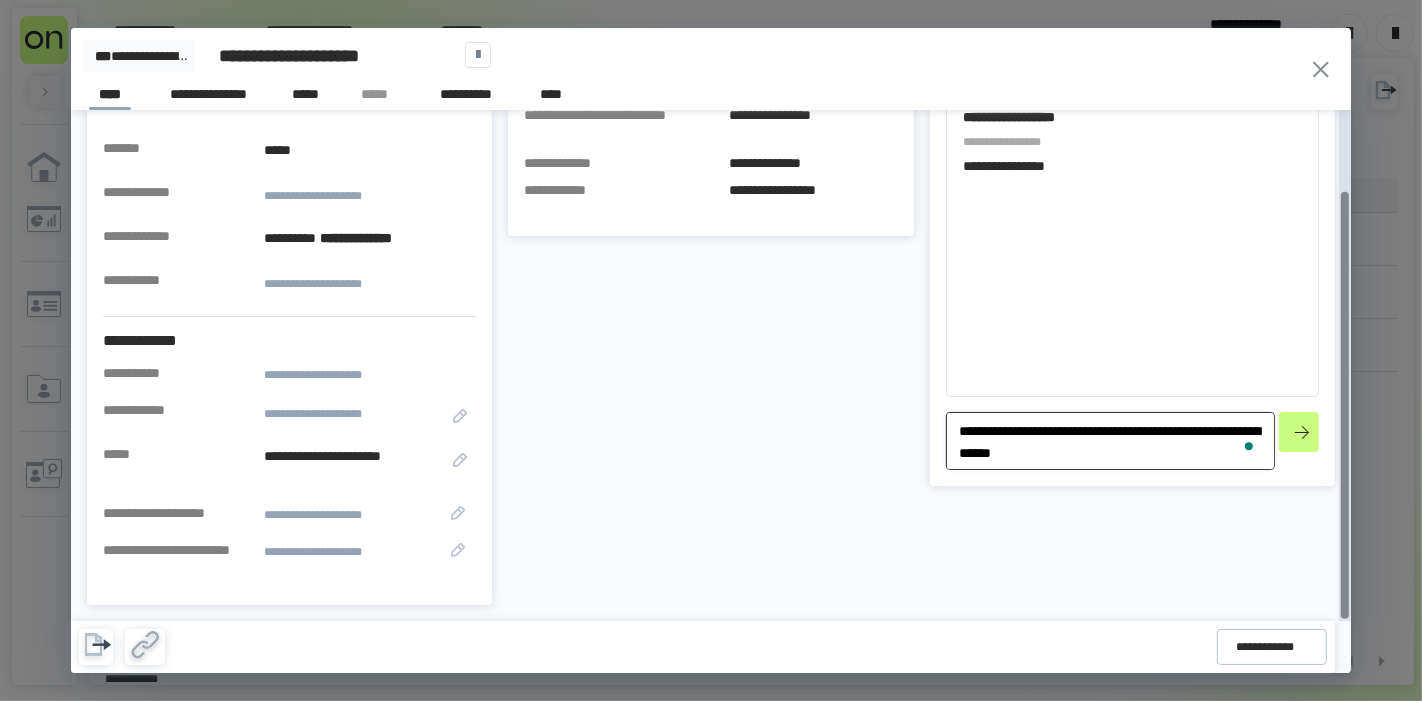 type on "**********" 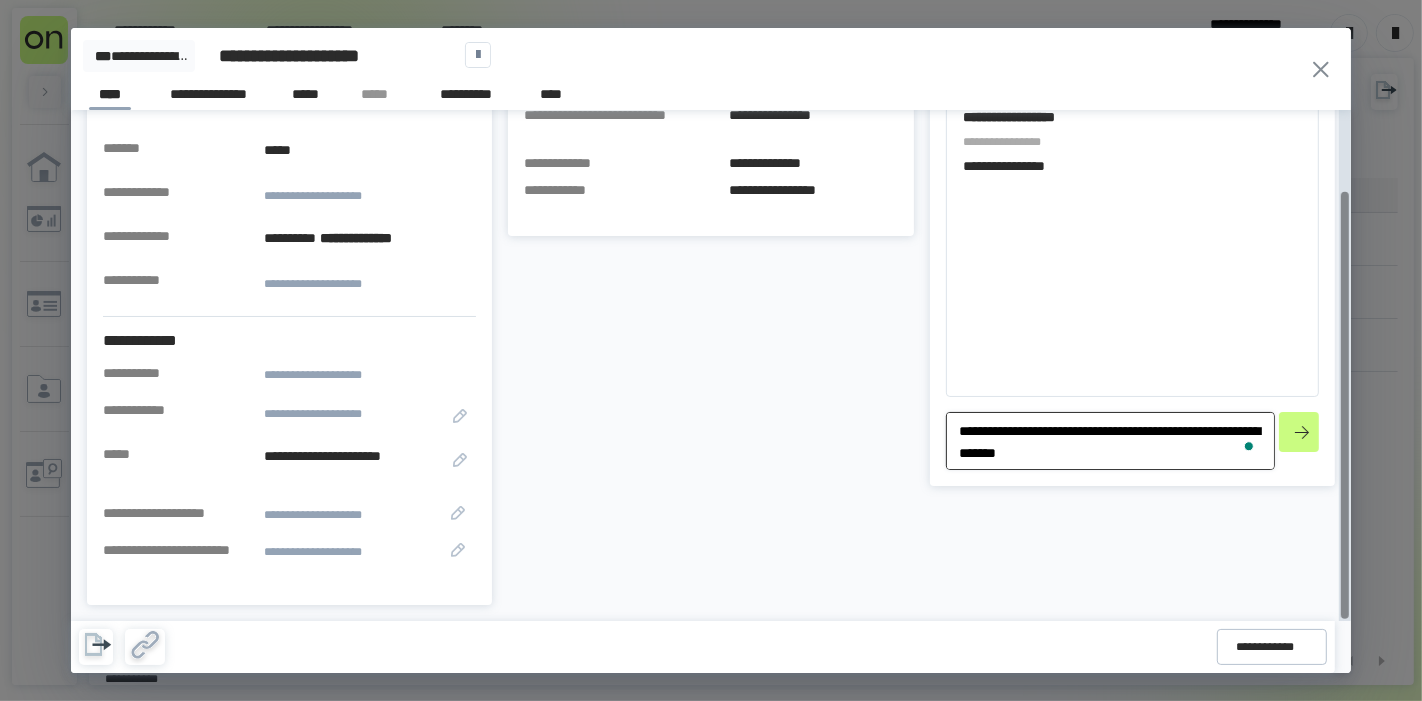 type on "**********" 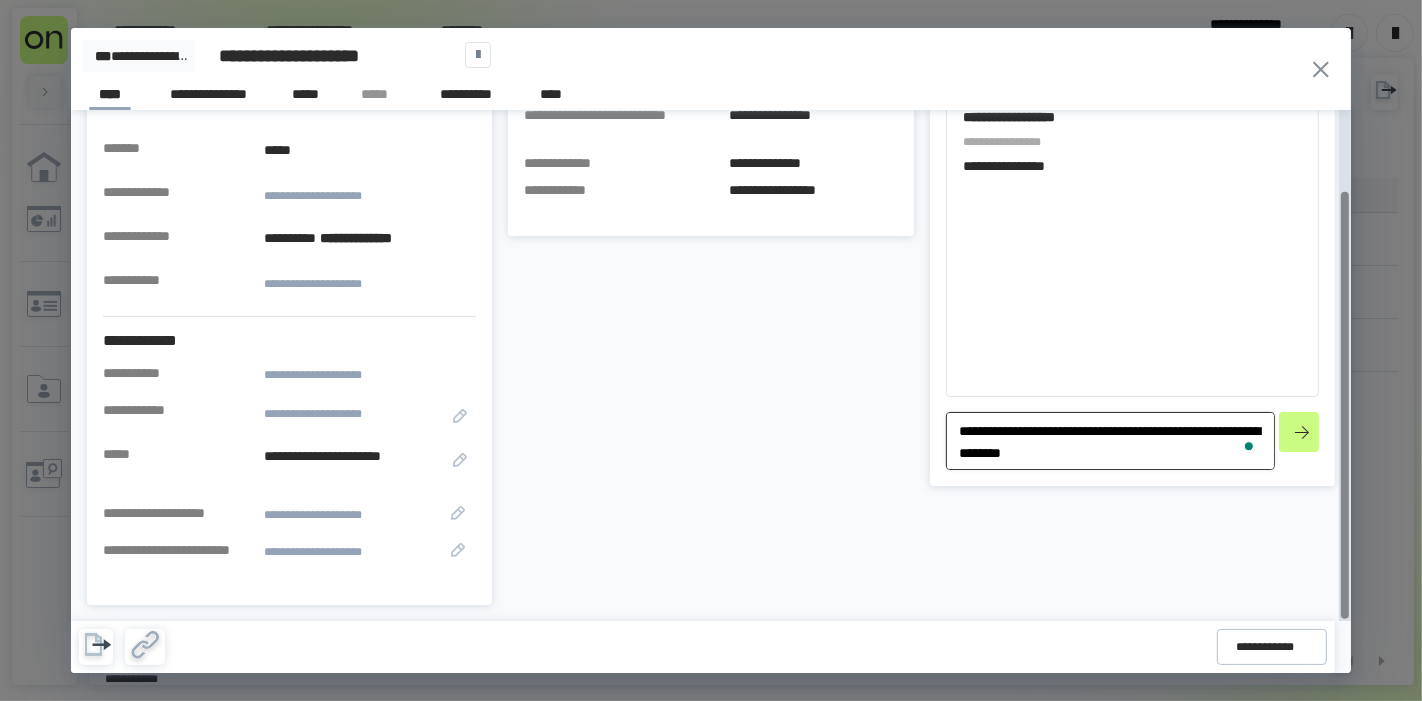 type on "**********" 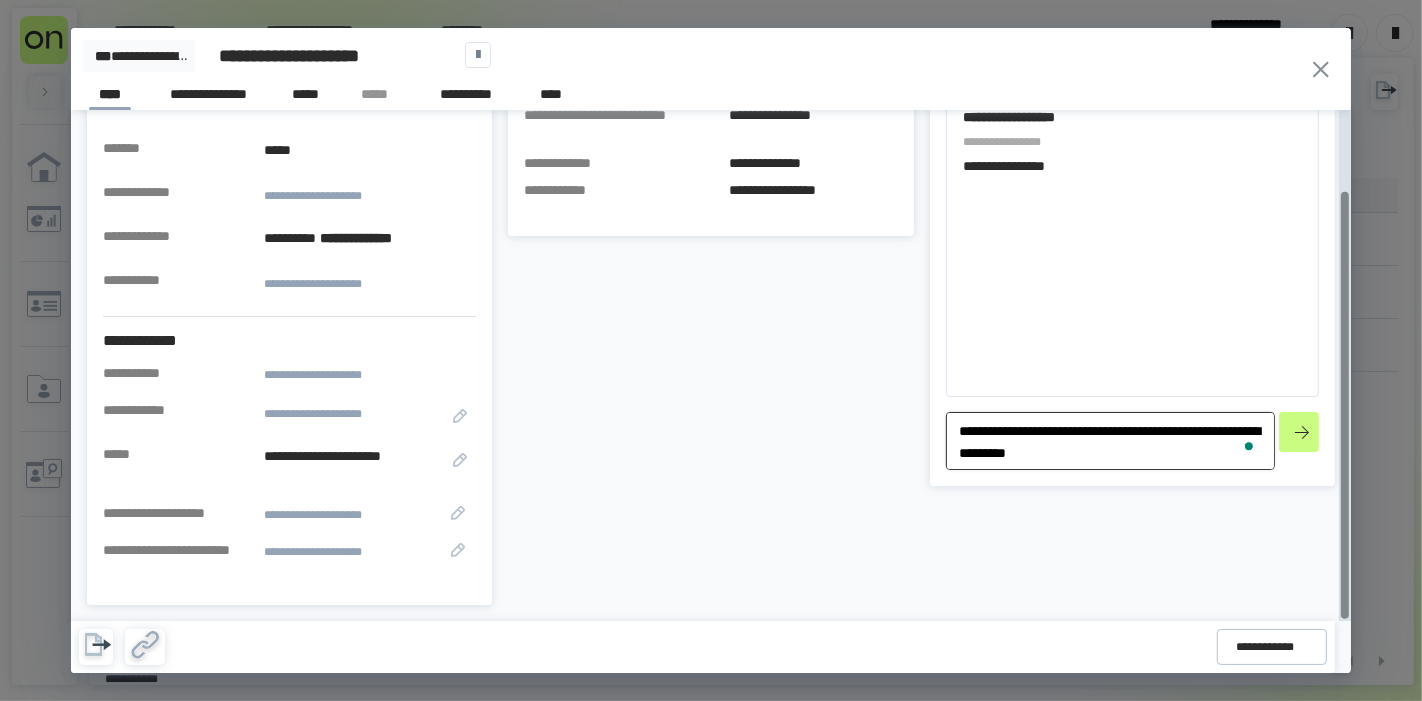 type on "**********" 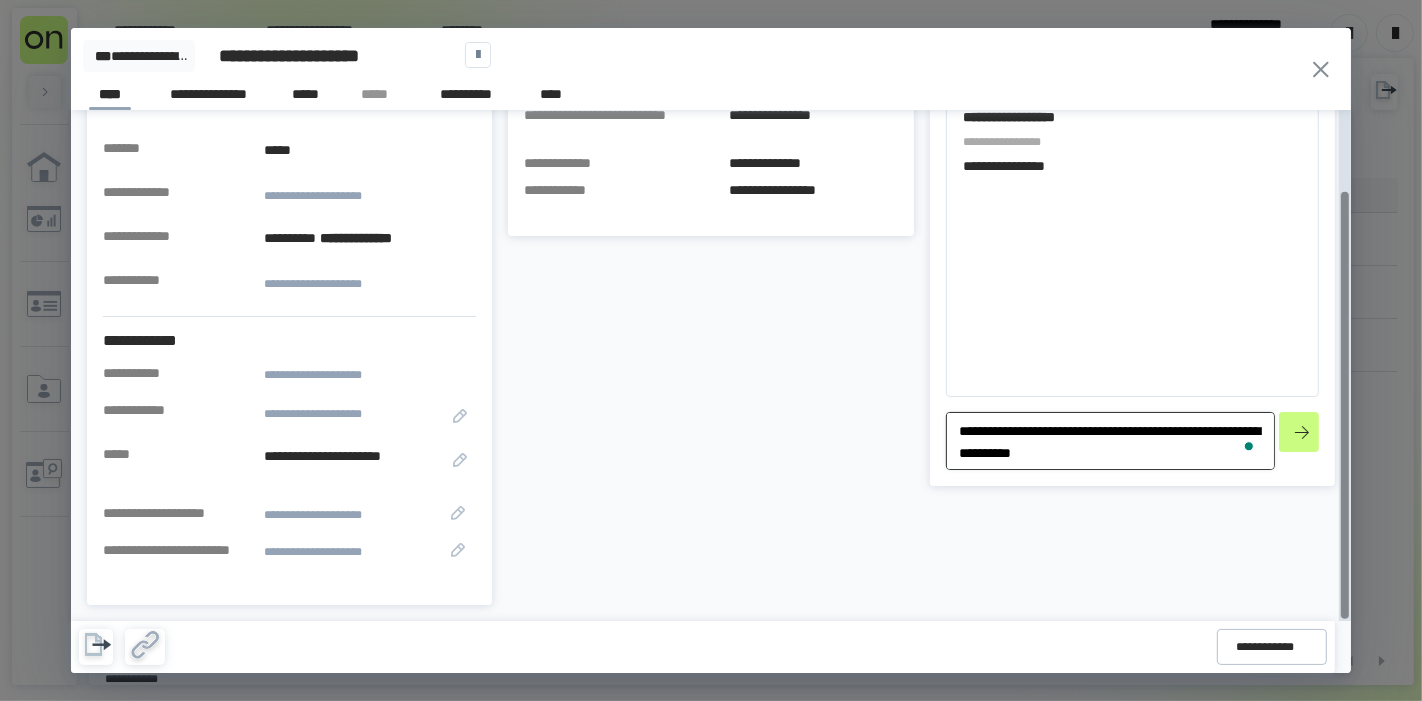 type on "**********" 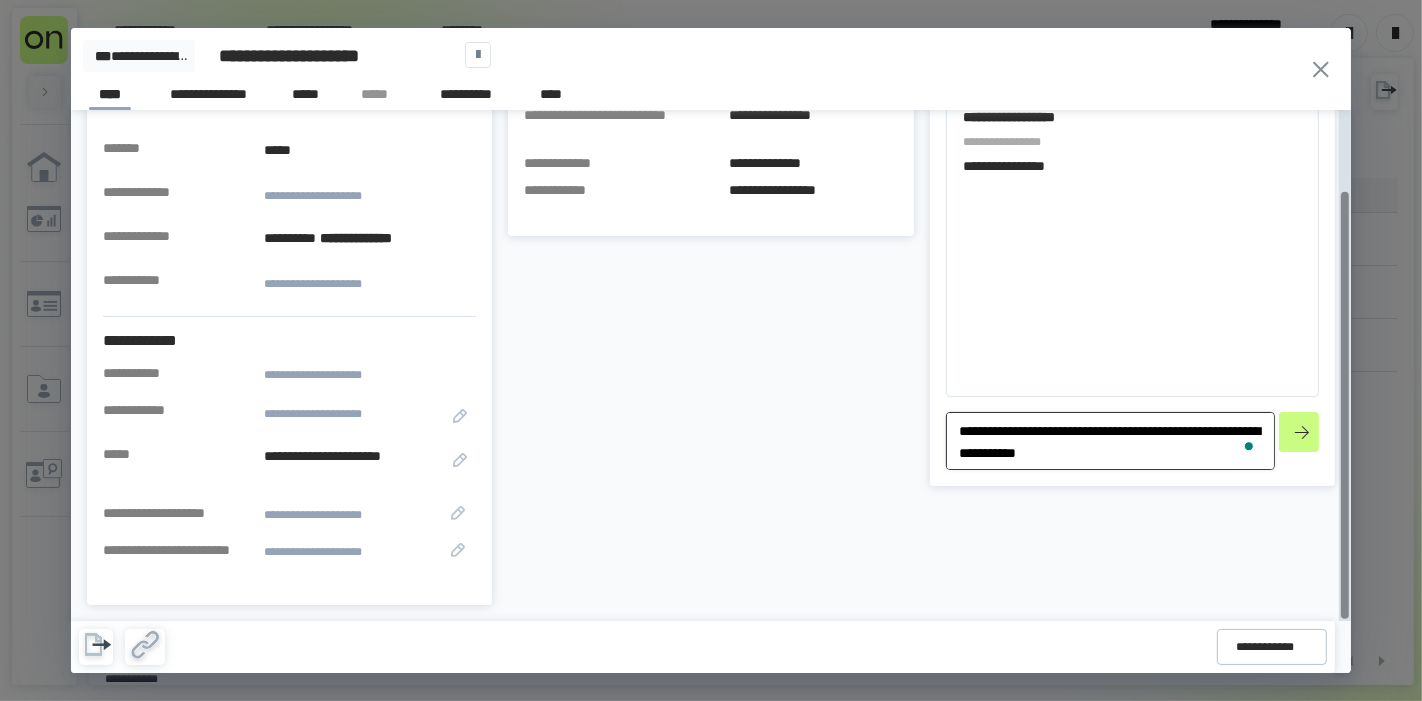 type on "**********" 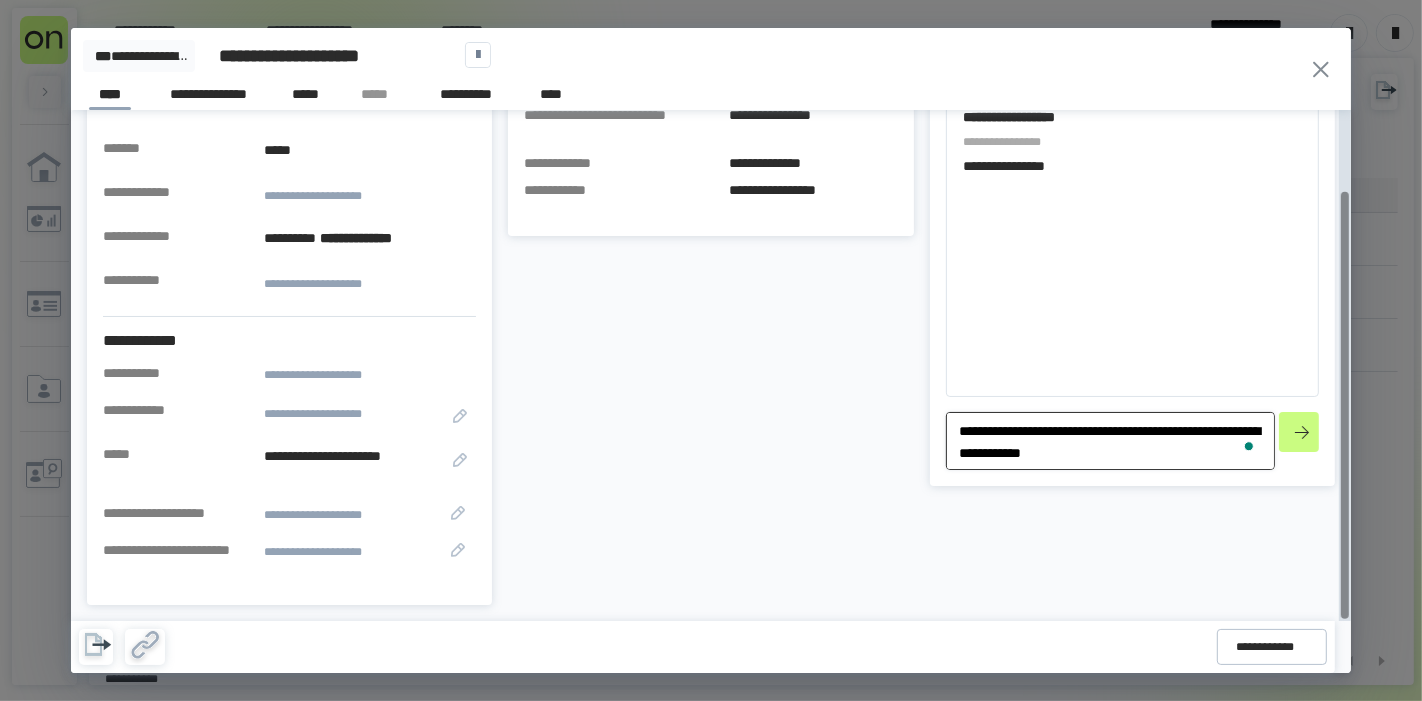 type on "**********" 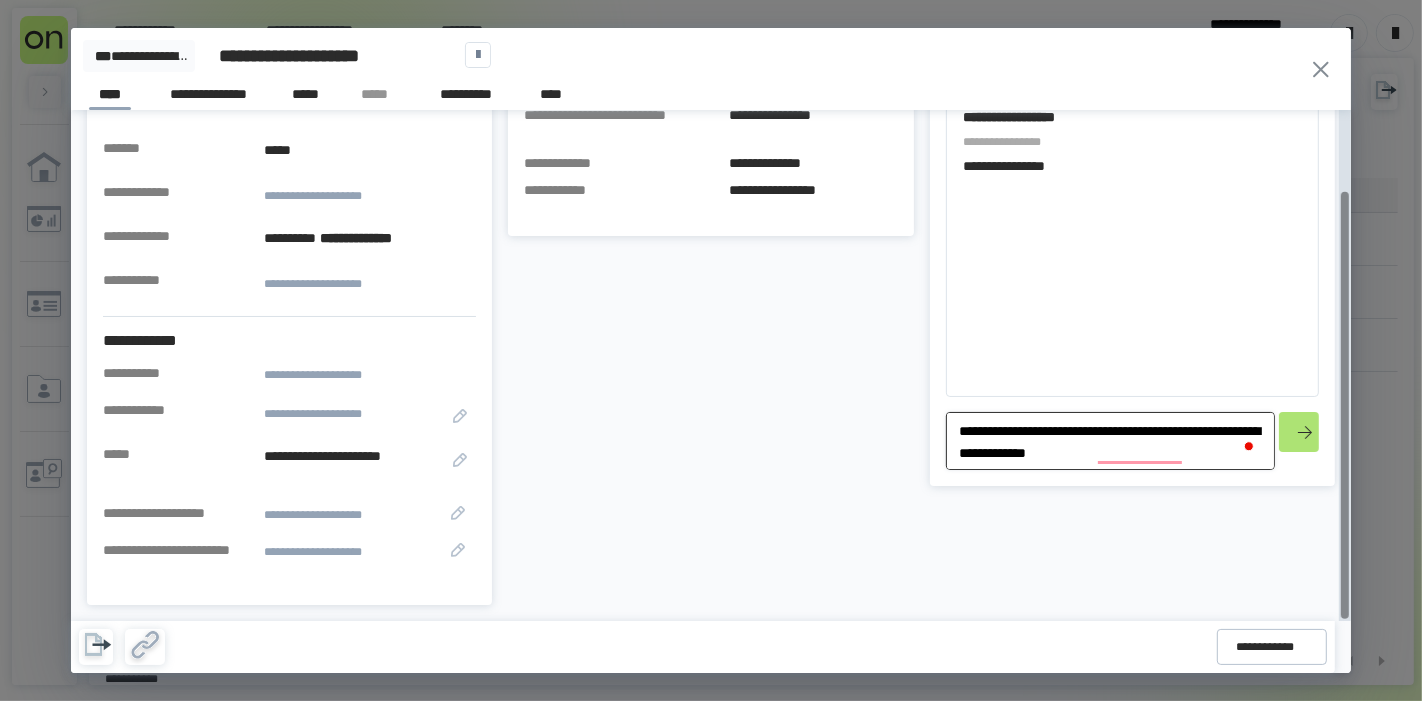 type on "**********" 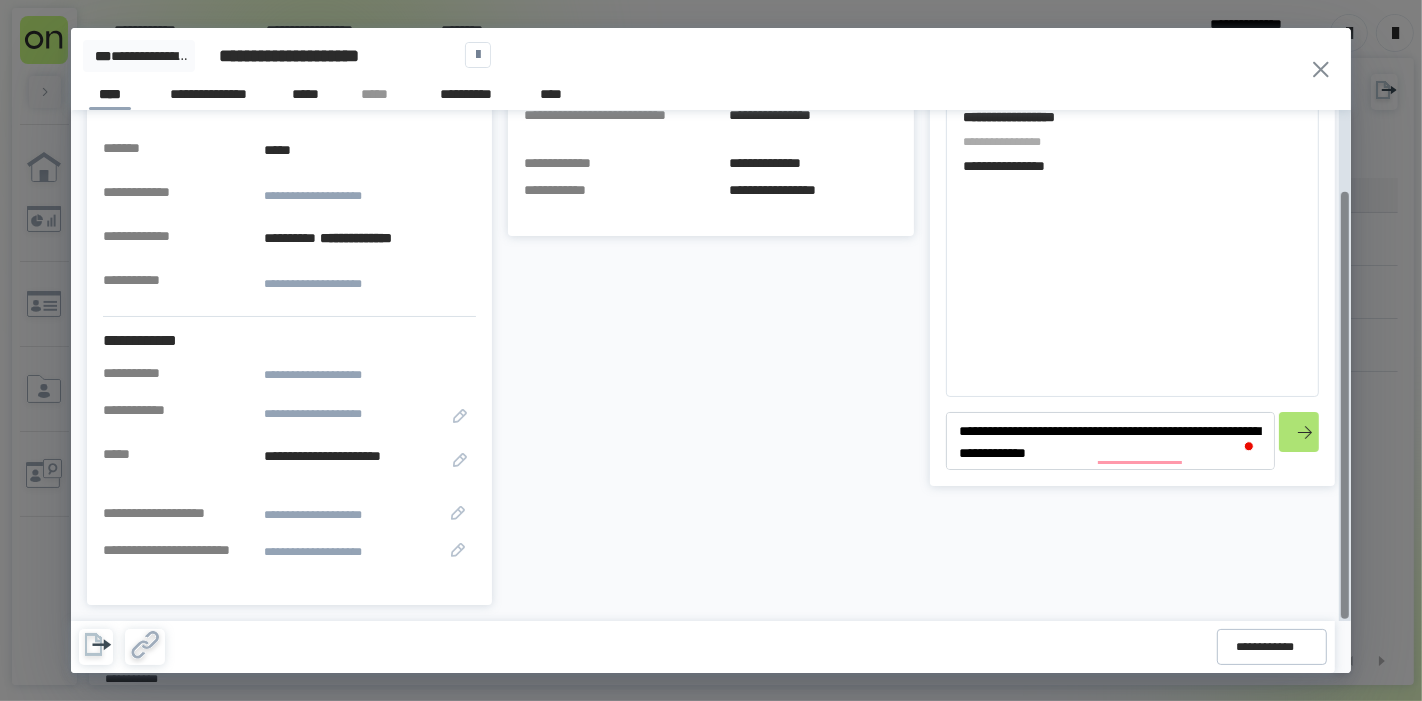 click at bounding box center [1299, 432] 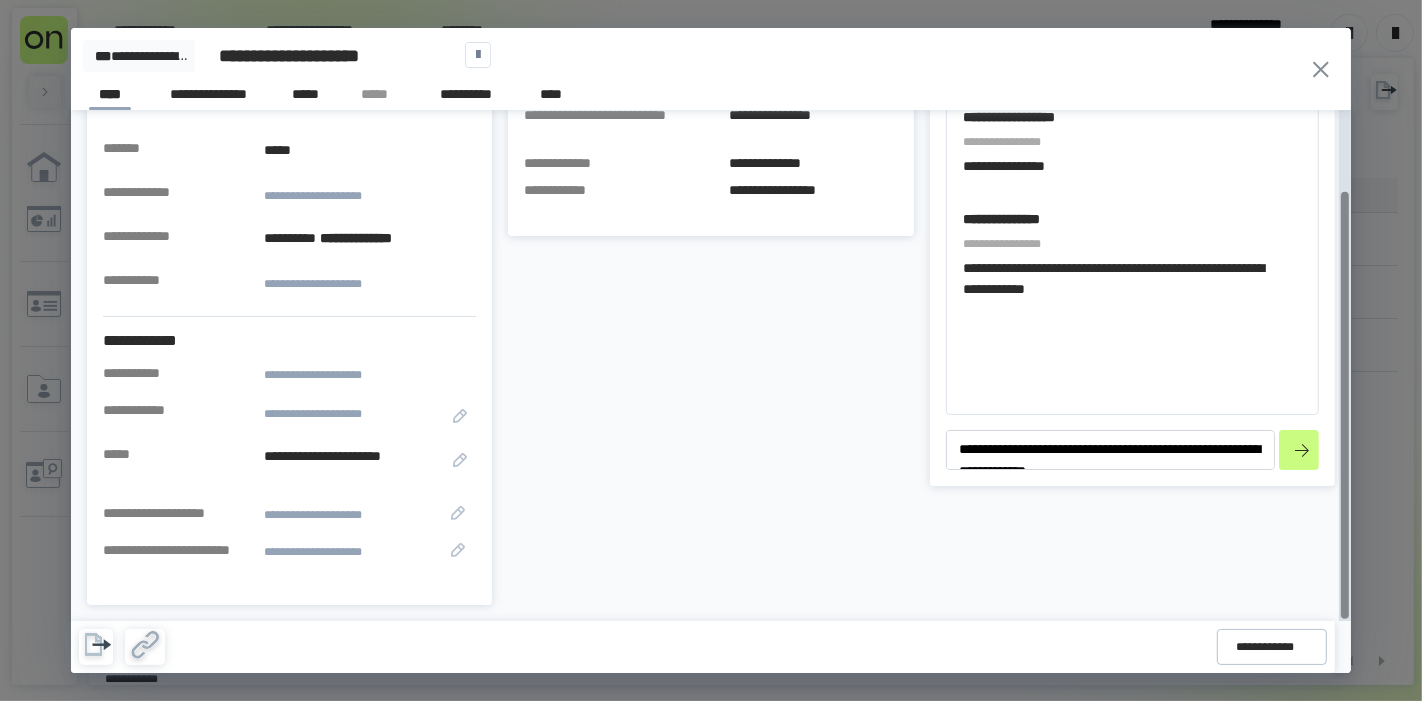 click 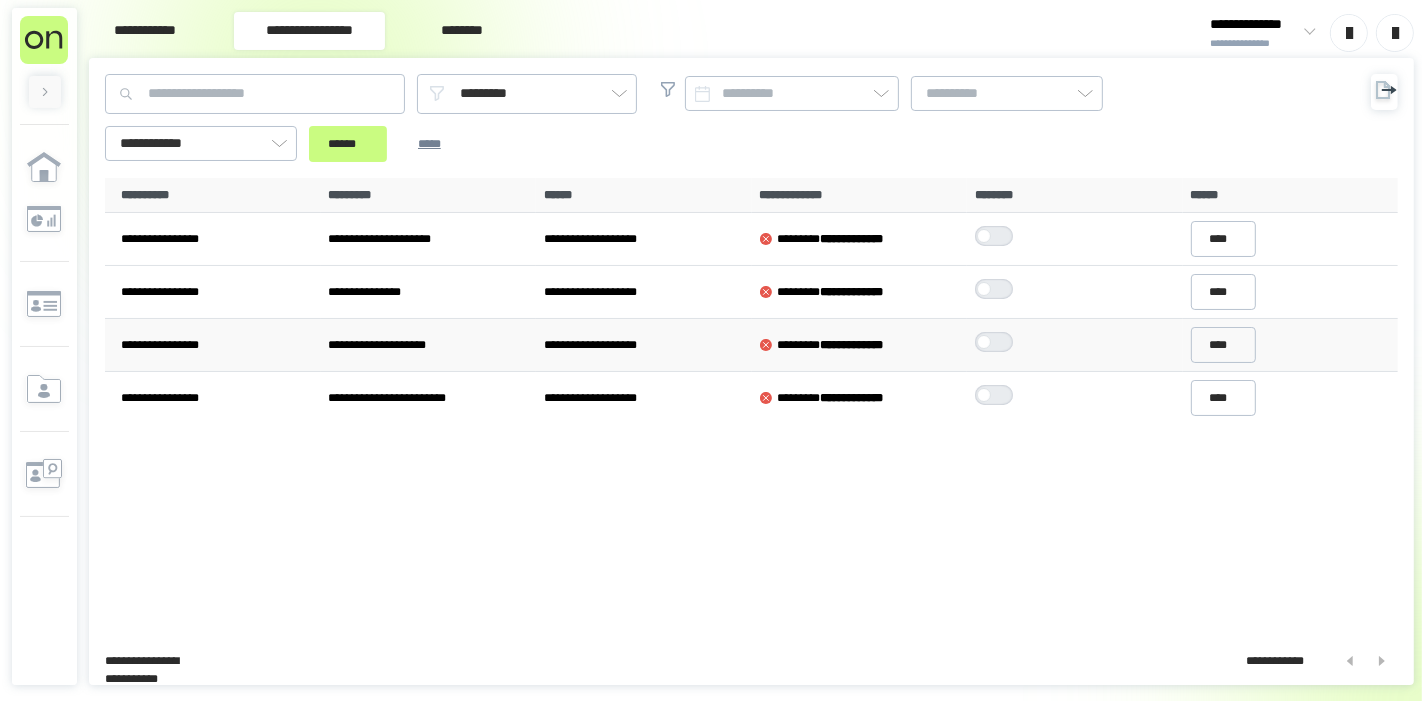 click at bounding box center (984, 342) 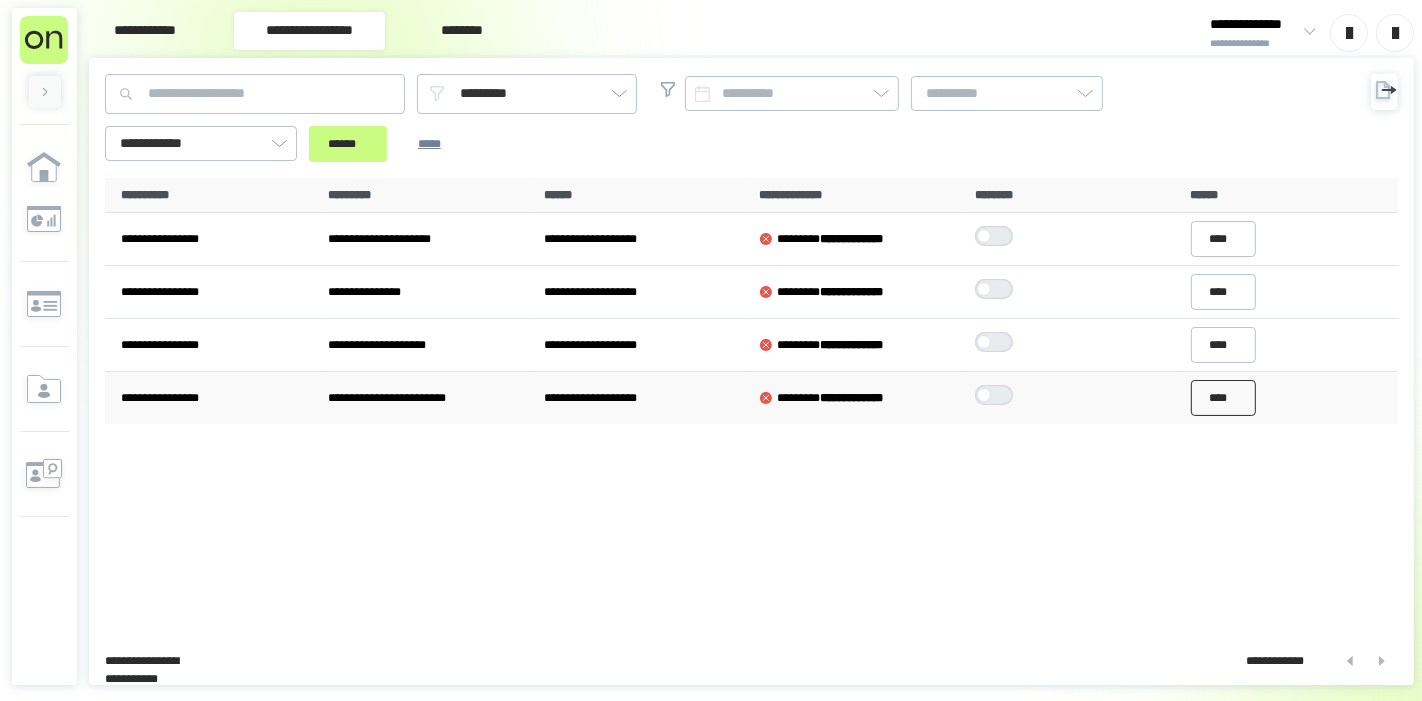 click on "****" at bounding box center (1224, 398) 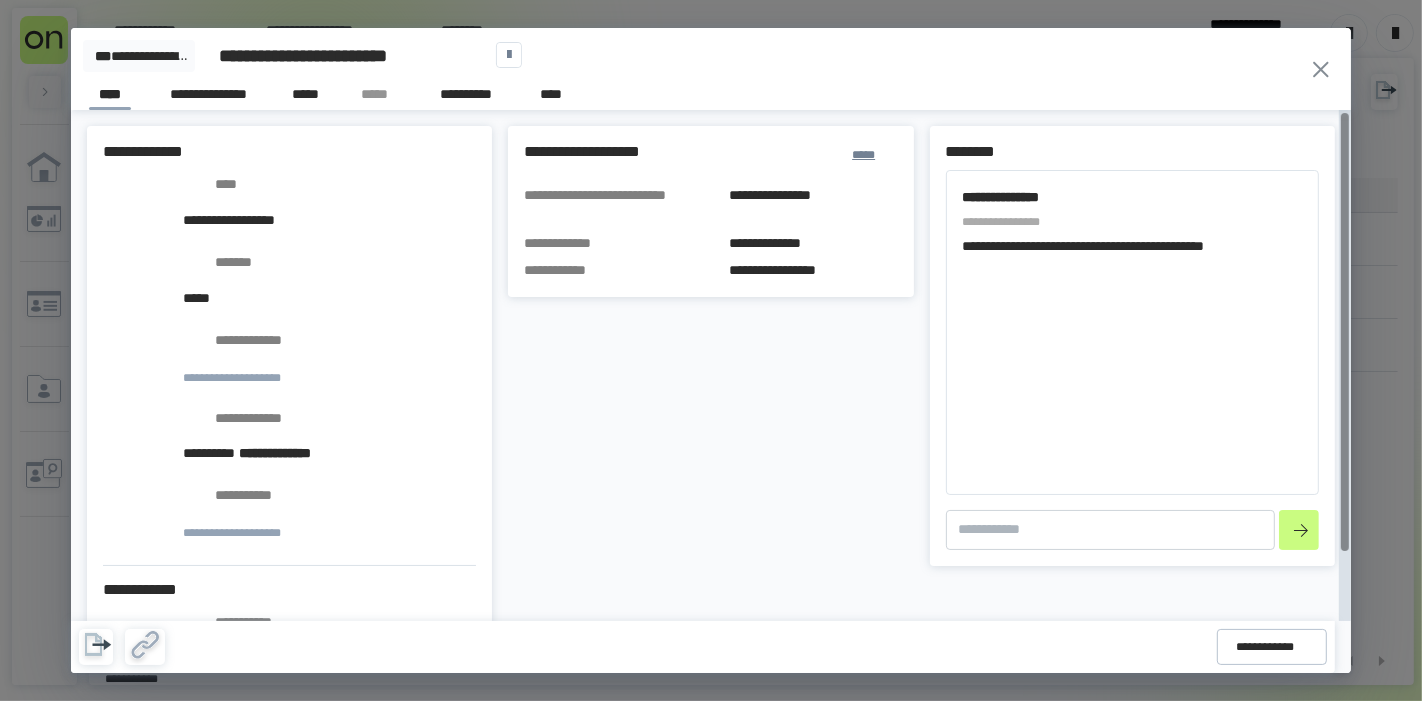 click on "**********" at bounding box center (273, 807) 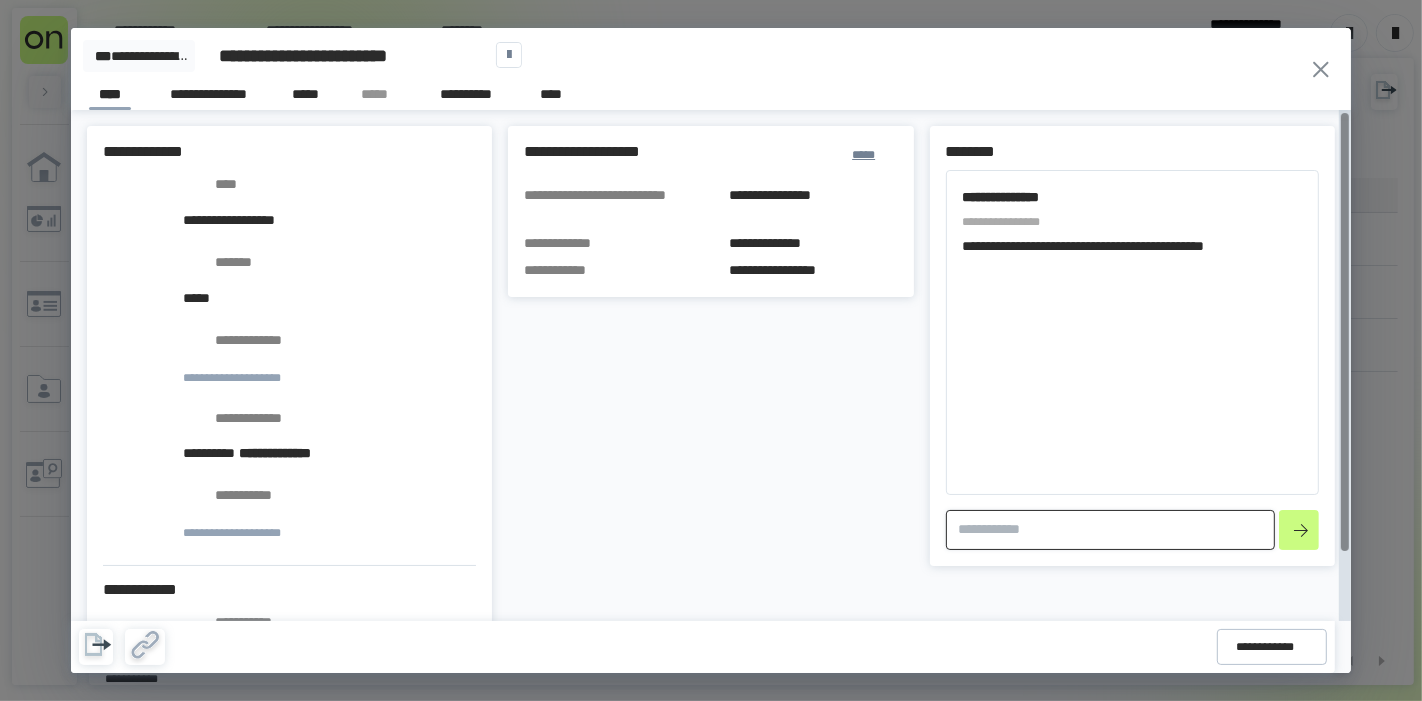 click at bounding box center (1110, 530) 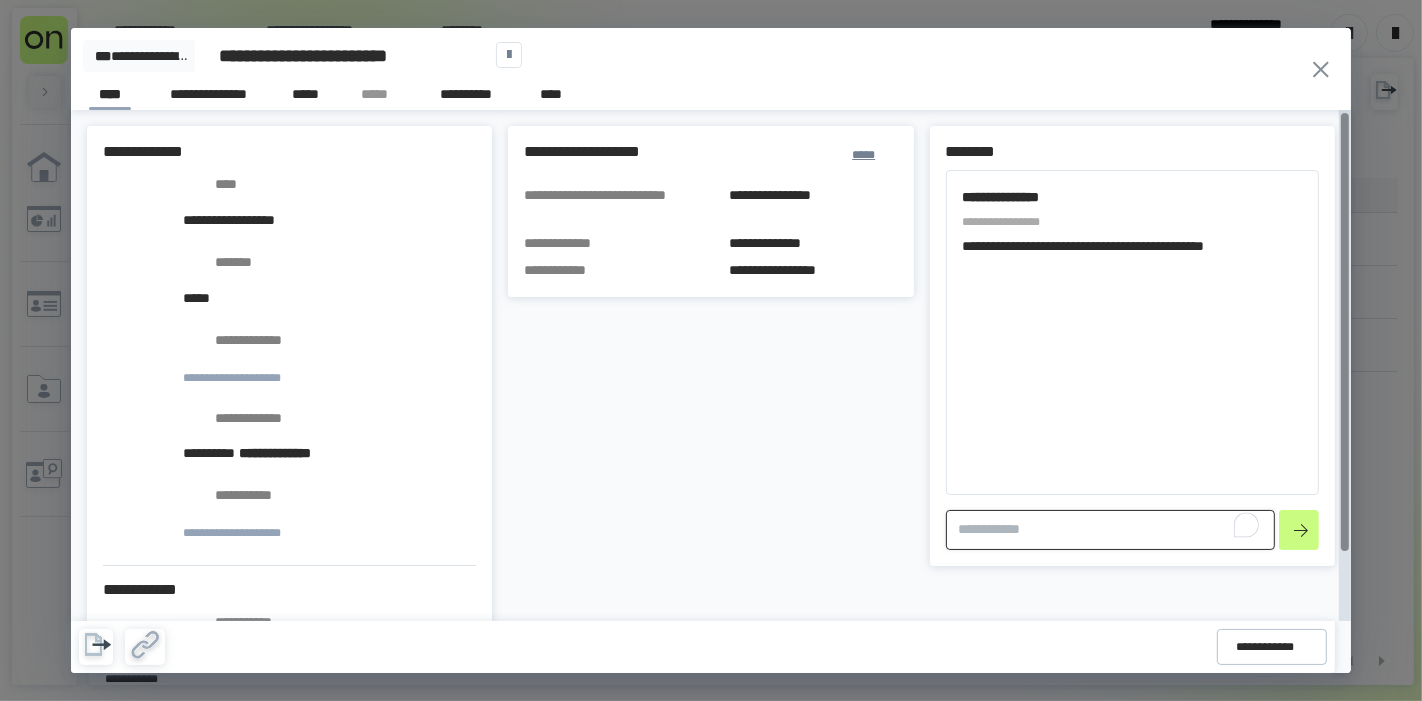 type on "*" 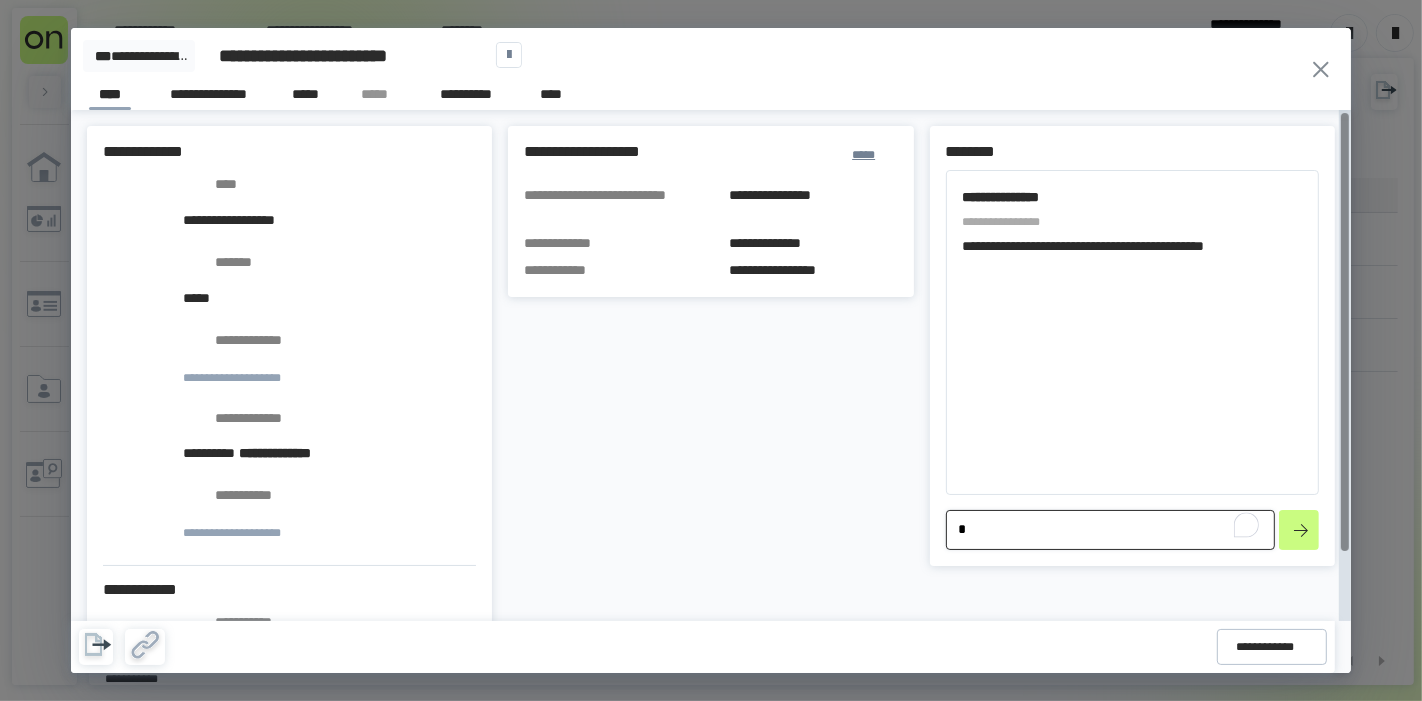 type on "*" 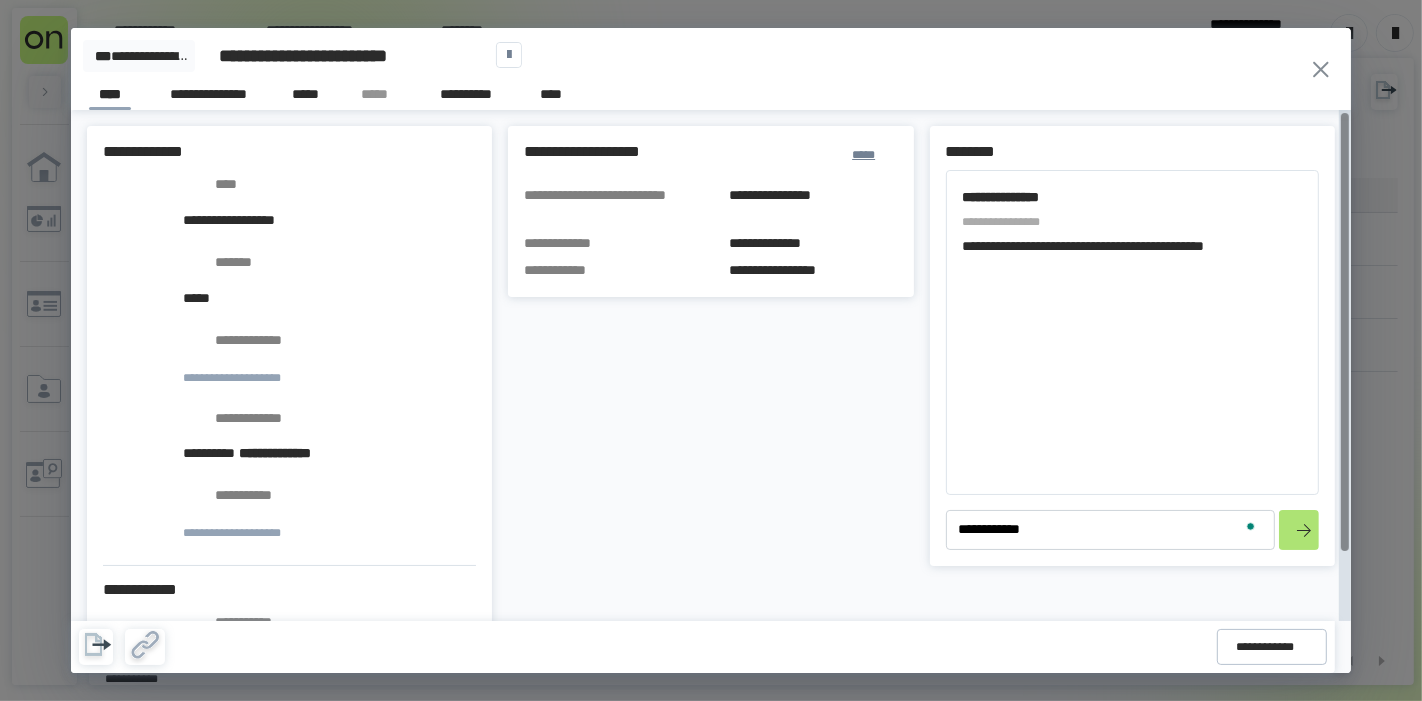 click 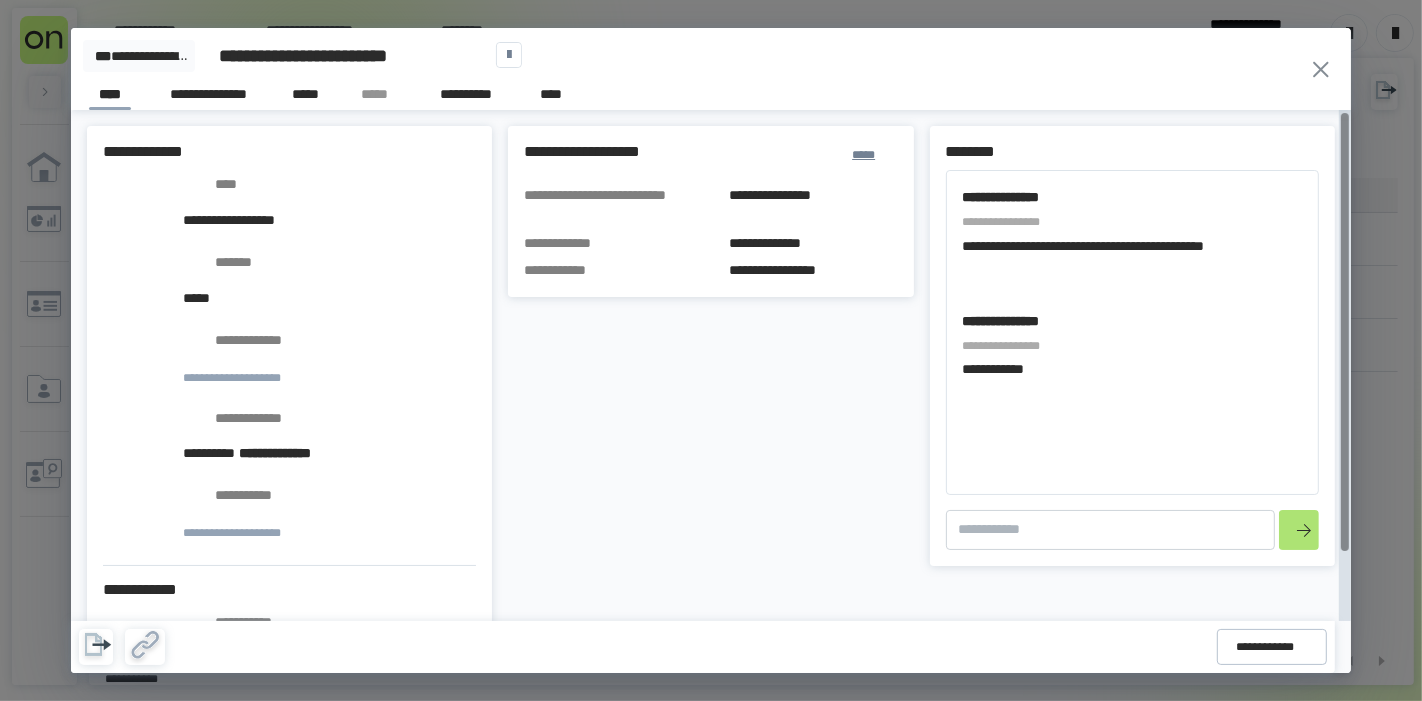click 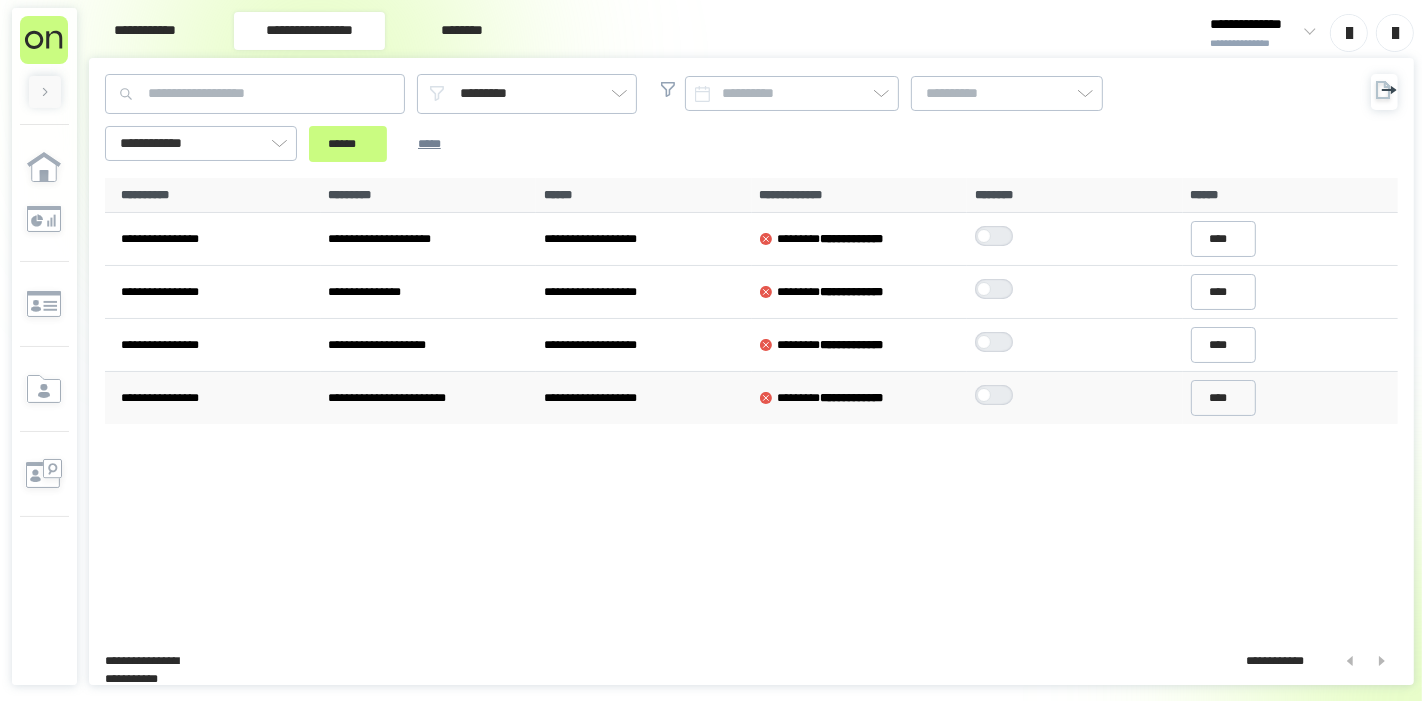 click at bounding box center (999, 395) 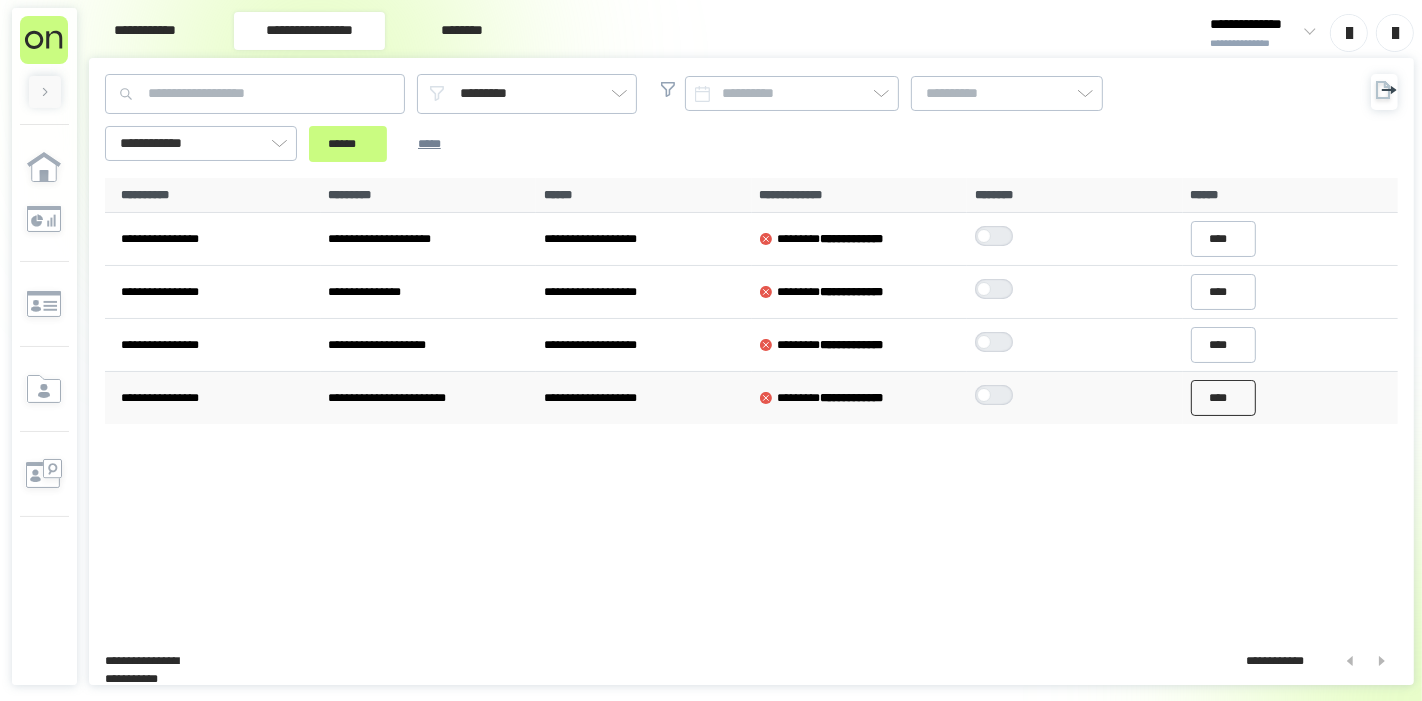 click on "****" at bounding box center (1224, 398) 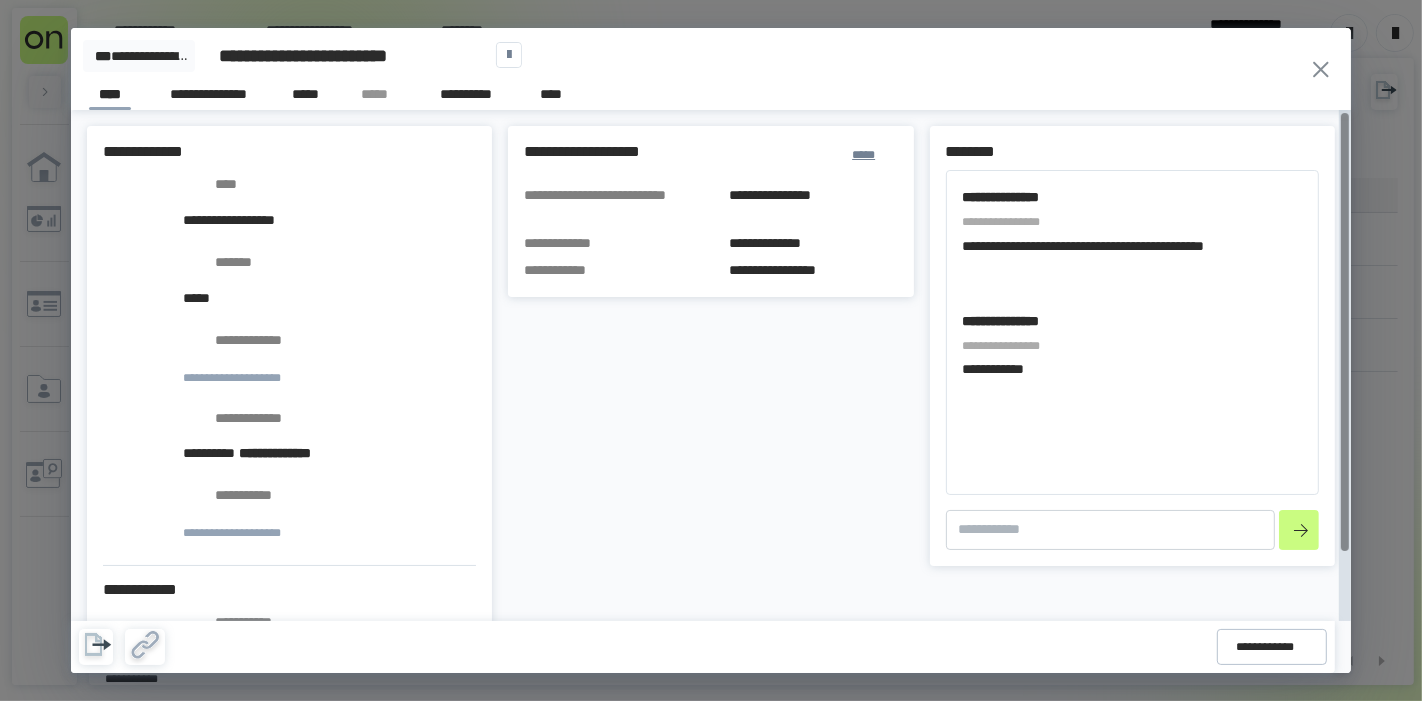 click 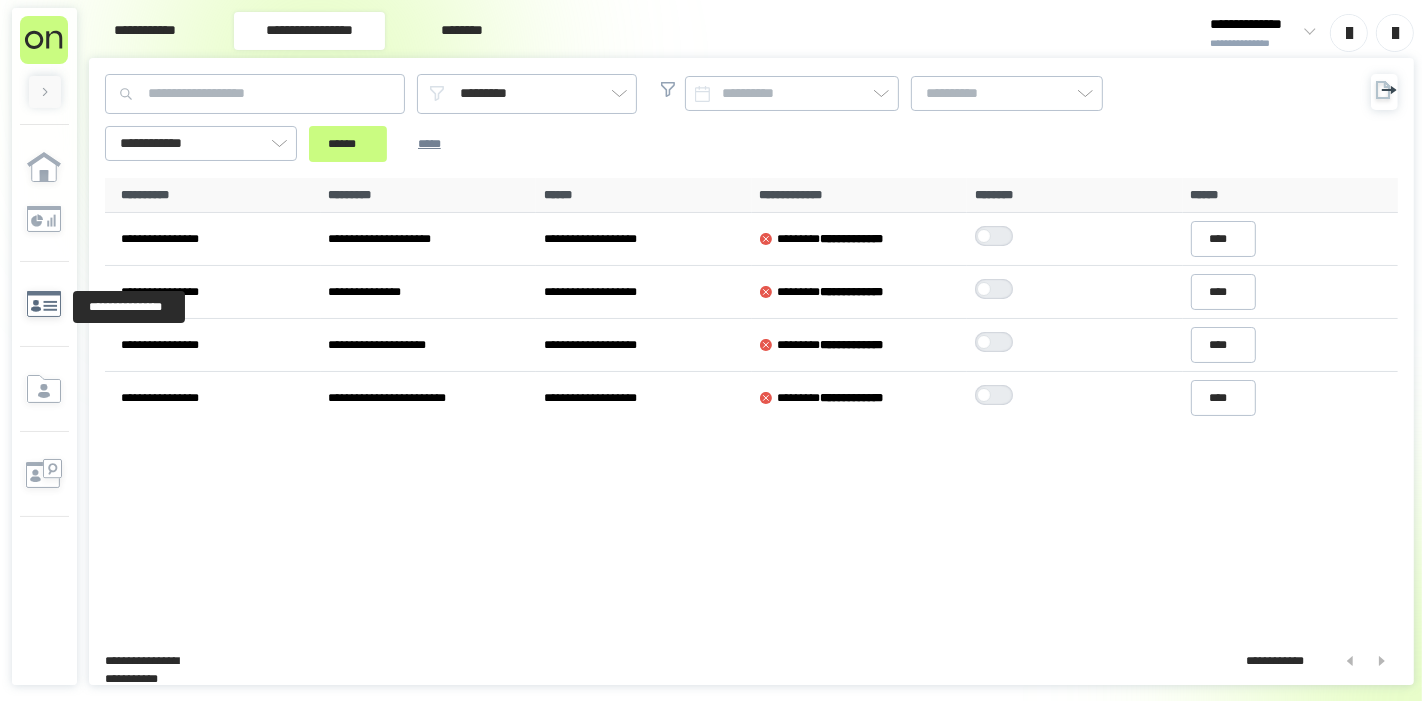 click 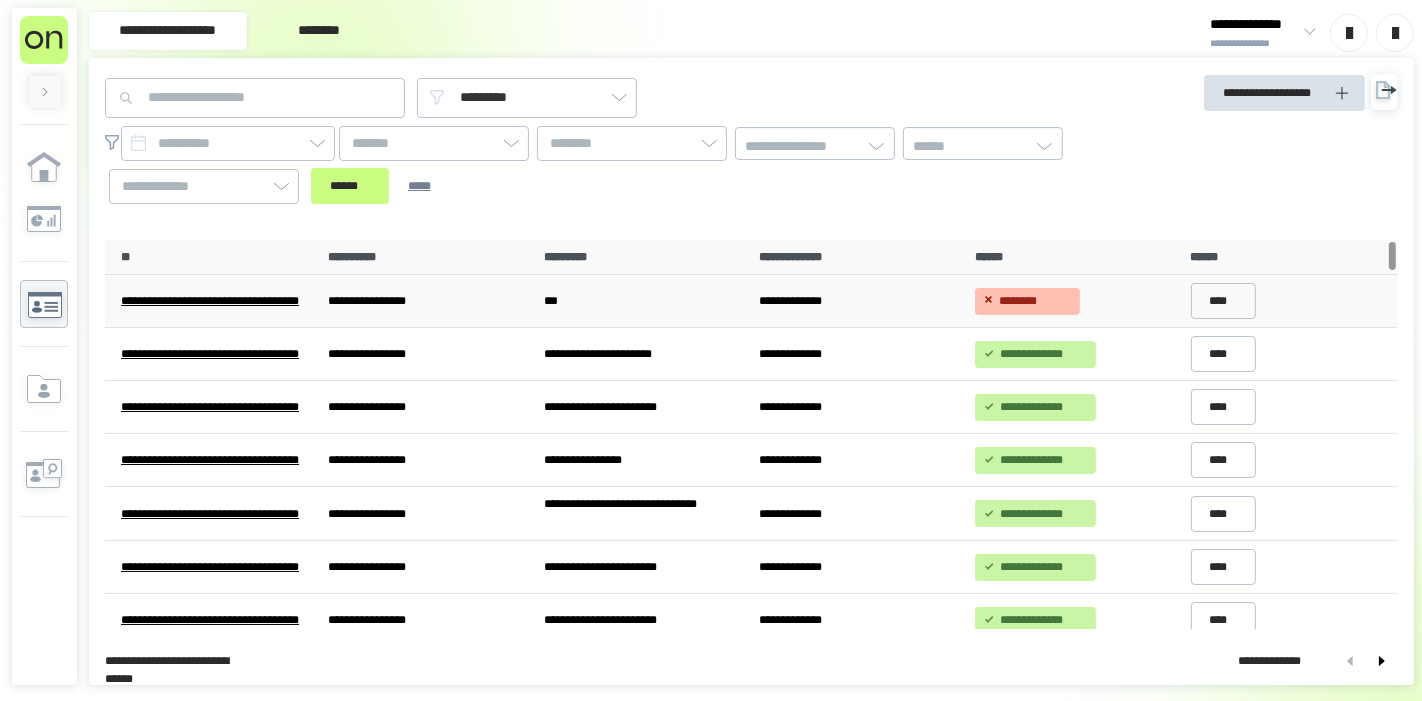 click on "****" at bounding box center (1291, 301) 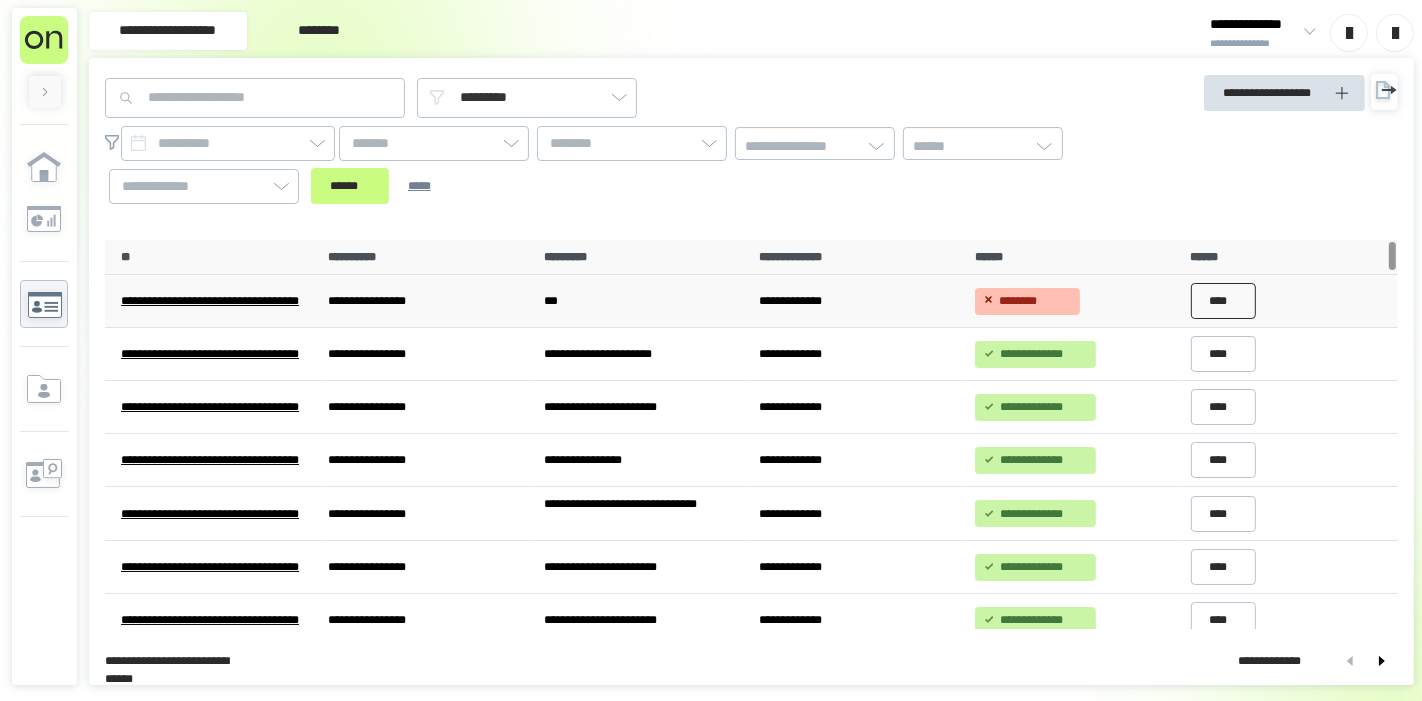 click on "****" at bounding box center [1224, 301] 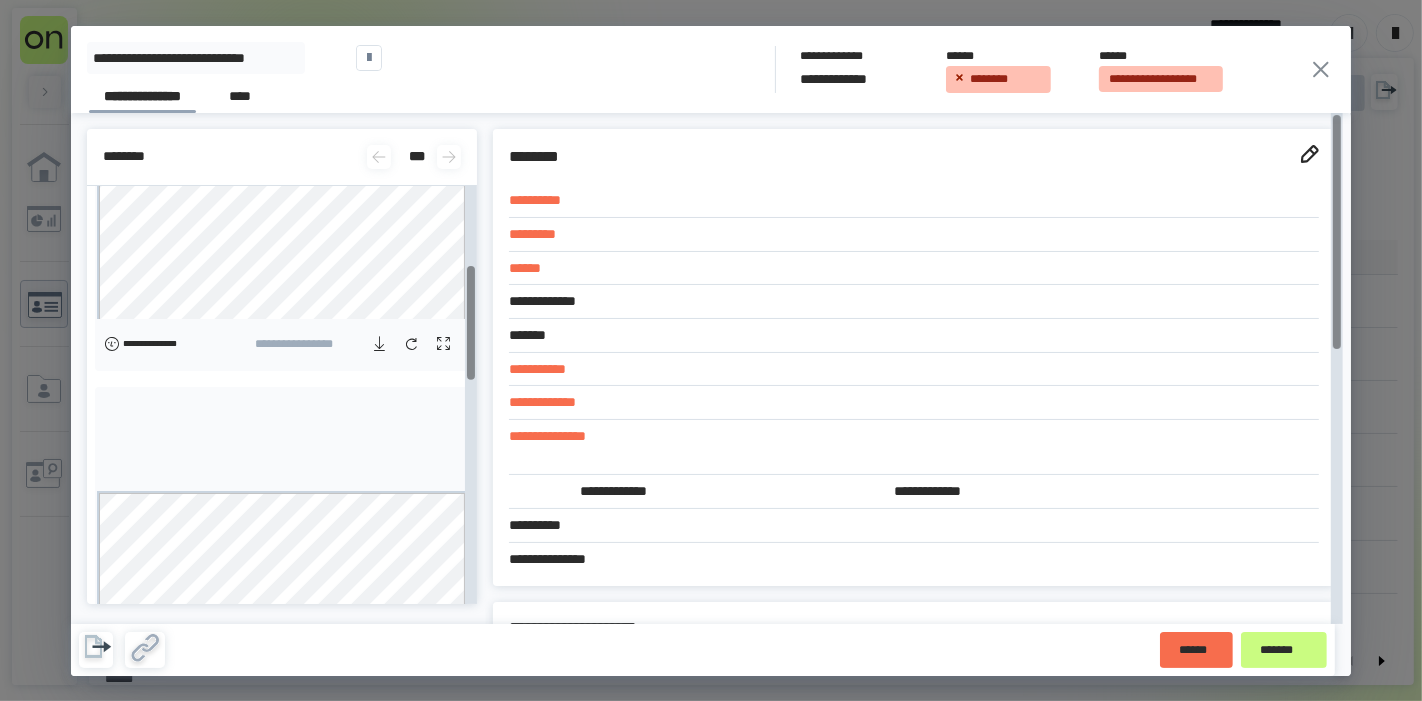 scroll, scrollTop: 555, scrollLeft: 0, axis: vertical 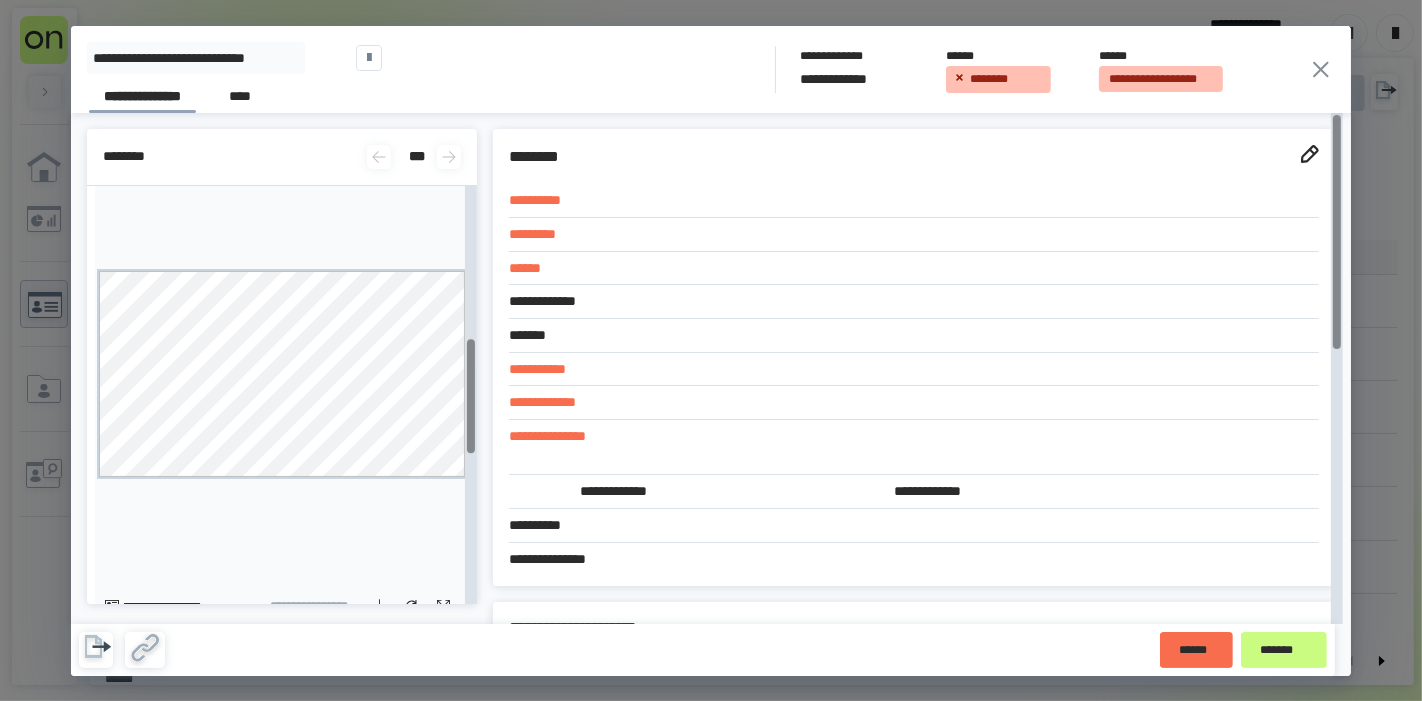 click on "**********" at bounding box center (711, 69) 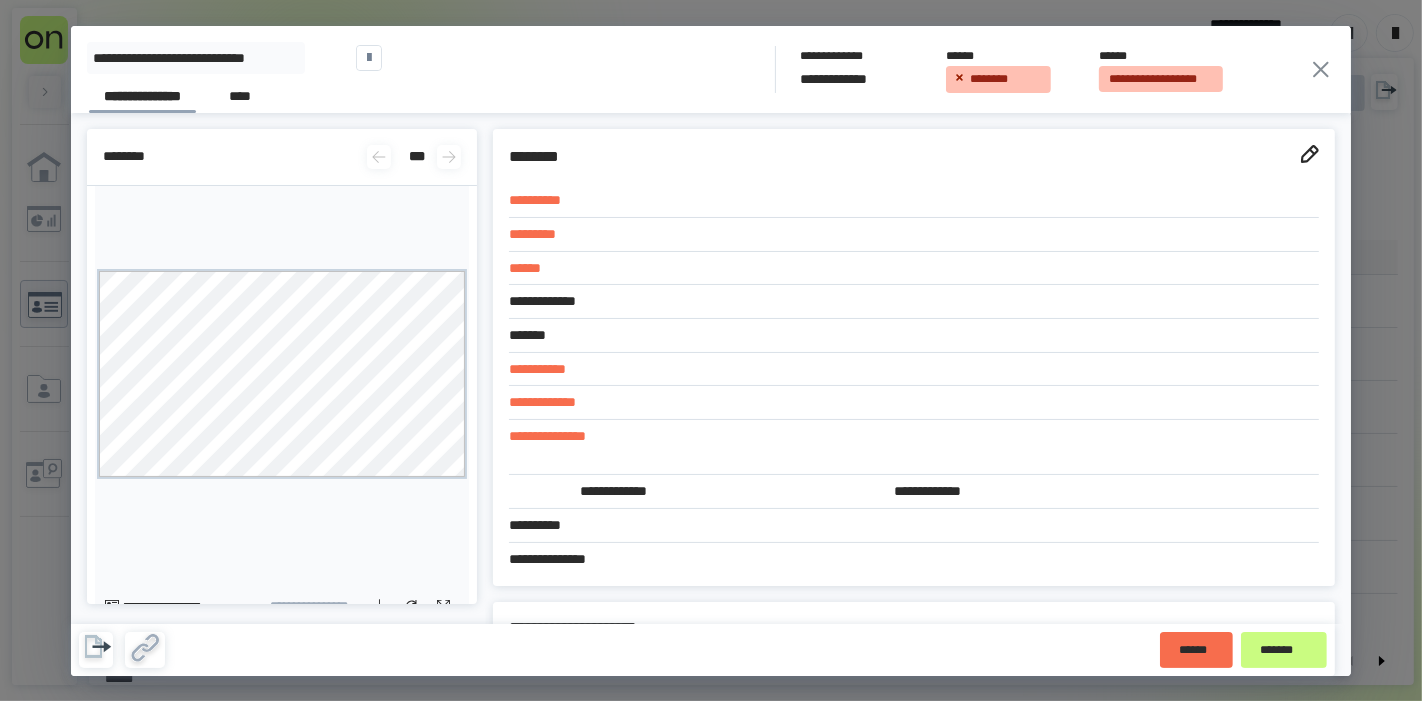 click 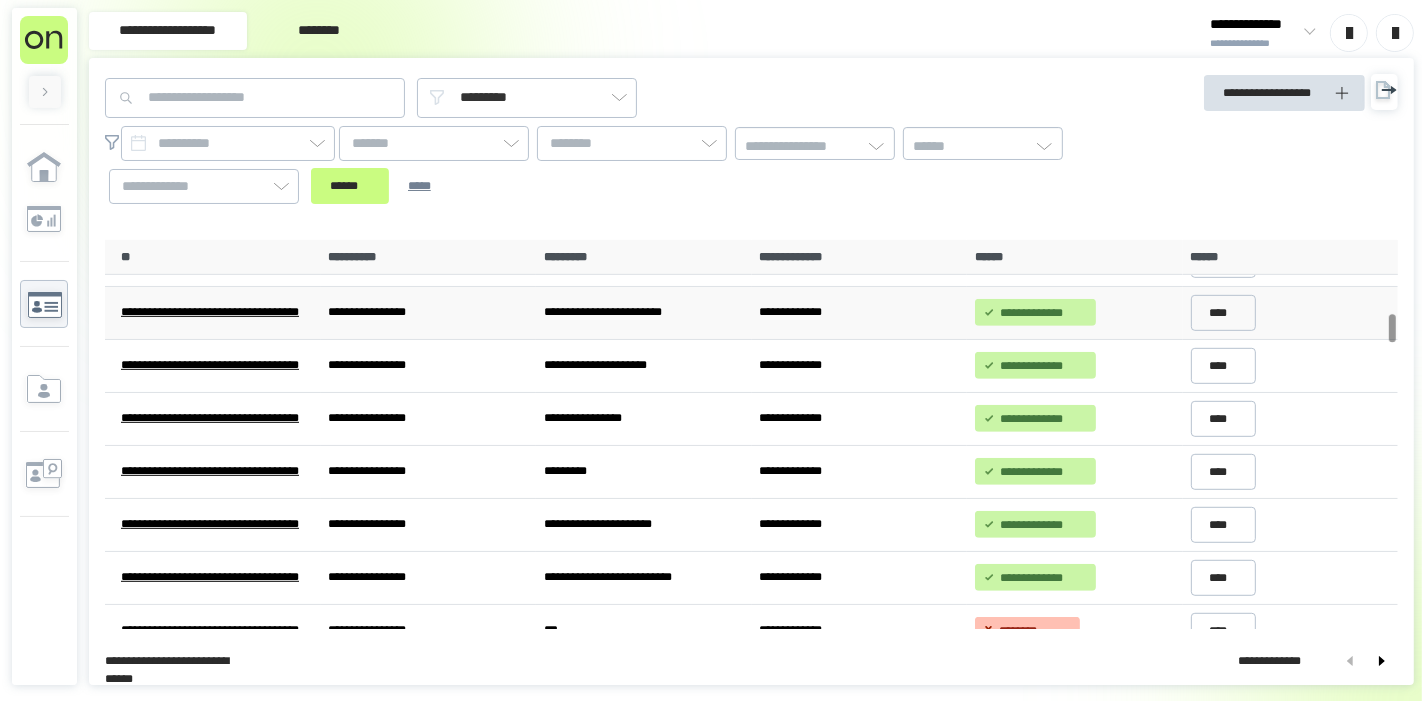 scroll, scrollTop: 1000, scrollLeft: 0, axis: vertical 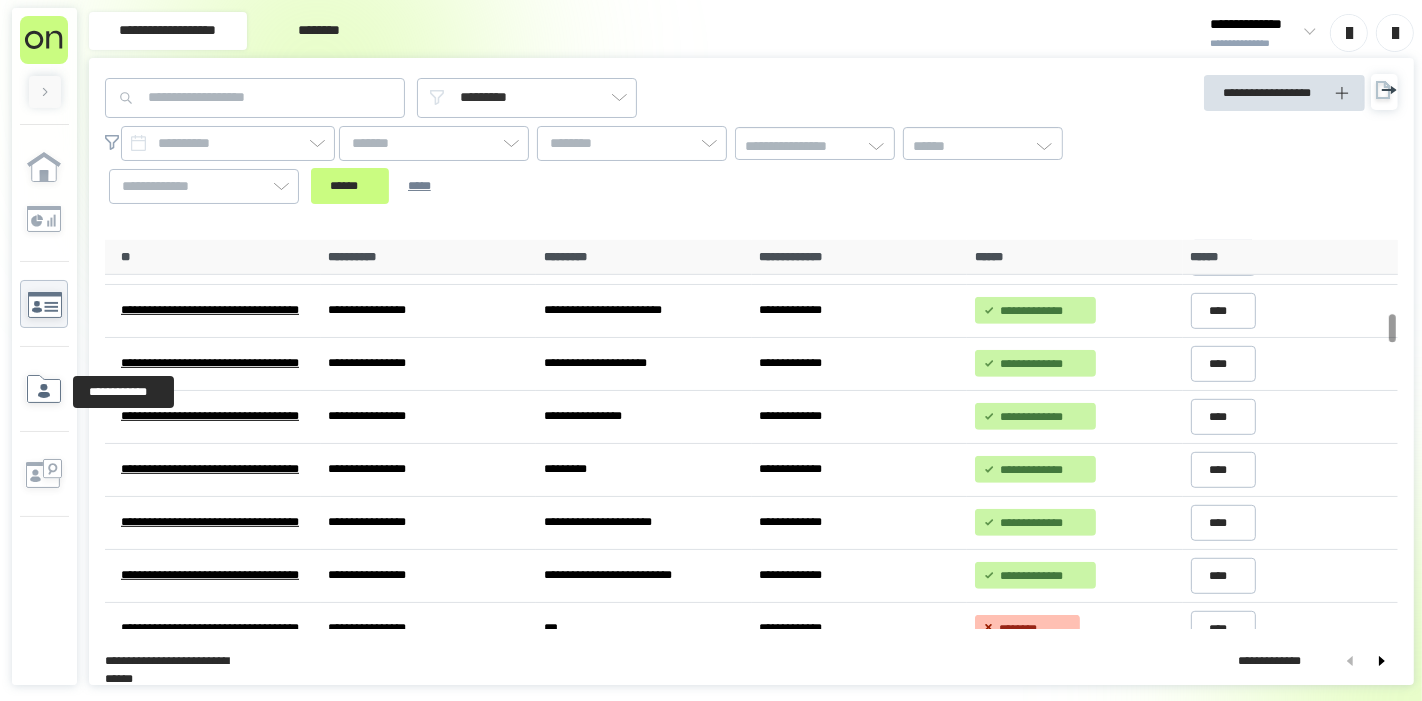 click 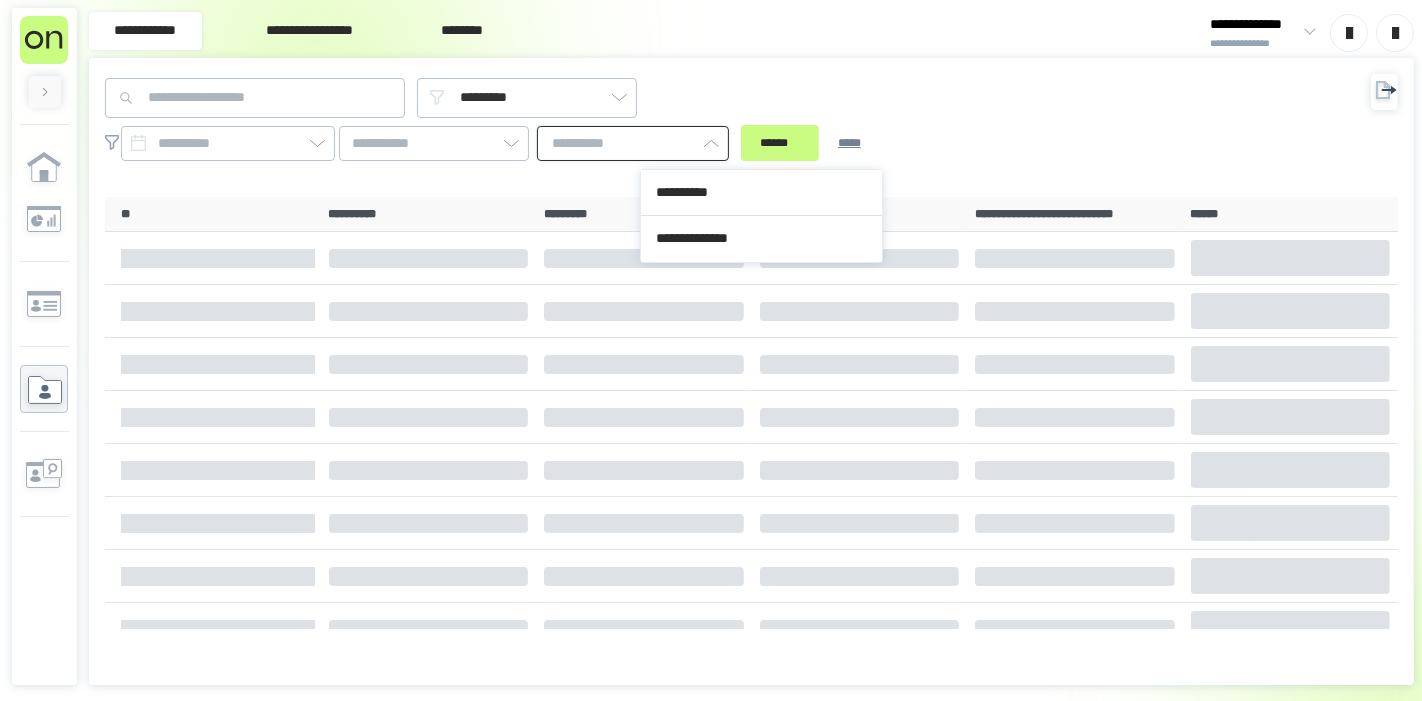 click at bounding box center (633, 143) 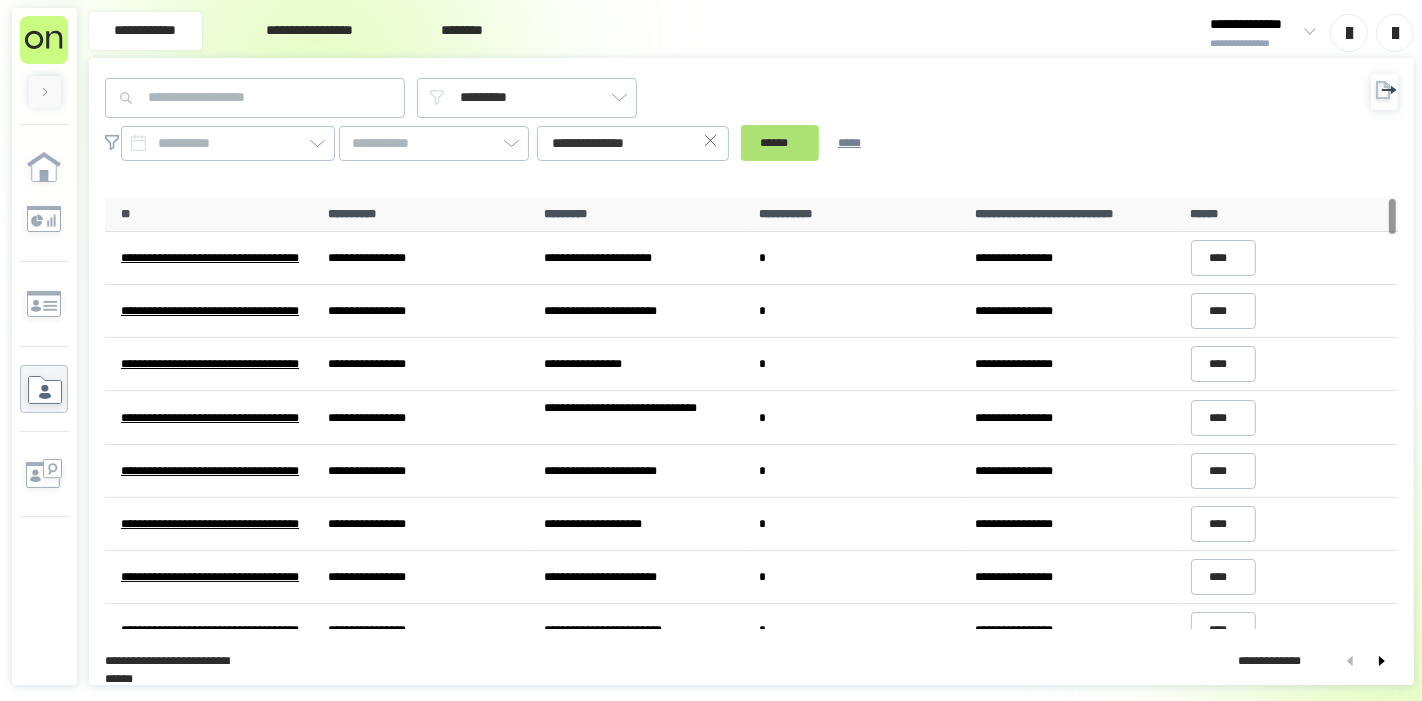click on "******" at bounding box center (780, 143) 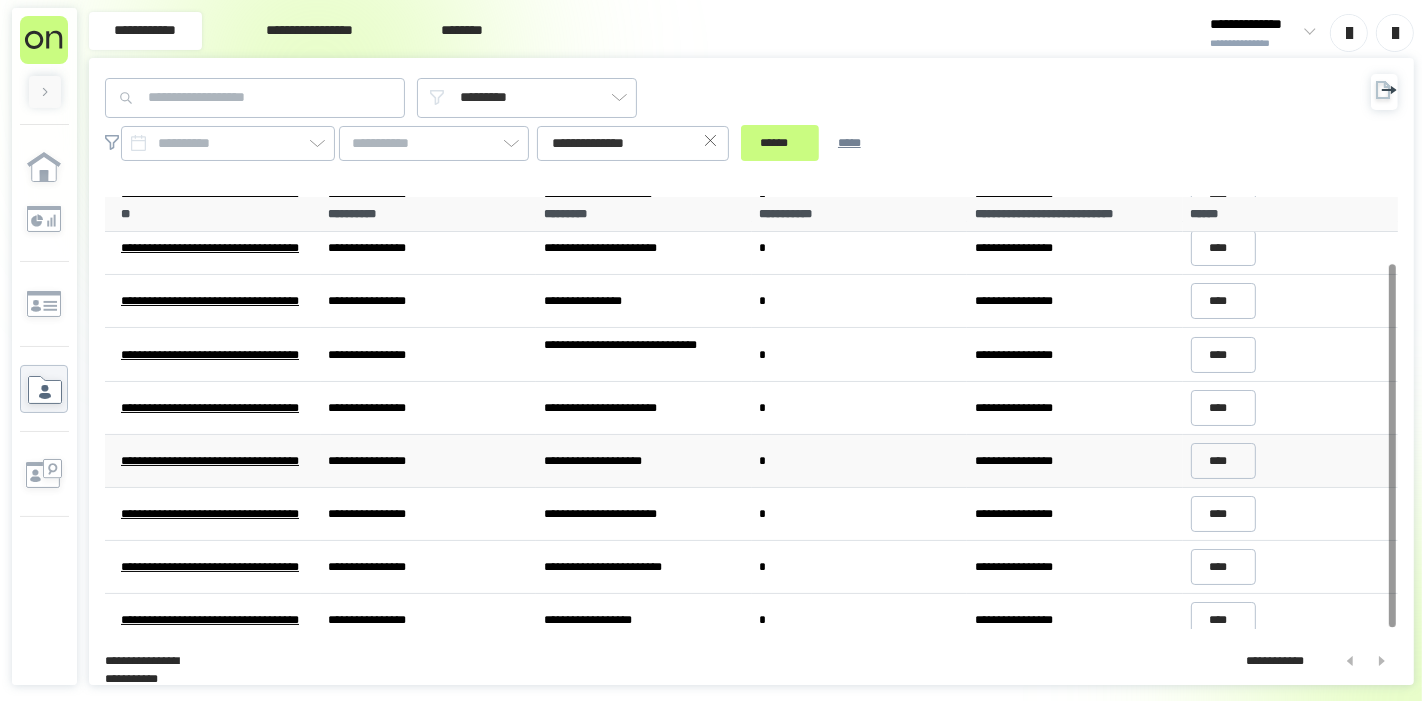 scroll, scrollTop: 77, scrollLeft: 0, axis: vertical 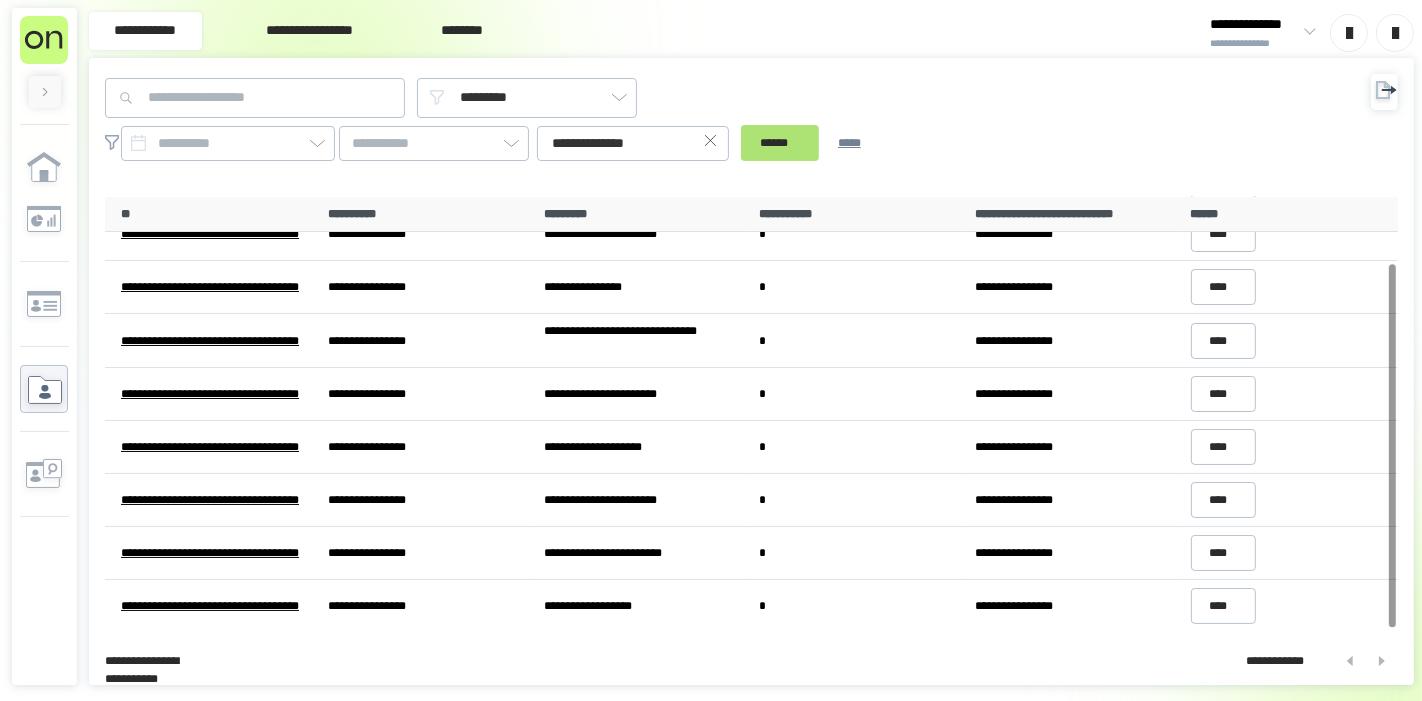 click on "******" at bounding box center [780, 143] 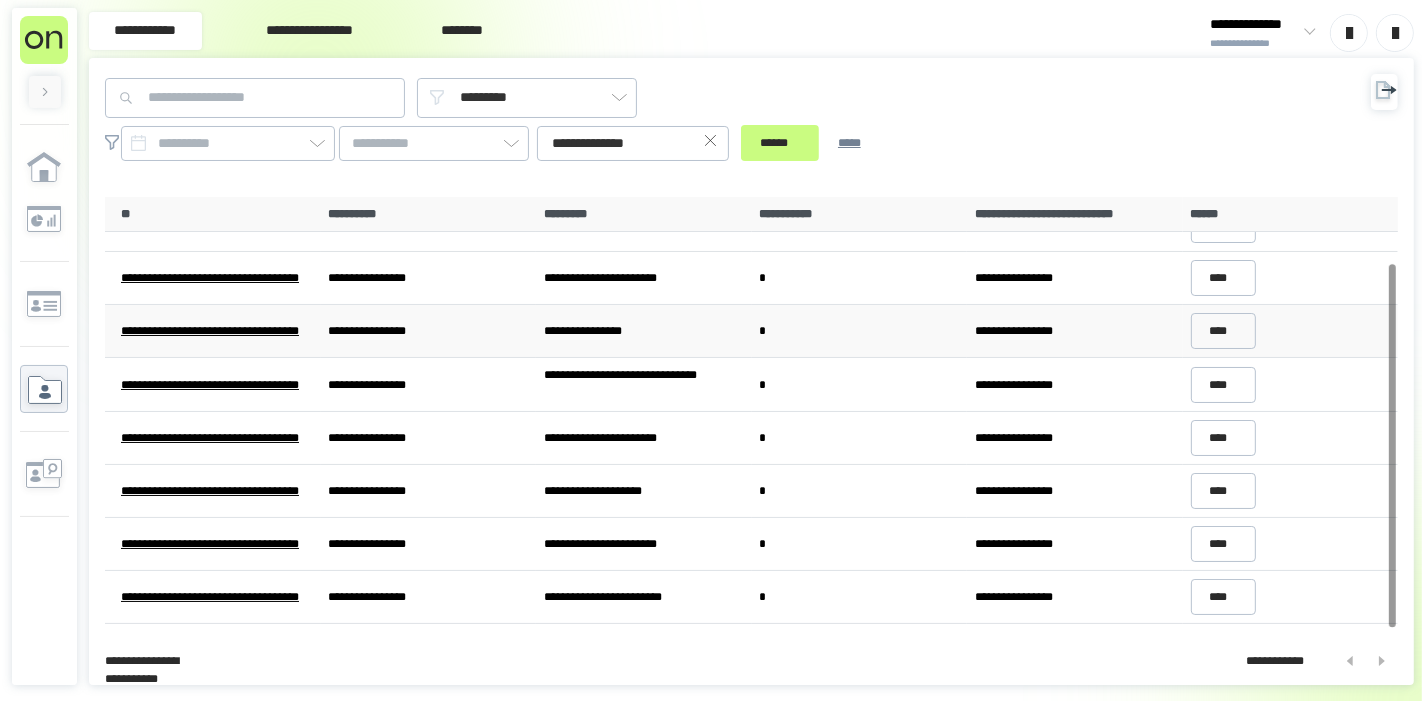 scroll, scrollTop: 0, scrollLeft: 0, axis: both 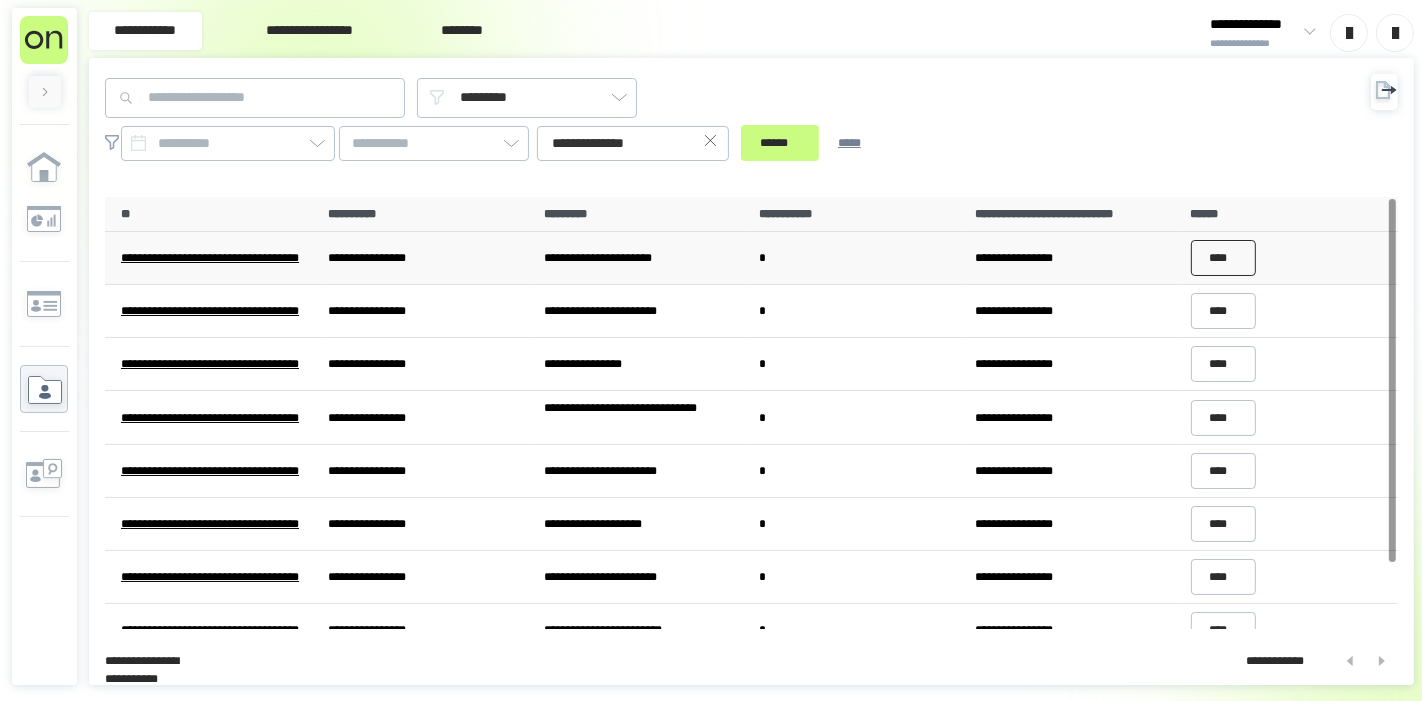click on "****" at bounding box center (1224, 258) 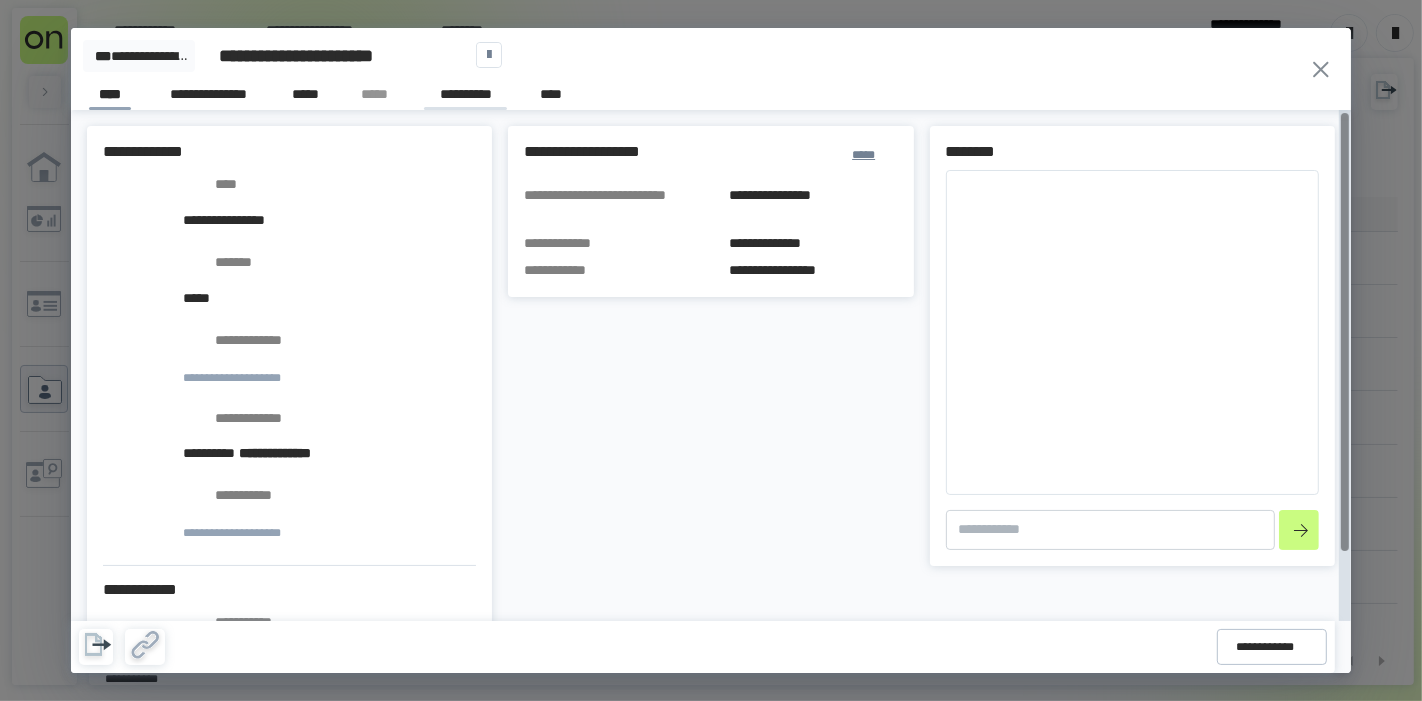 click on "**********" at bounding box center (465, 97) 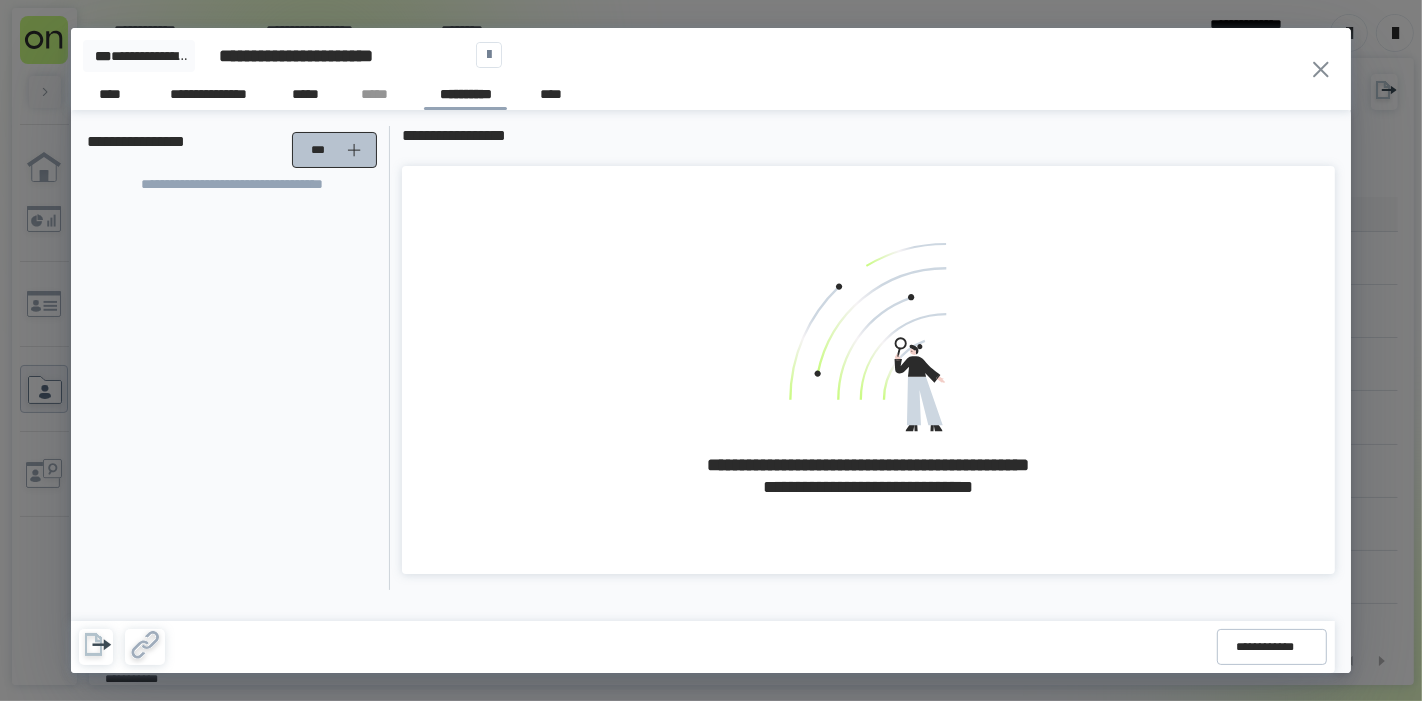 click on "***" at bounding box center (322, 150) 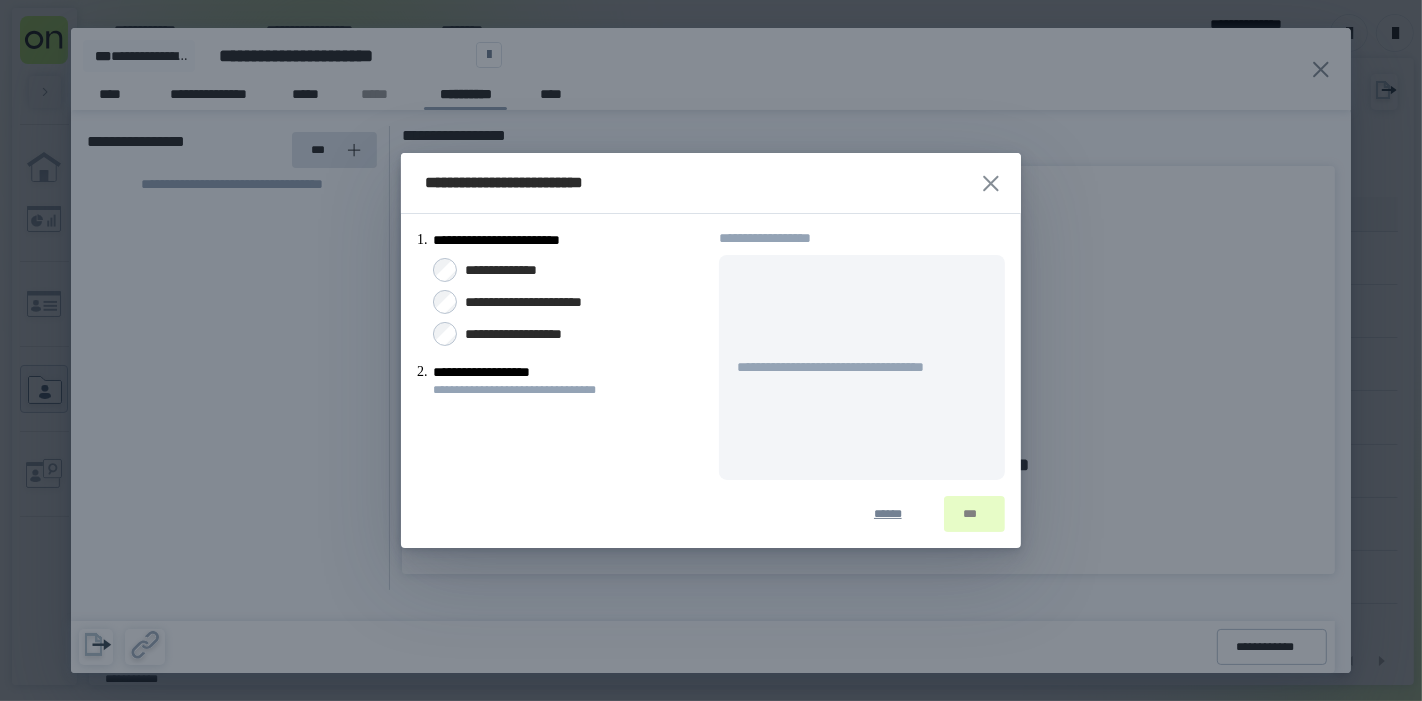 click on "**********" at bounding box center (560, 314) 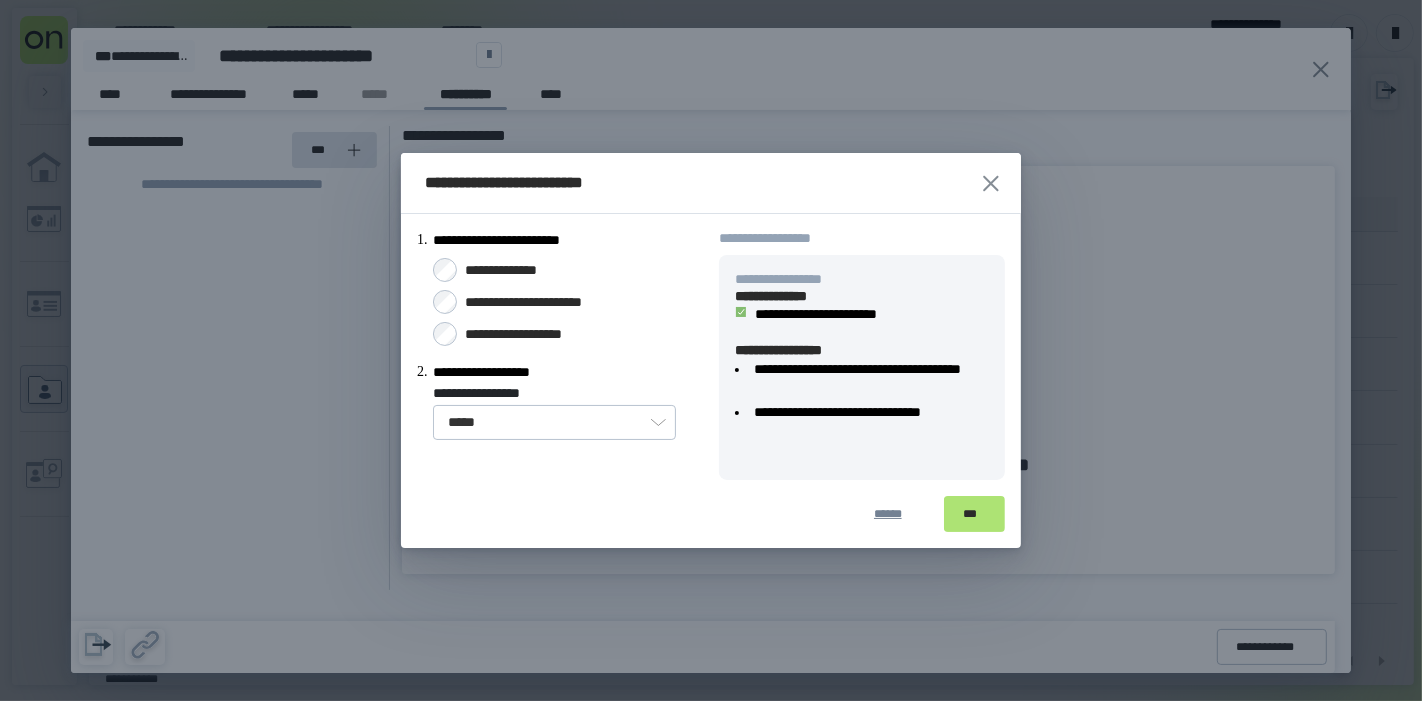 click on "***" at bounding box center (974, 514) 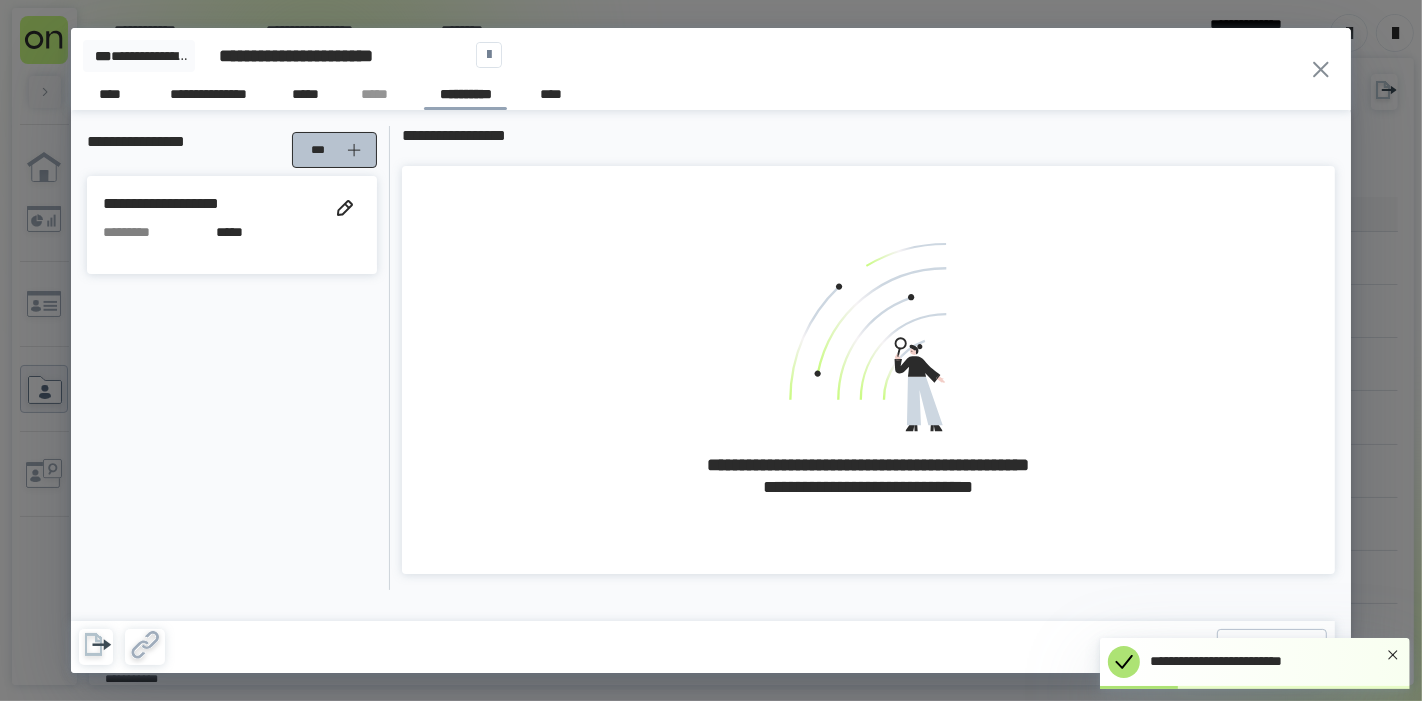 click on "***" at bounding box center [322, 150] 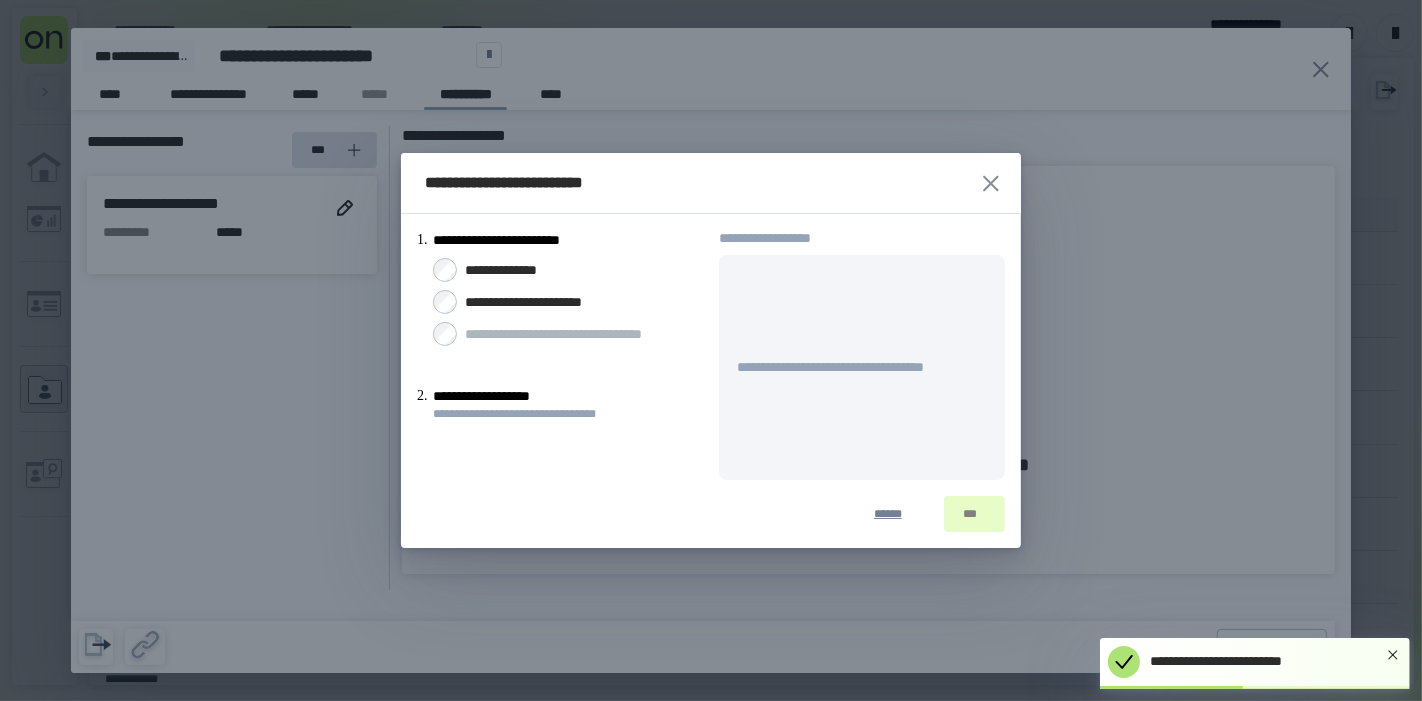 click on "**********" at bounding box center (513, 270) 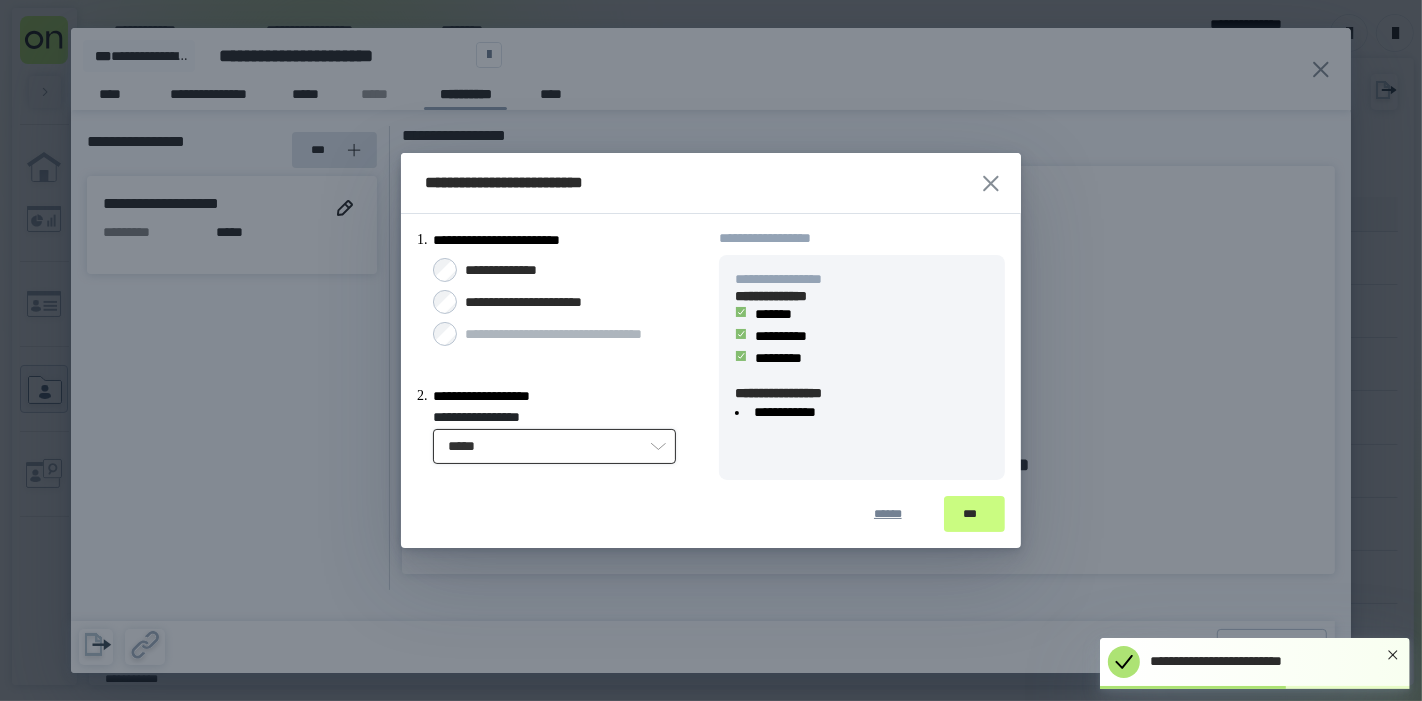 click on "*****" at bounding box center [554, 446] 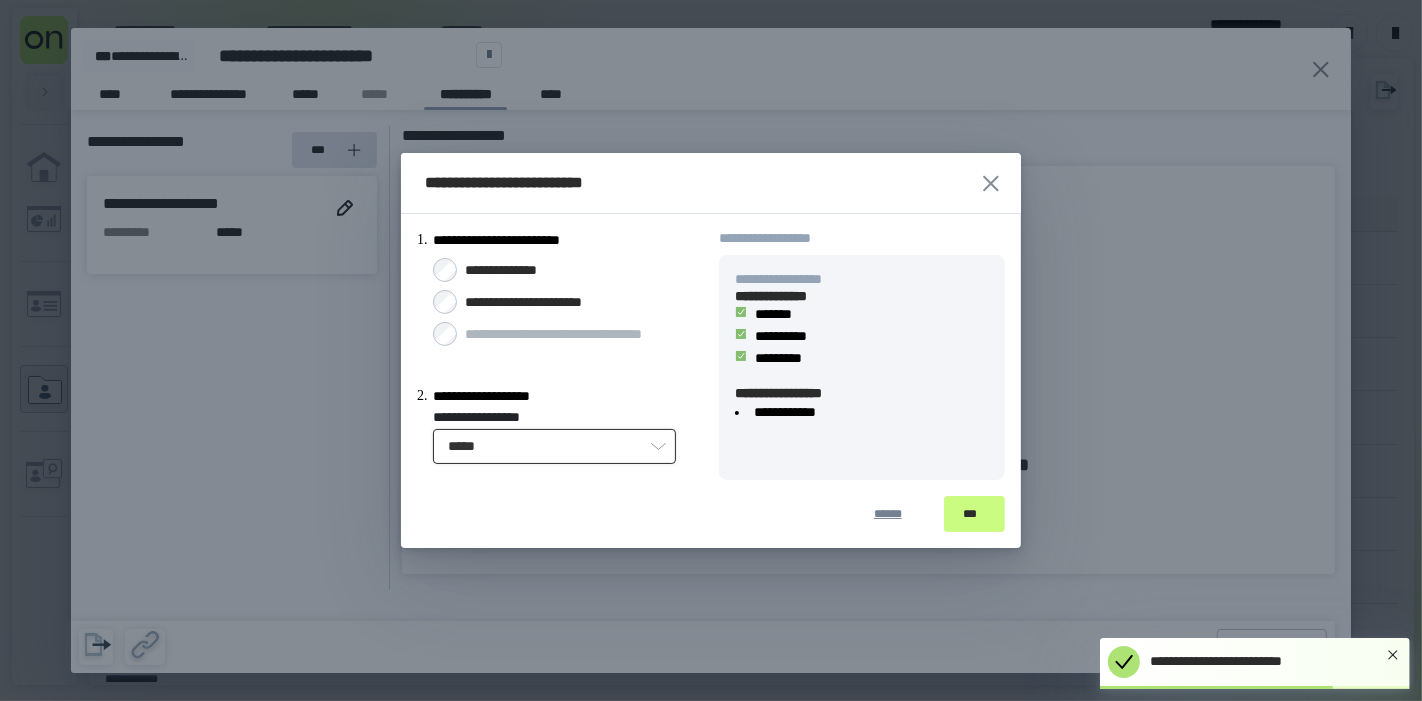 drag, startPoint x: 618, startPoint y: 515, endPoint x: 630, endPoint y: 519, distance: 12.649111 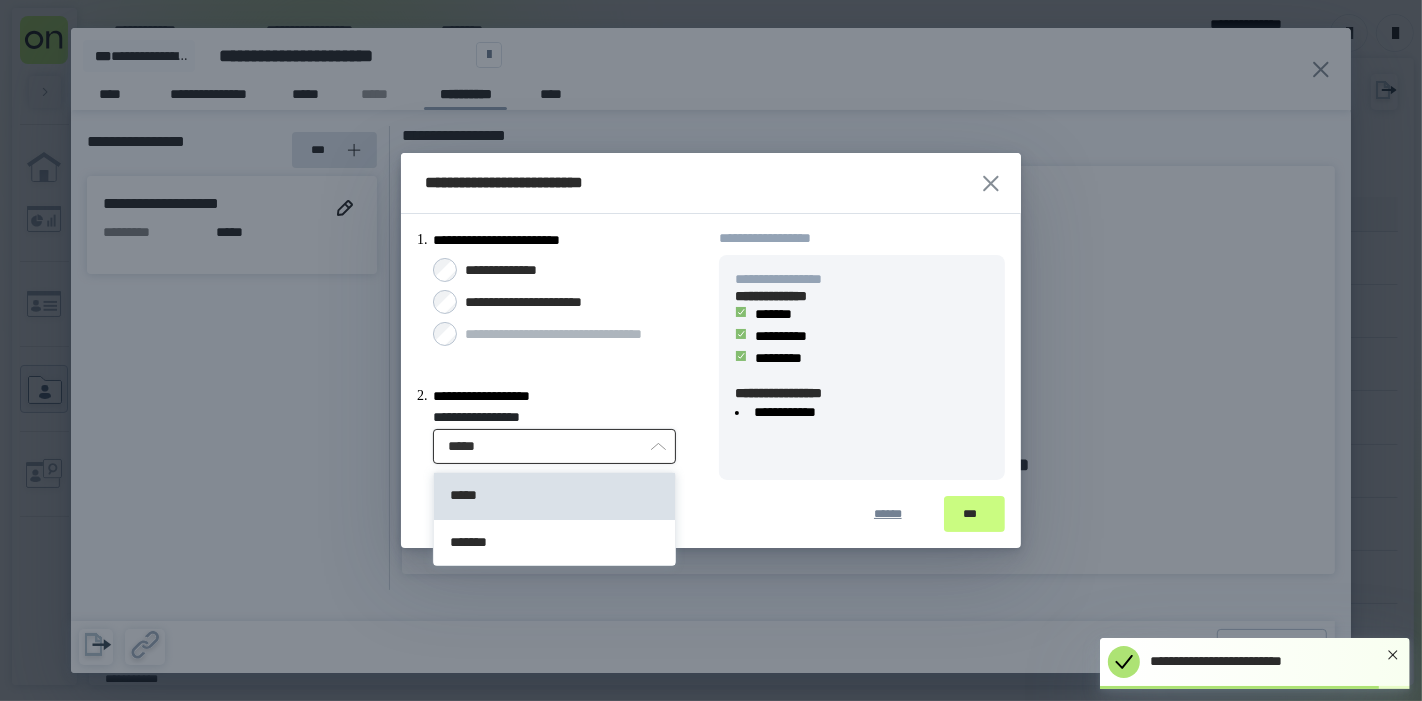 drag, startPoint x: 605, startPoint y: 446, endPoint x: 596, endPoint y: 472, distance: 27.513634 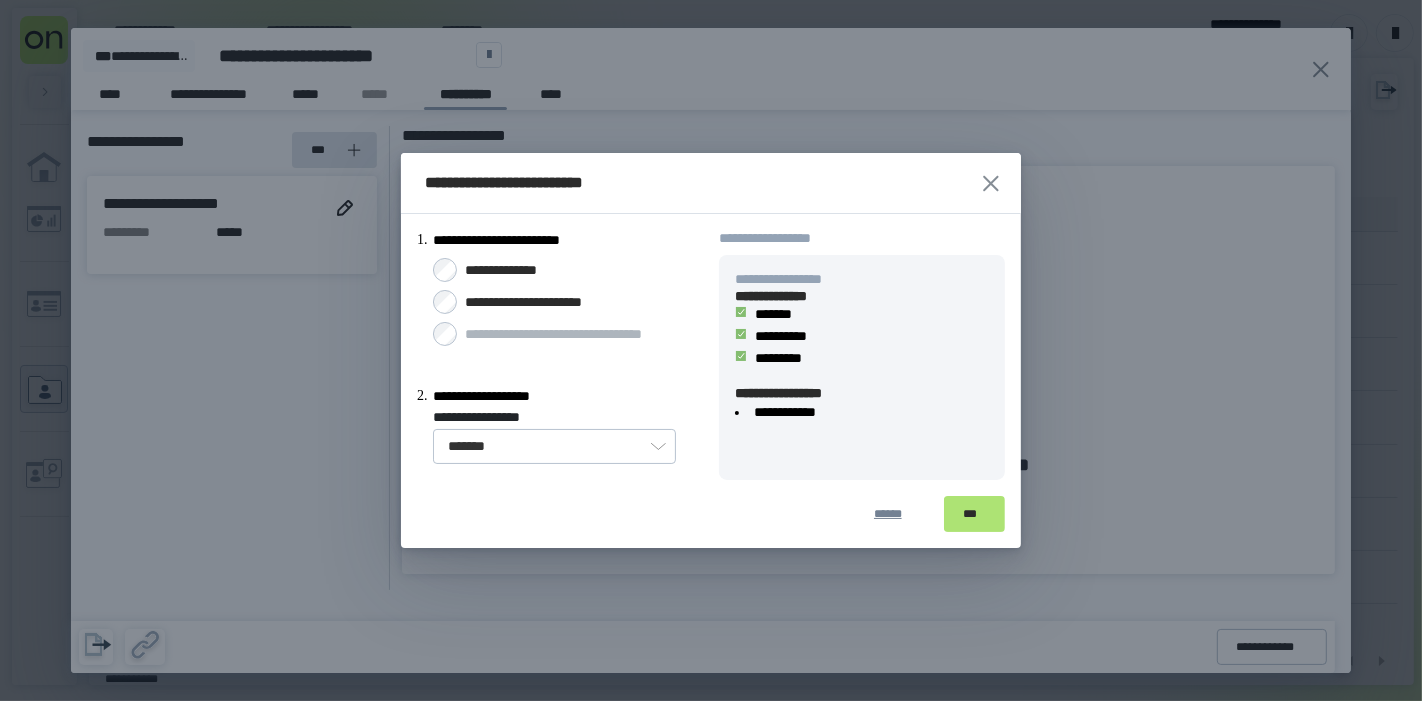 click on "***" at bounding box center [974, 514] 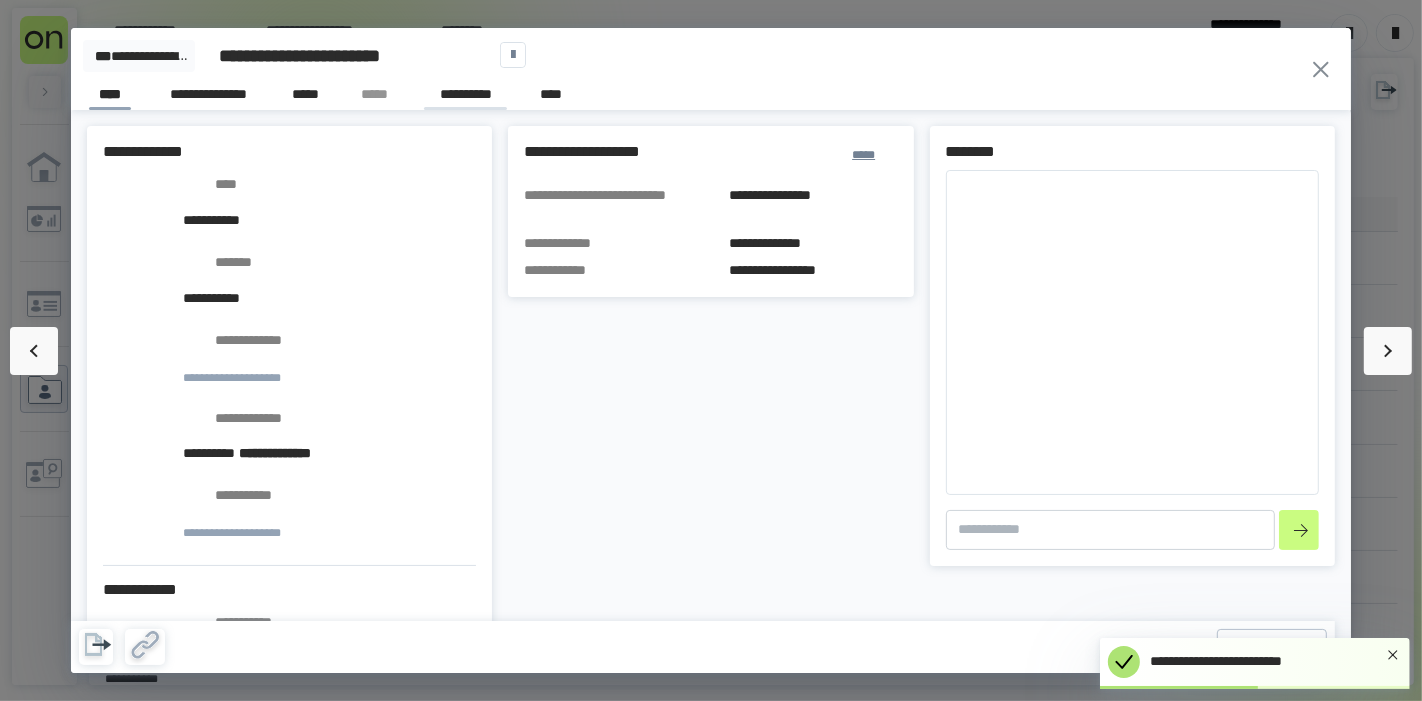 click on "**********" at bounding box center (465, 97) 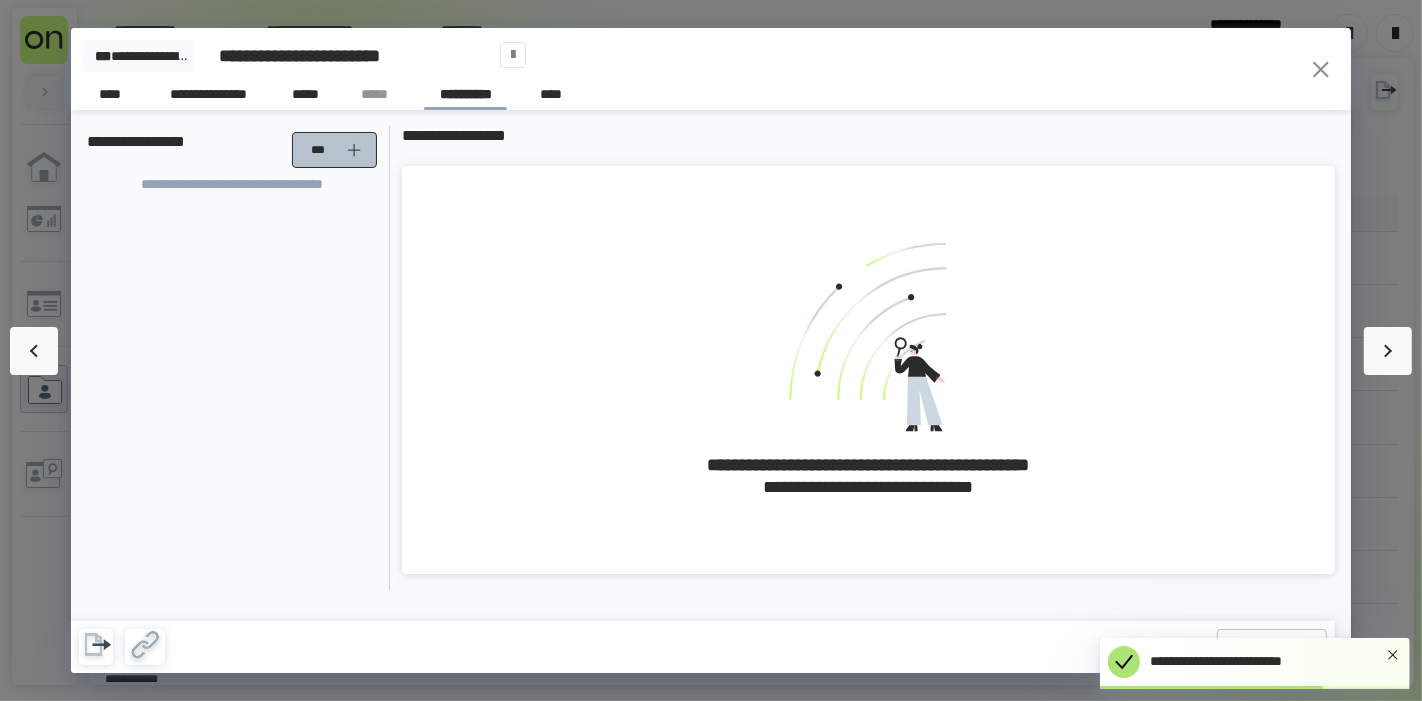 click on "***" at bounding box center (337, 150) 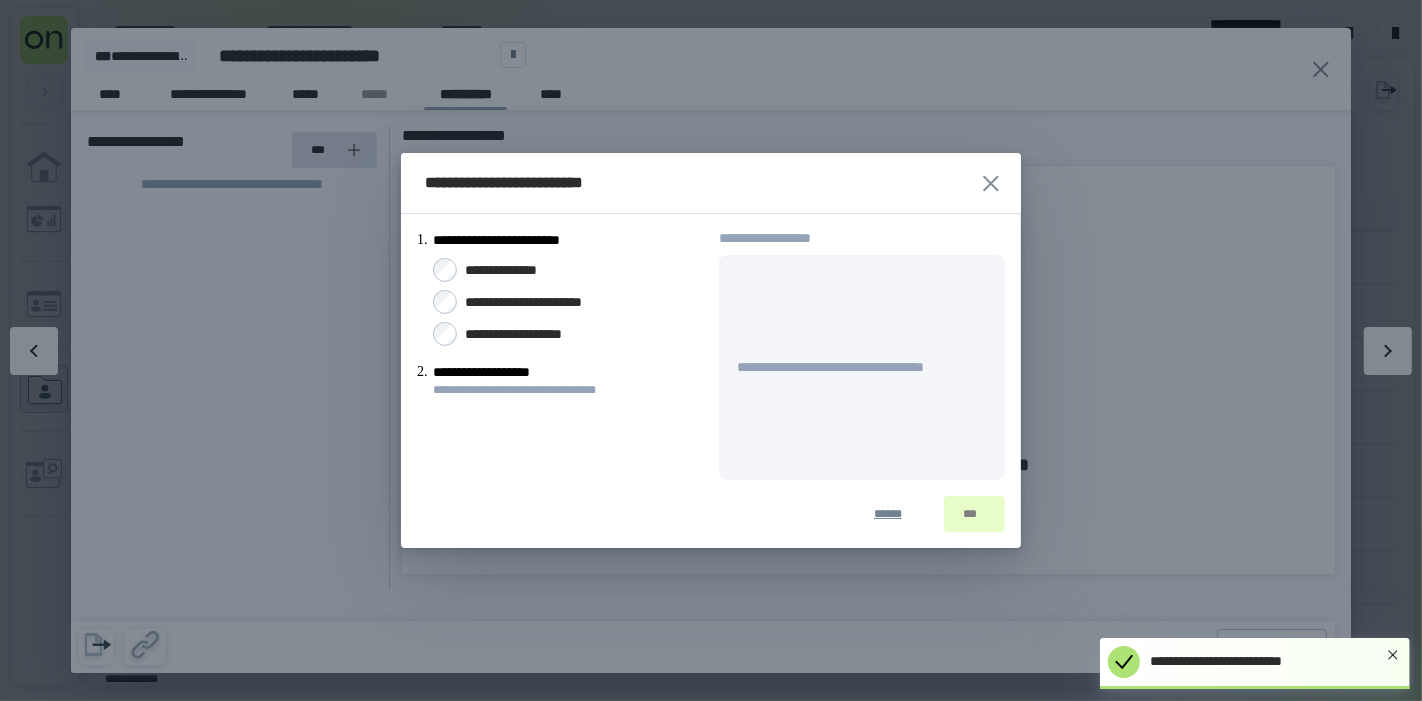 click on "**********" at bounding box center (513, 270) 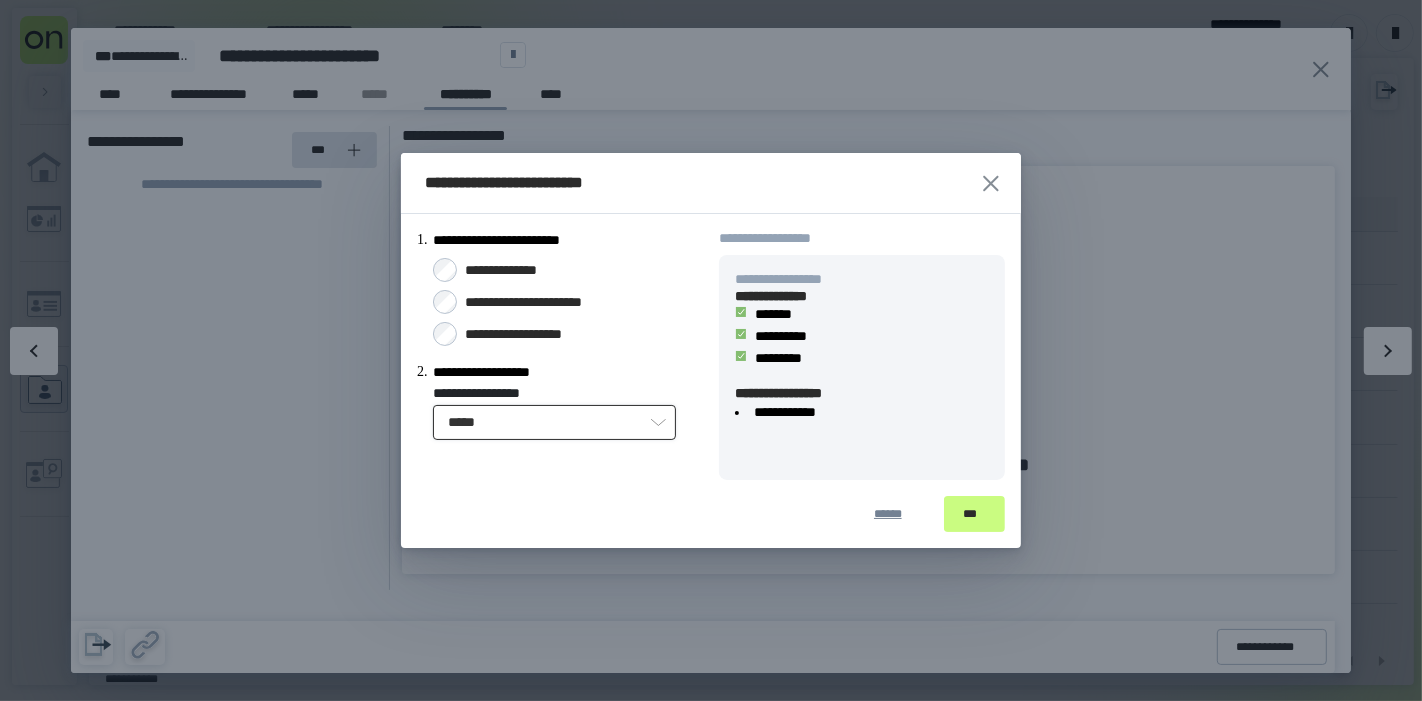 click on "*****" at bounding box center [554, 422] 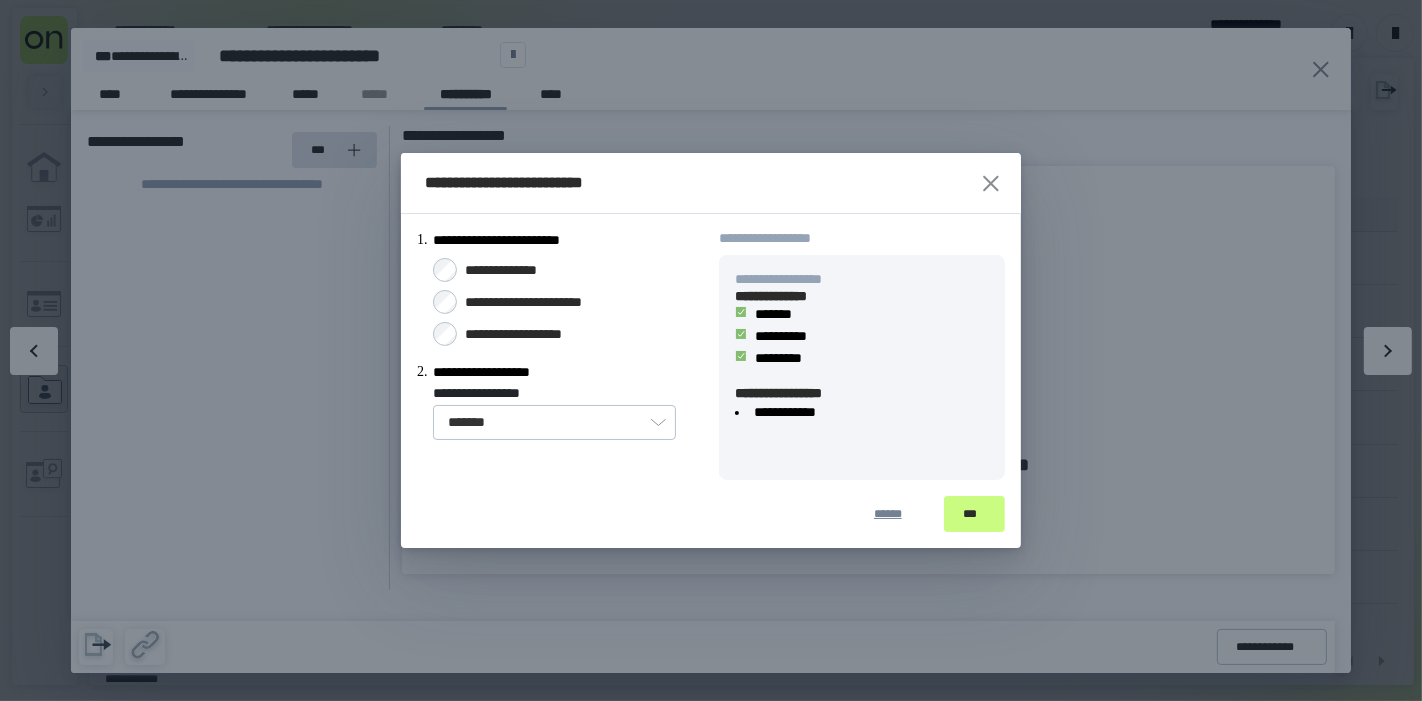 drag, startPoint x: 982, startPoint y: 523, endPoint x: 974, endPoint y: 516, distance: 10.630146 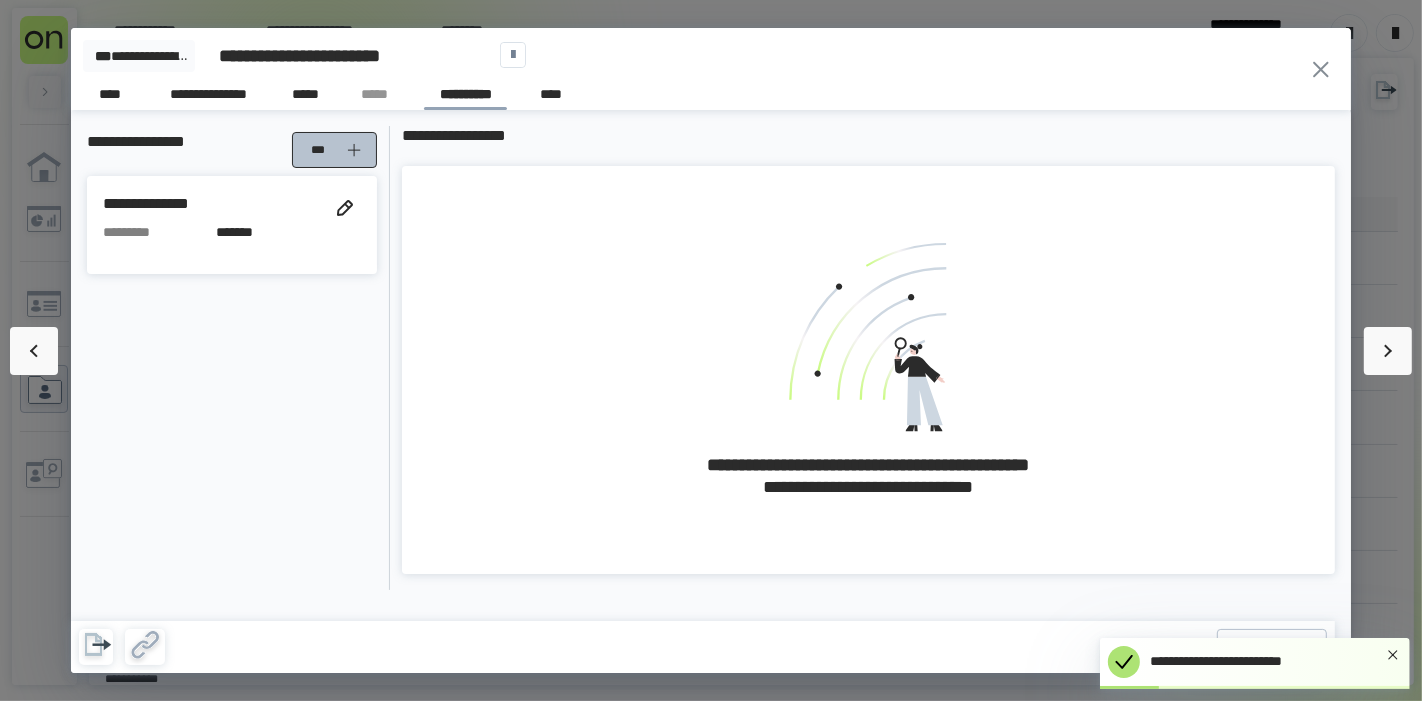 click 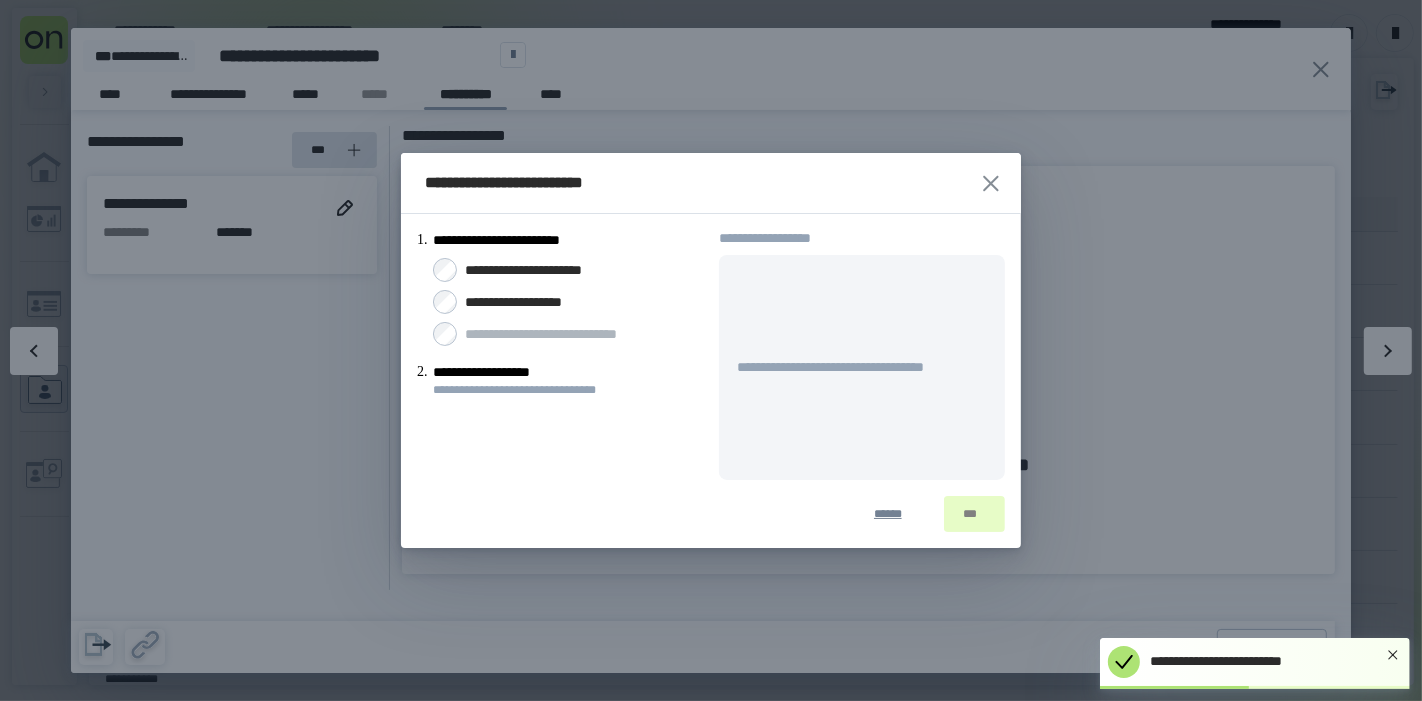 click on "**********" at bounding box center (529, 302) 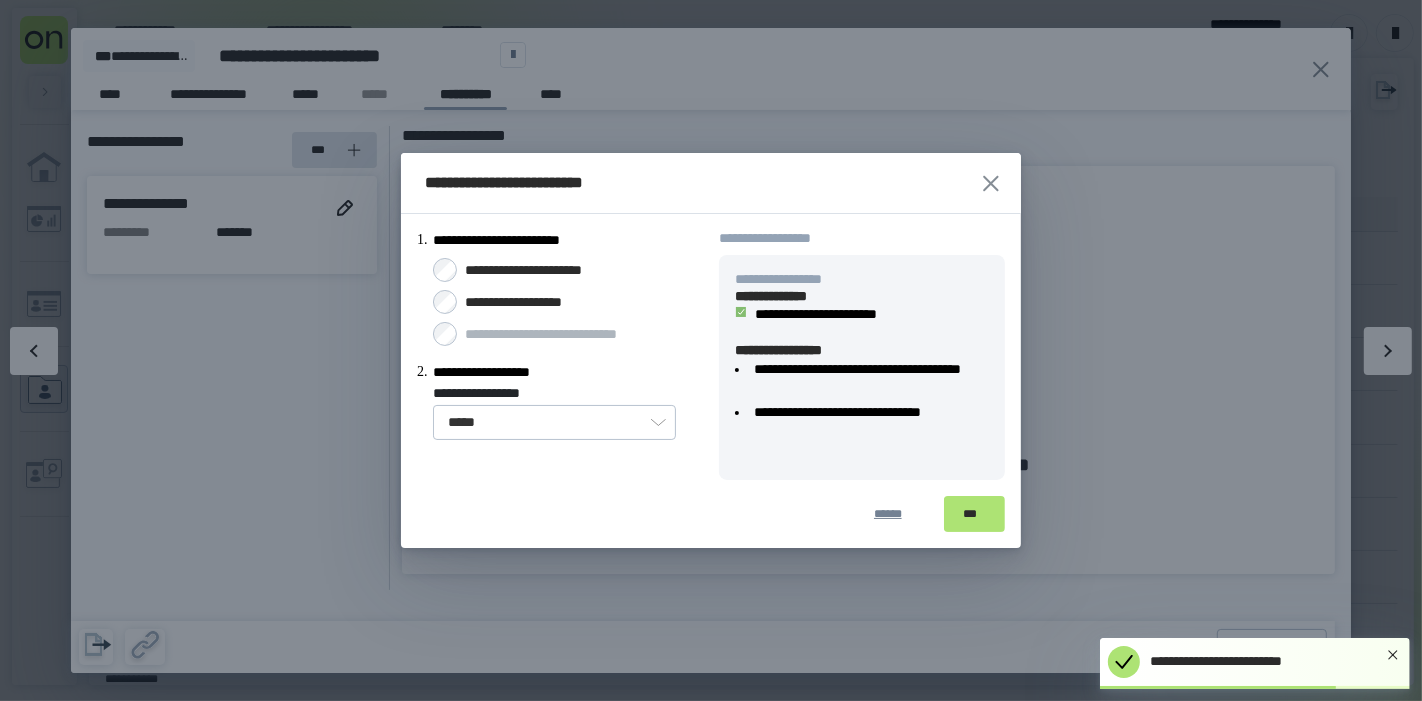 click on "***" at bounding box center (974, 514) 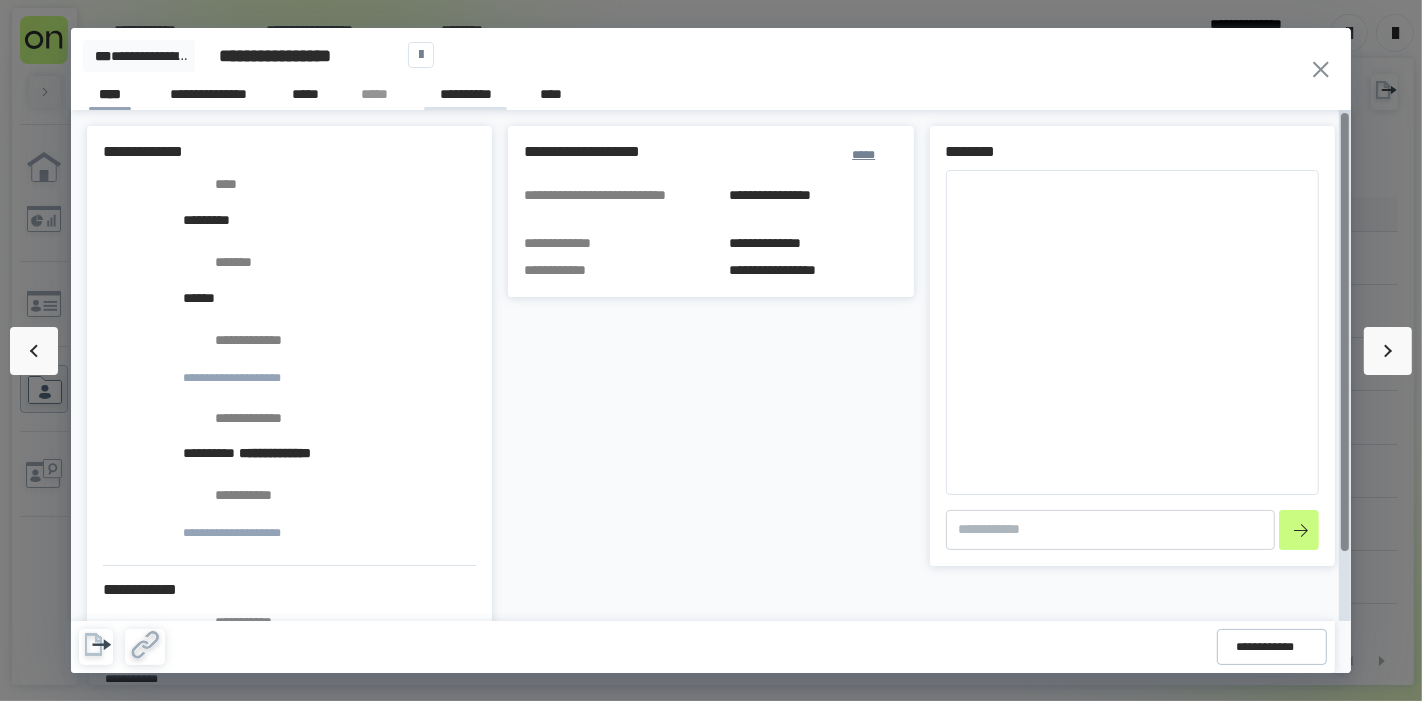 click on "**********" at bounding box center [465, 97] 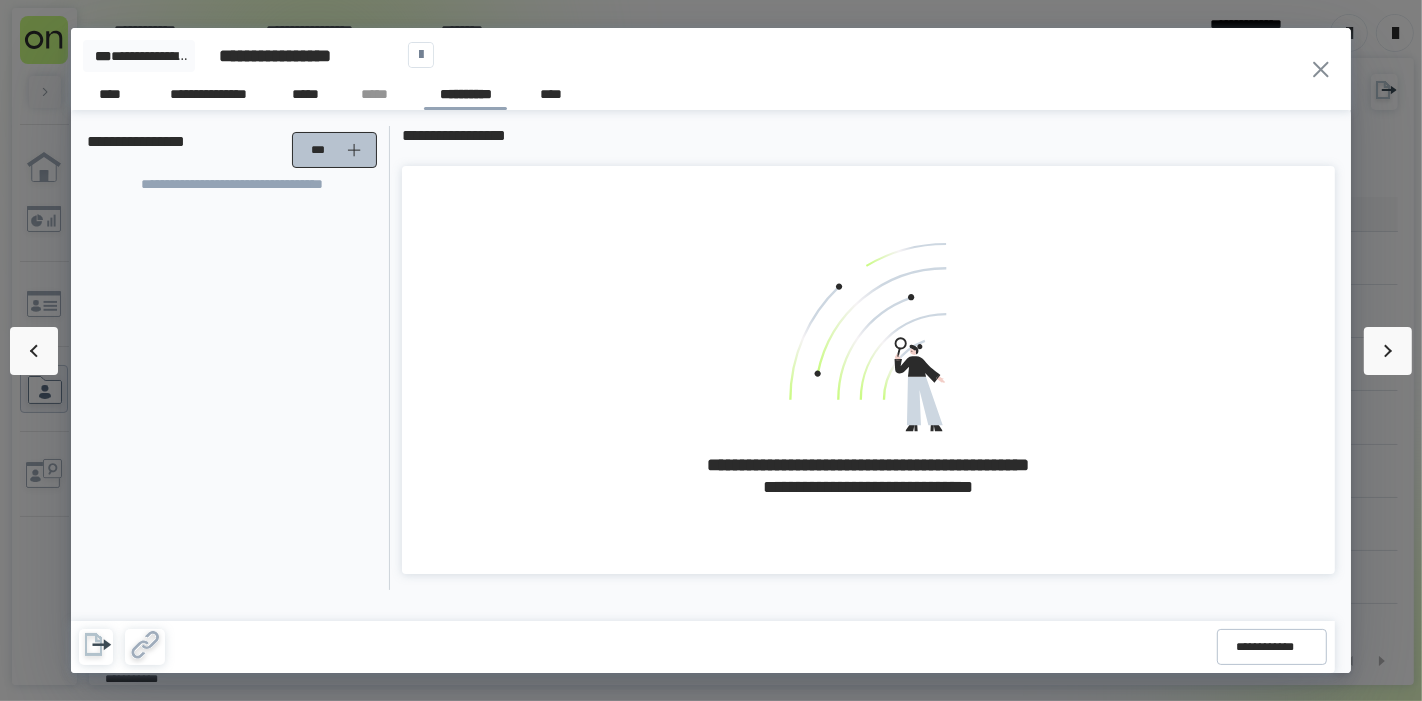 click on "***" at bounding box center (337, 150) 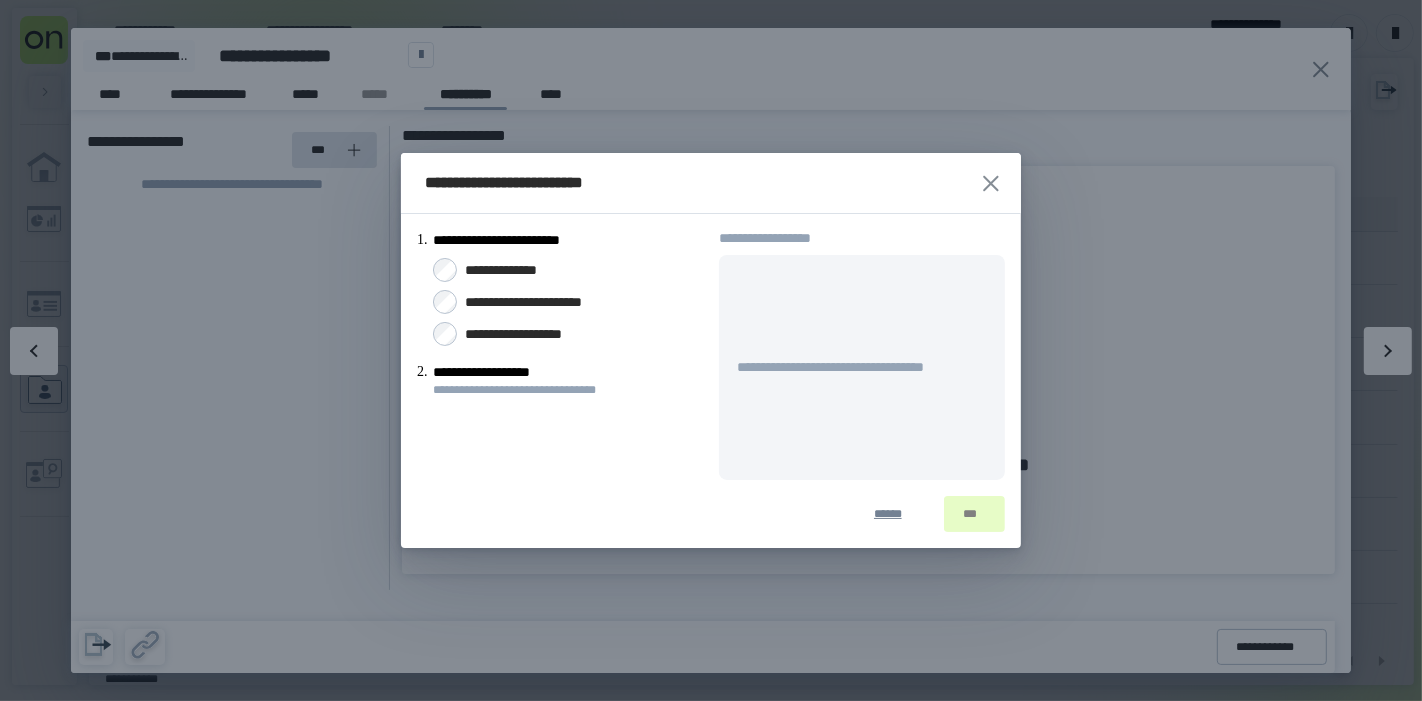click on "**********" at bounding box center [529, 334] 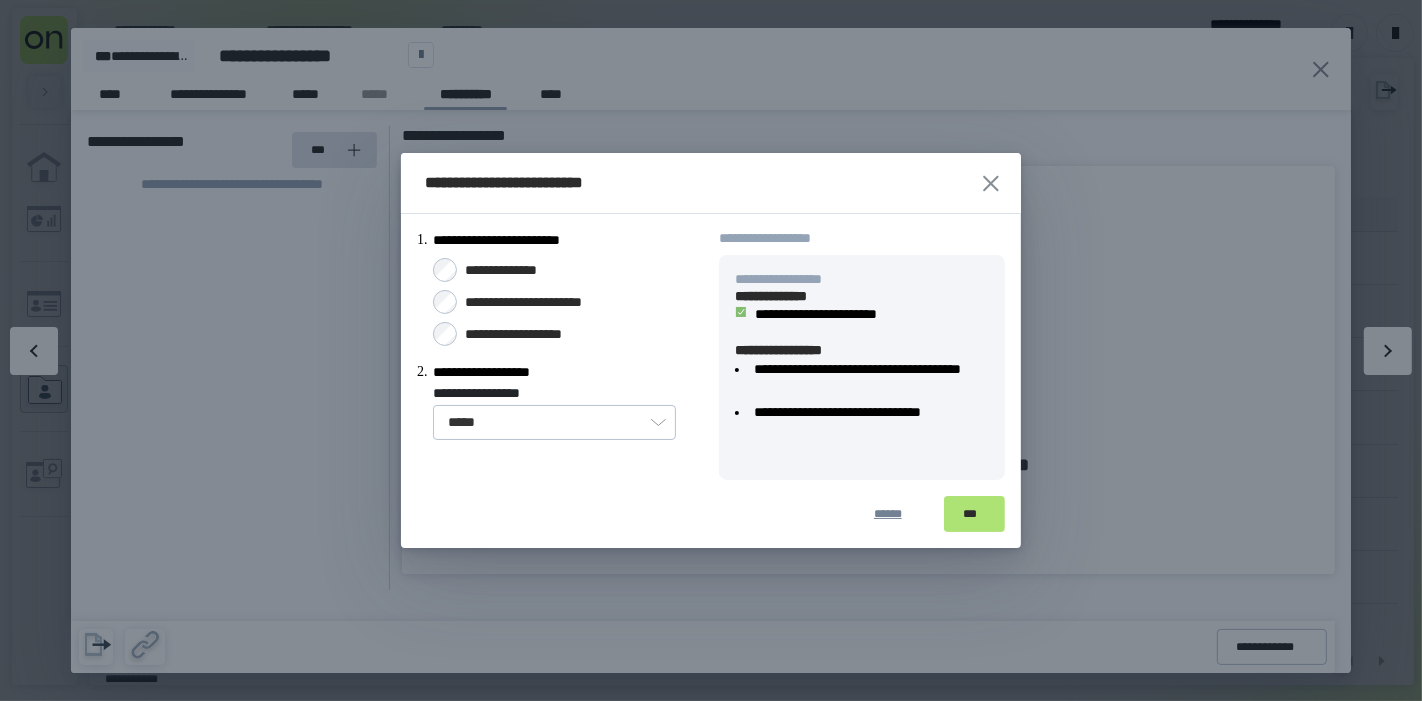 click on "***" at bounding box center [974, 514] 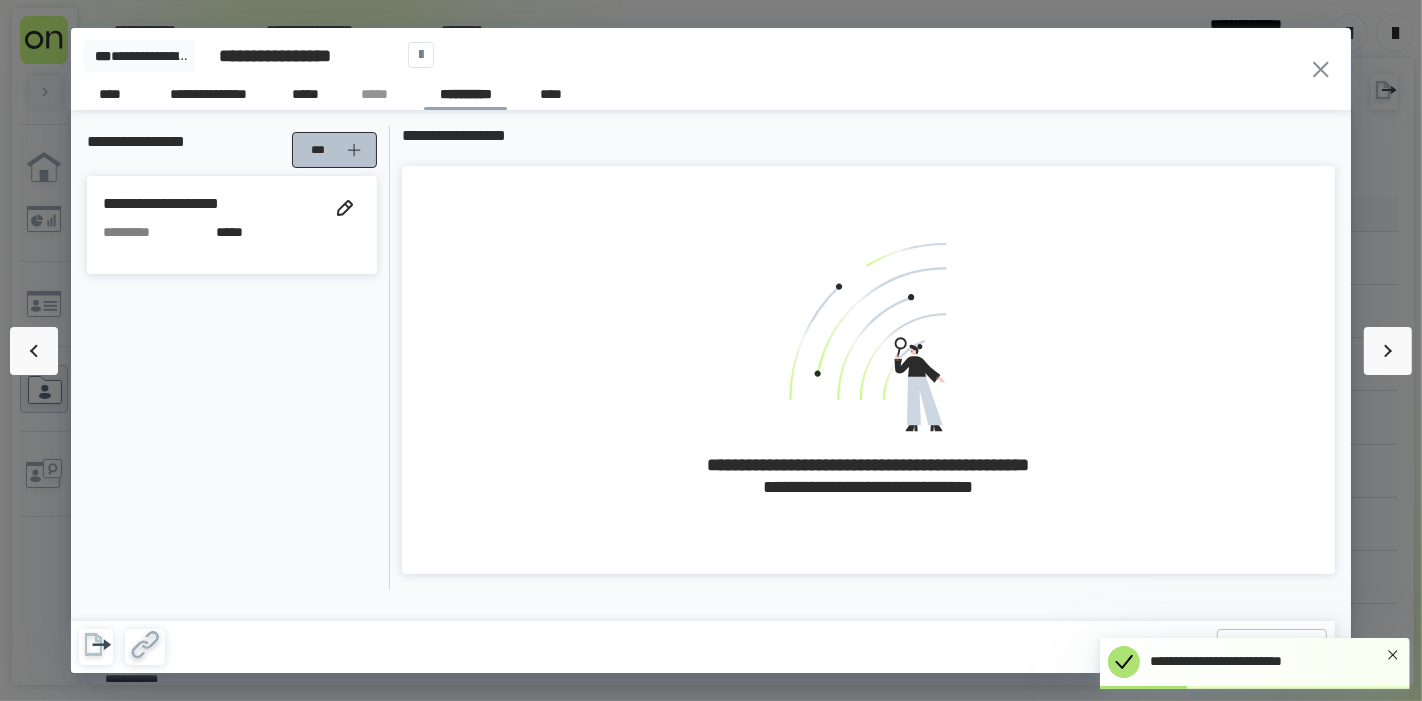click 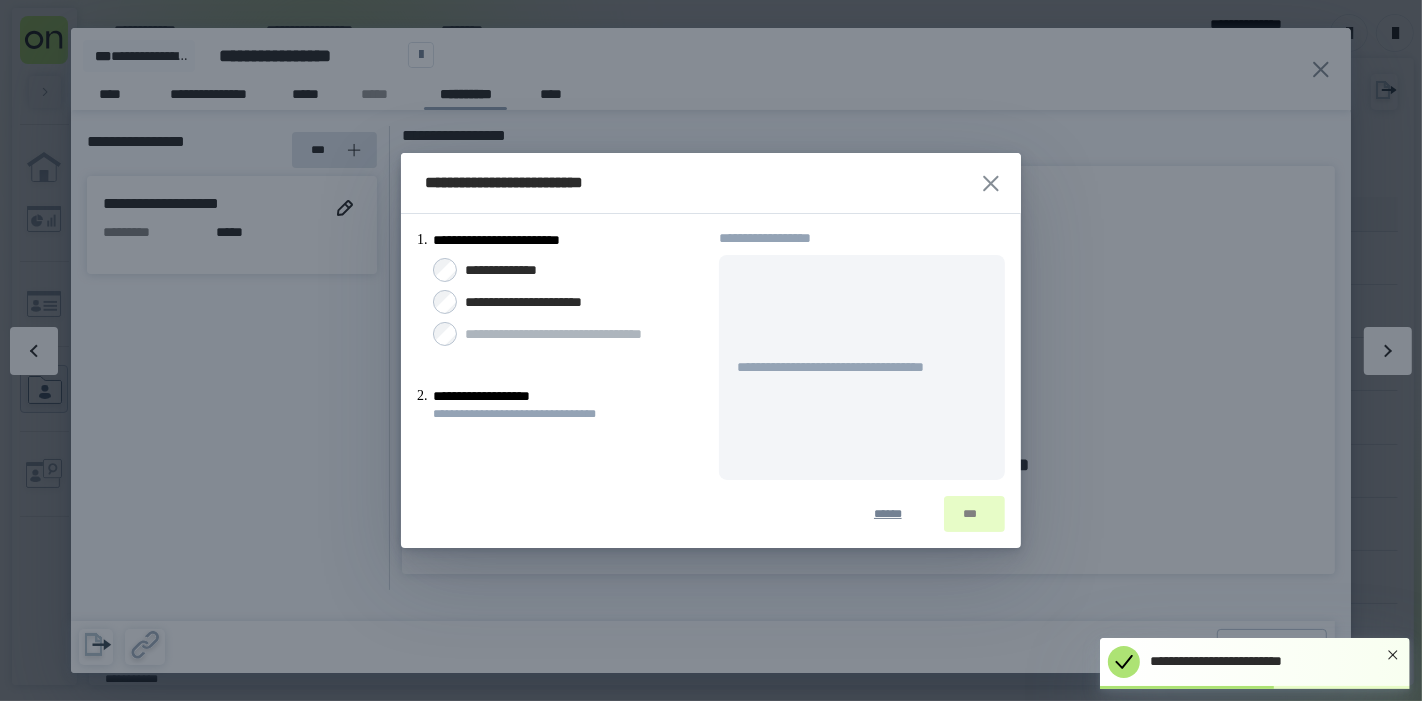 click on "**********" at bounding box center [513, 270] 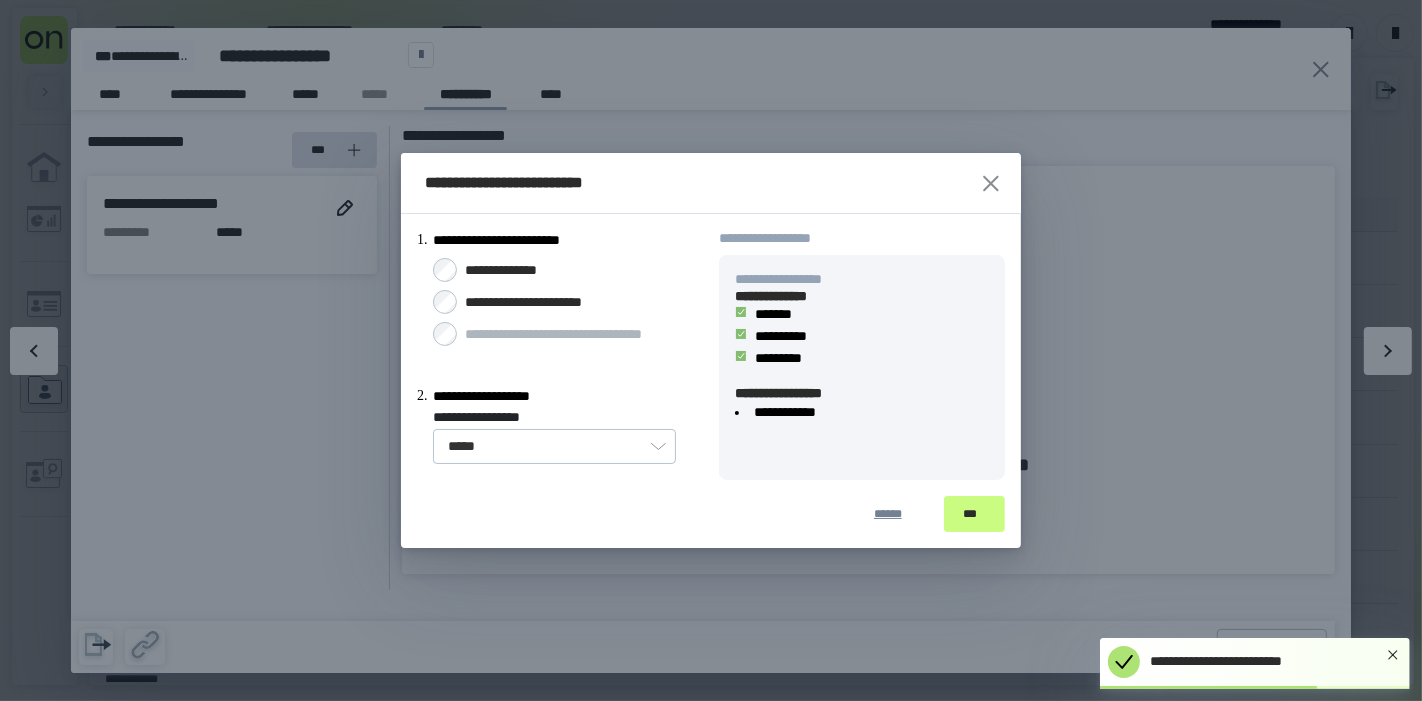 click on "**********" at bounding box center [554, 435] 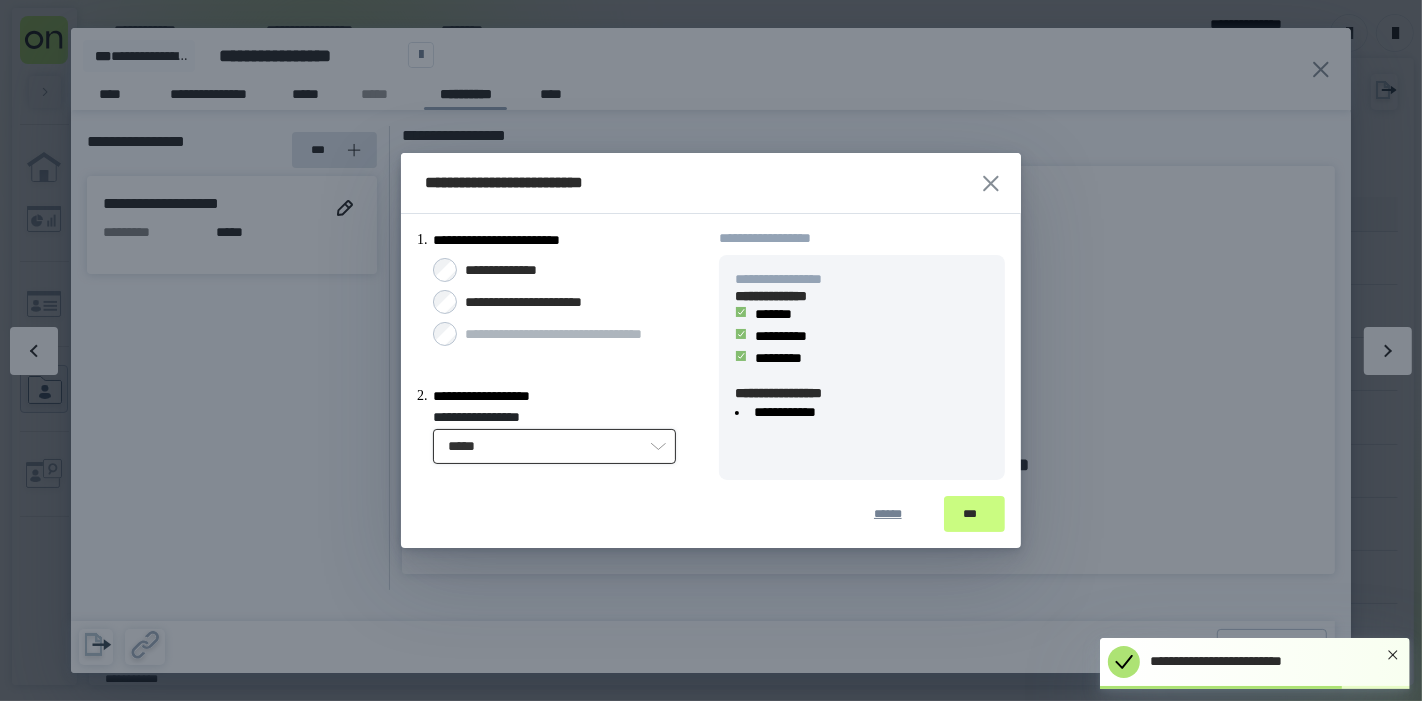 click on "*****" at bounding box center [554, 446] 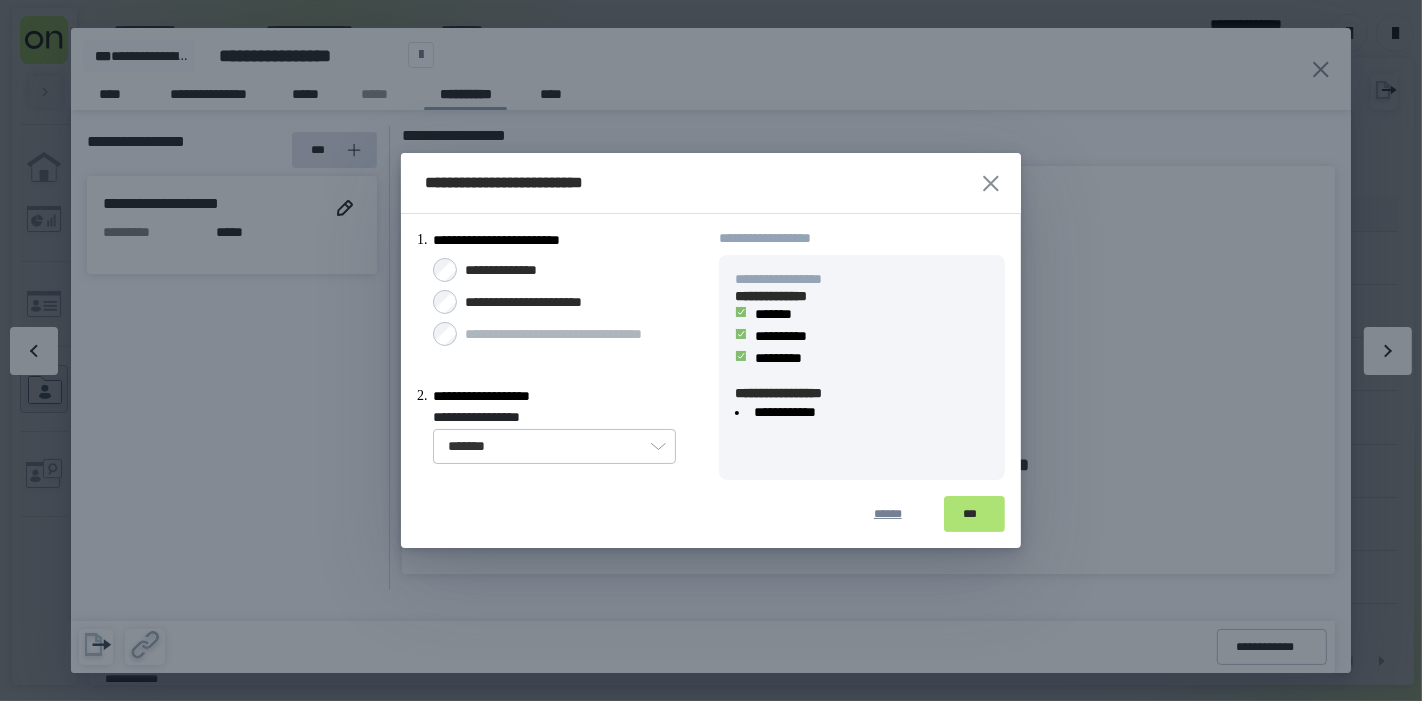 click on "***" at bounding box center (974, 514) 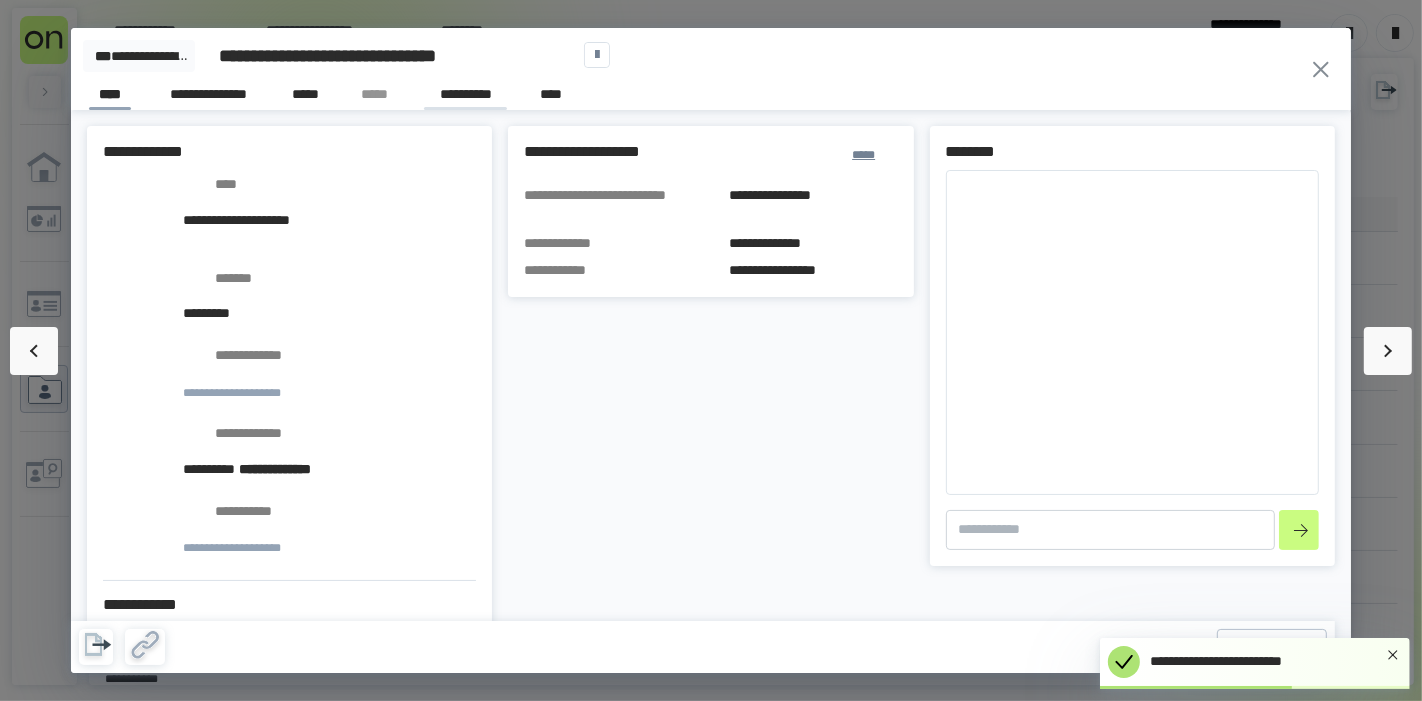 click on "**********" at bounding box center [465, 97] 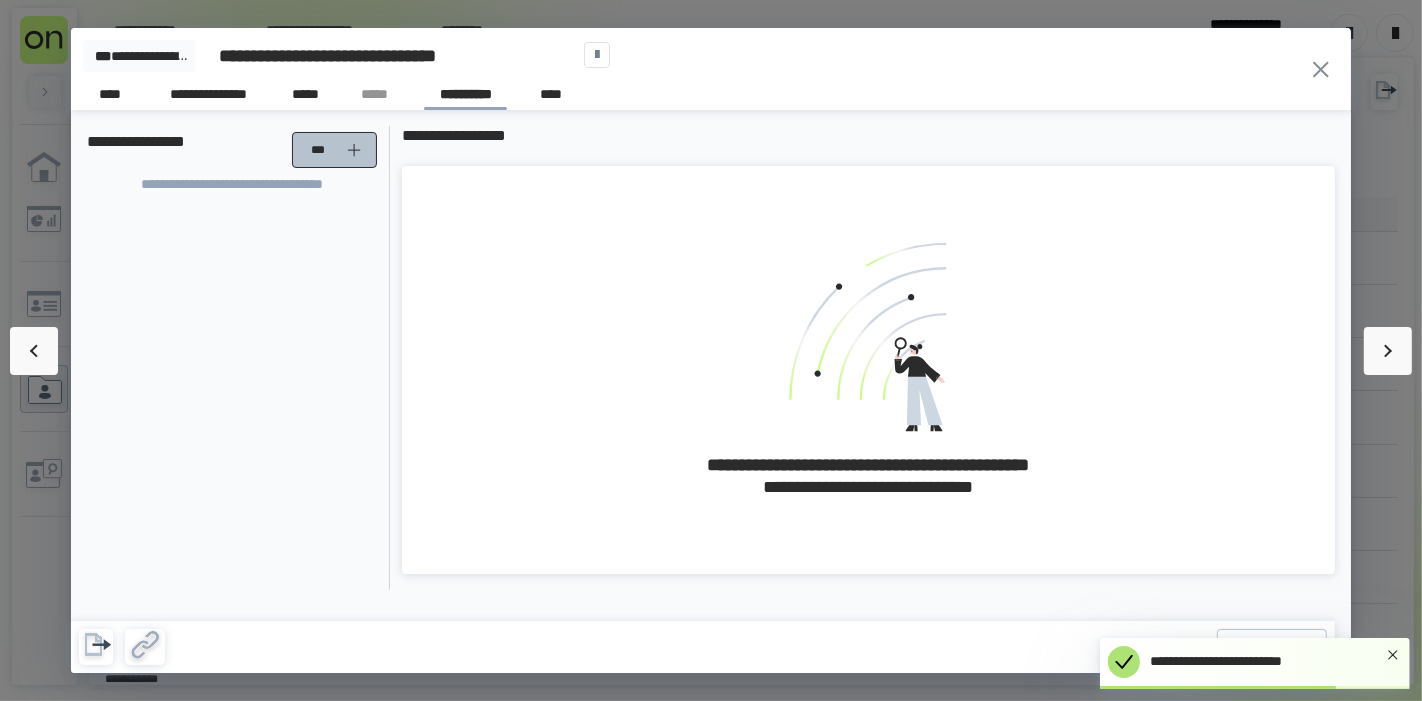 click on "***" at bounding box center (322, 150) 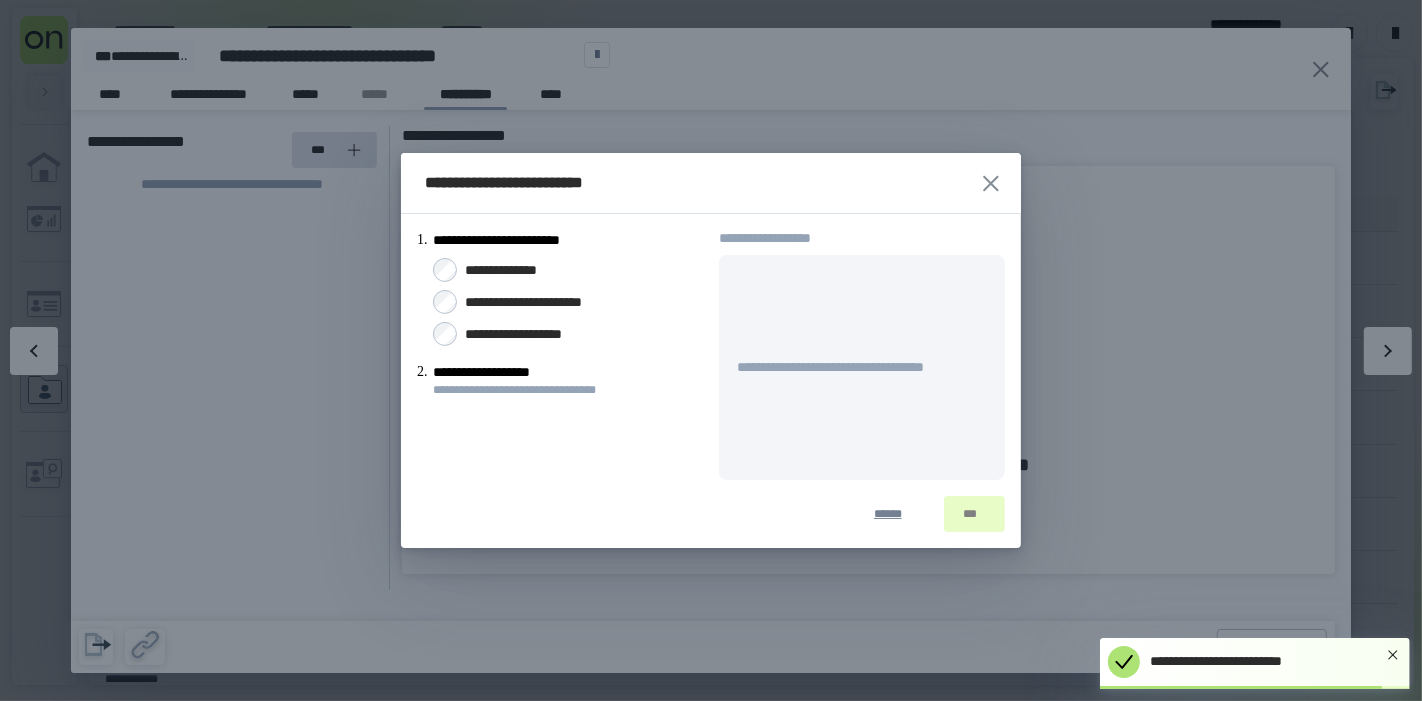 click on "**********" at bounding box center (513, 270) 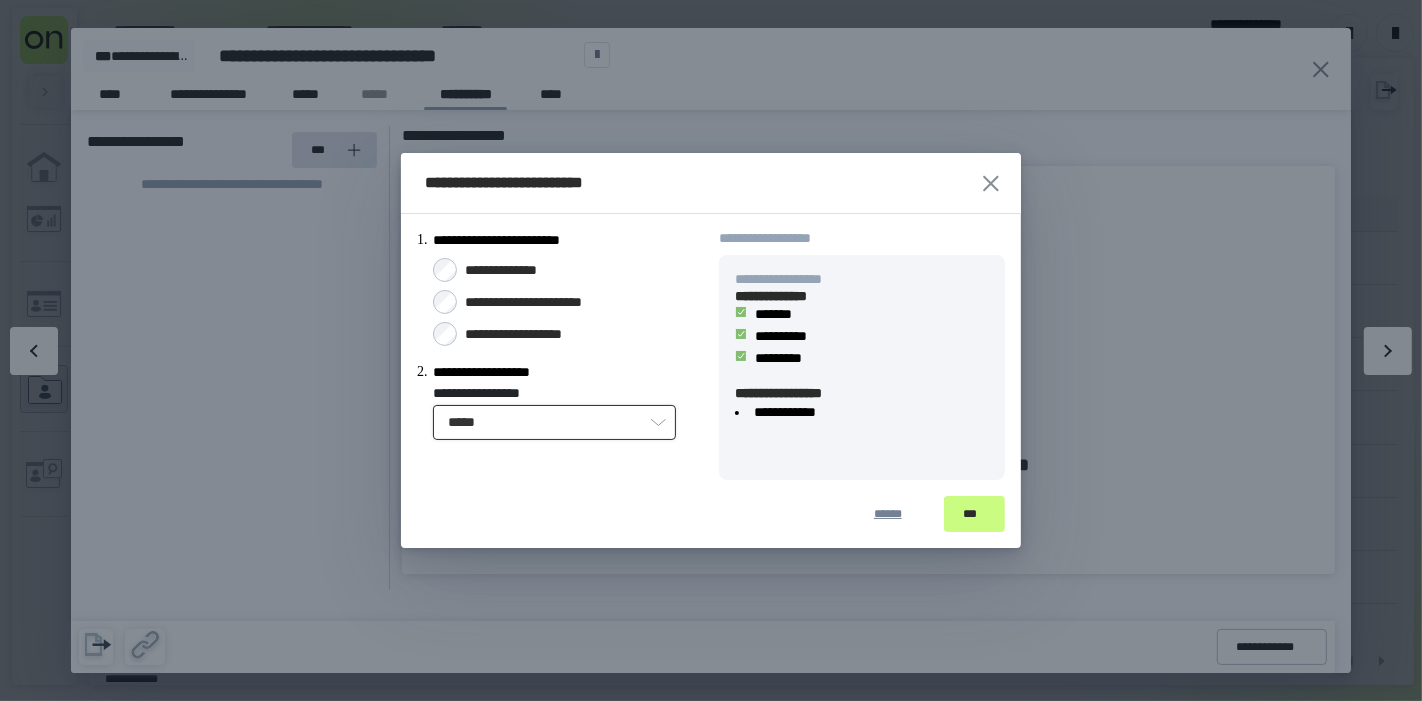 click on "*****" at bounding box center [554, 422] 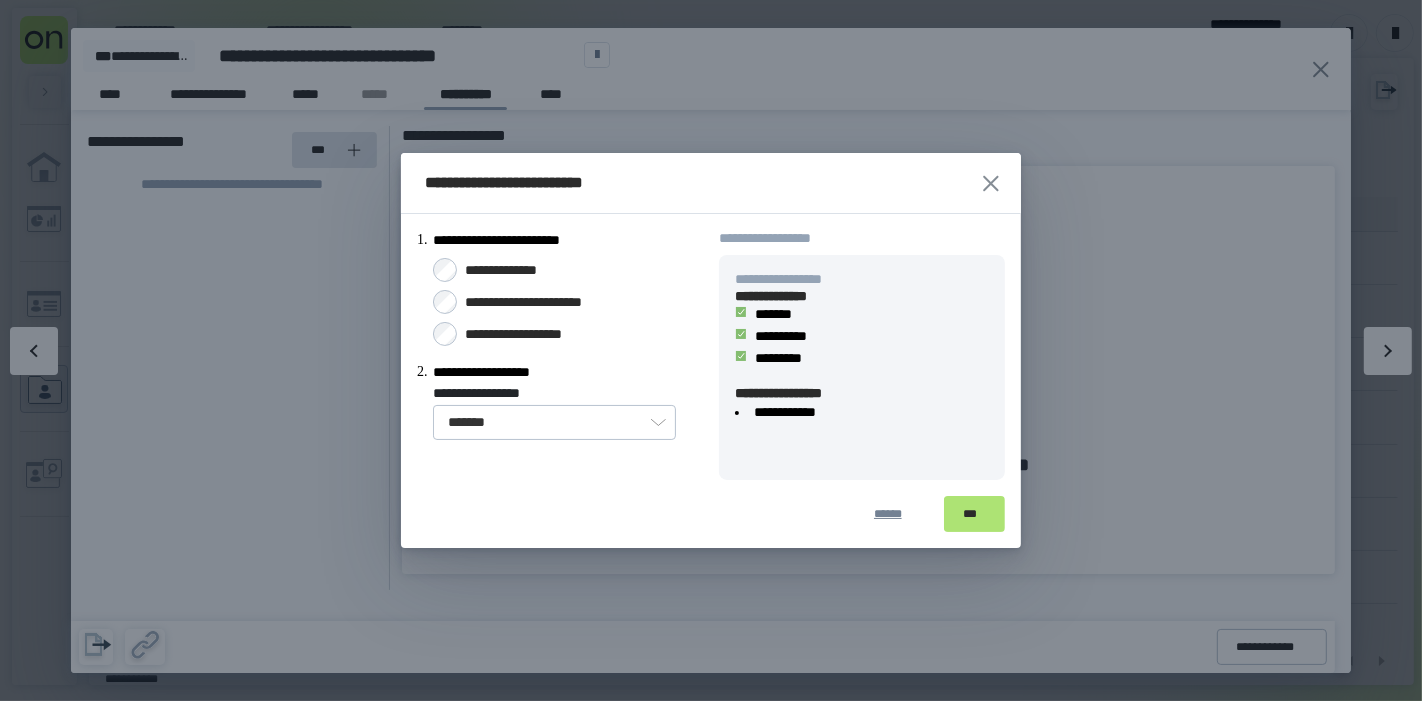 click on "***" at bounding box center [974, 514] 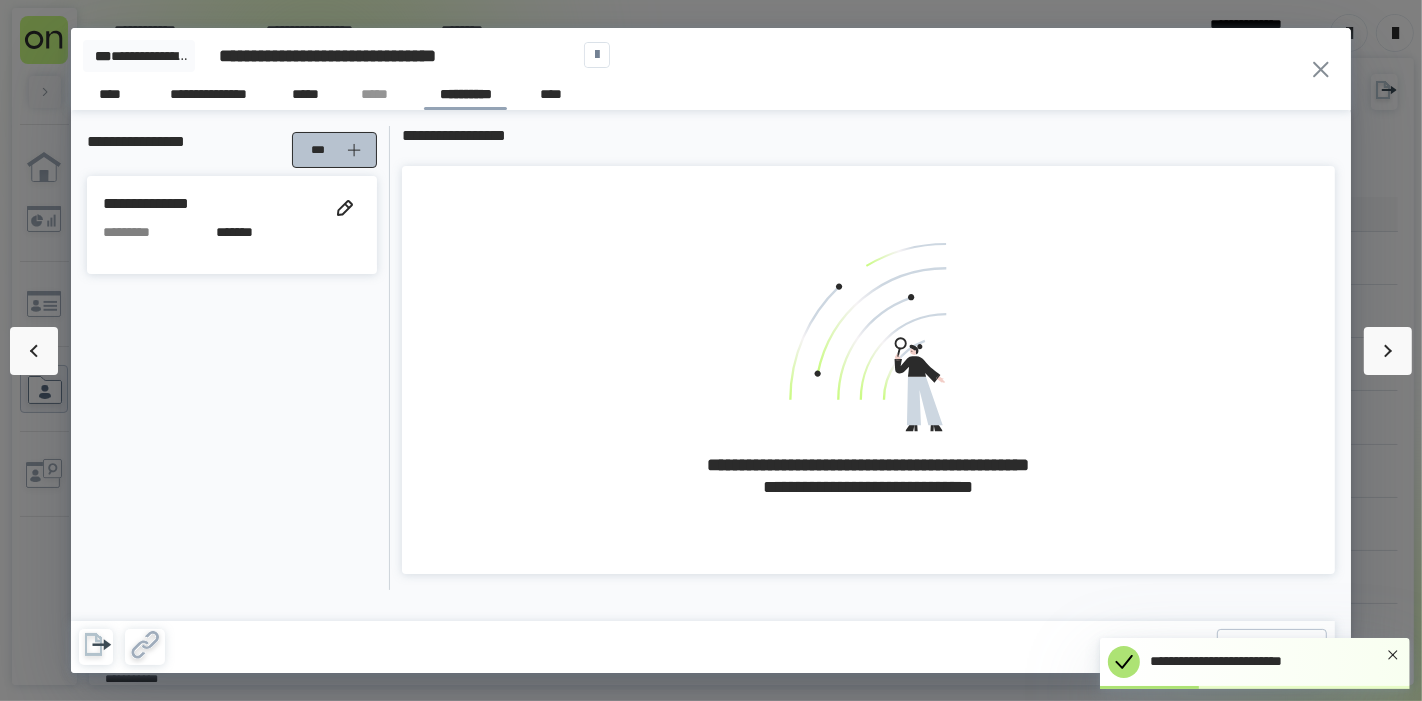 click 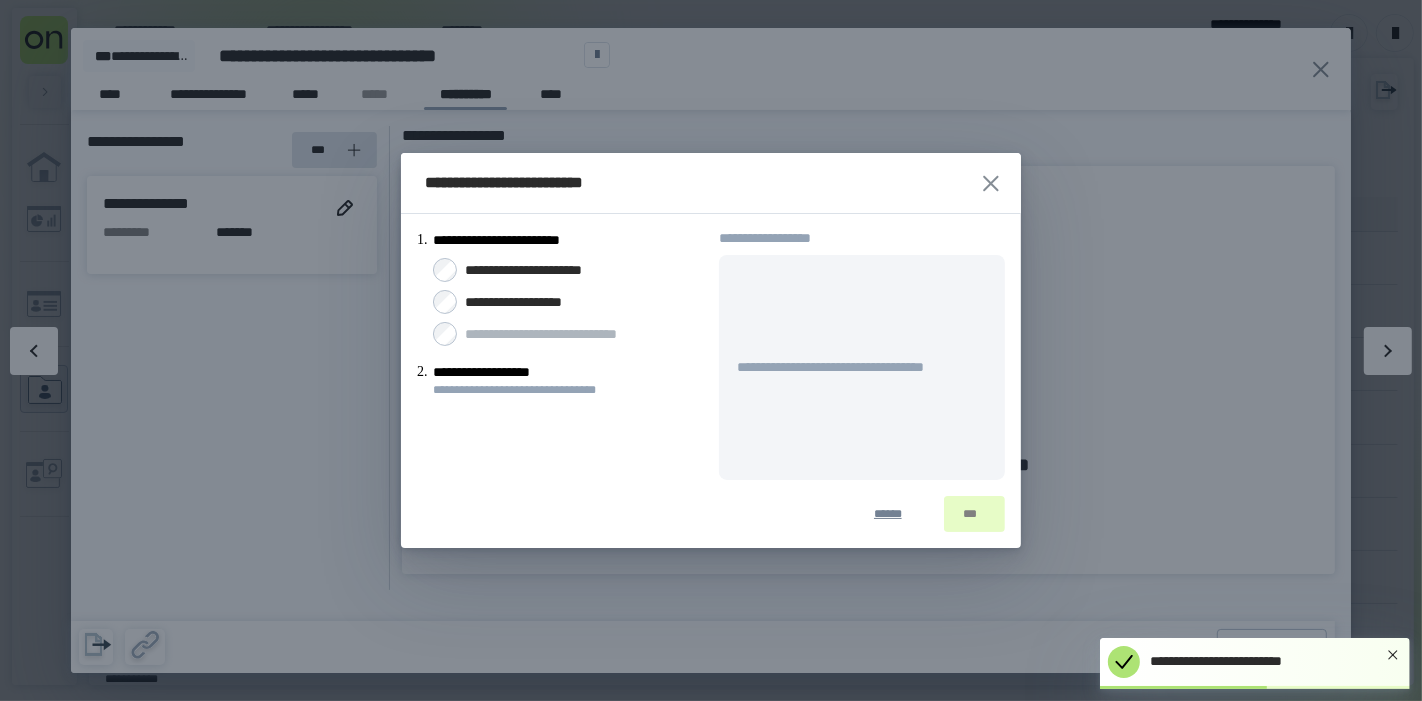 click on "**********" at bounding box center (529, 302) 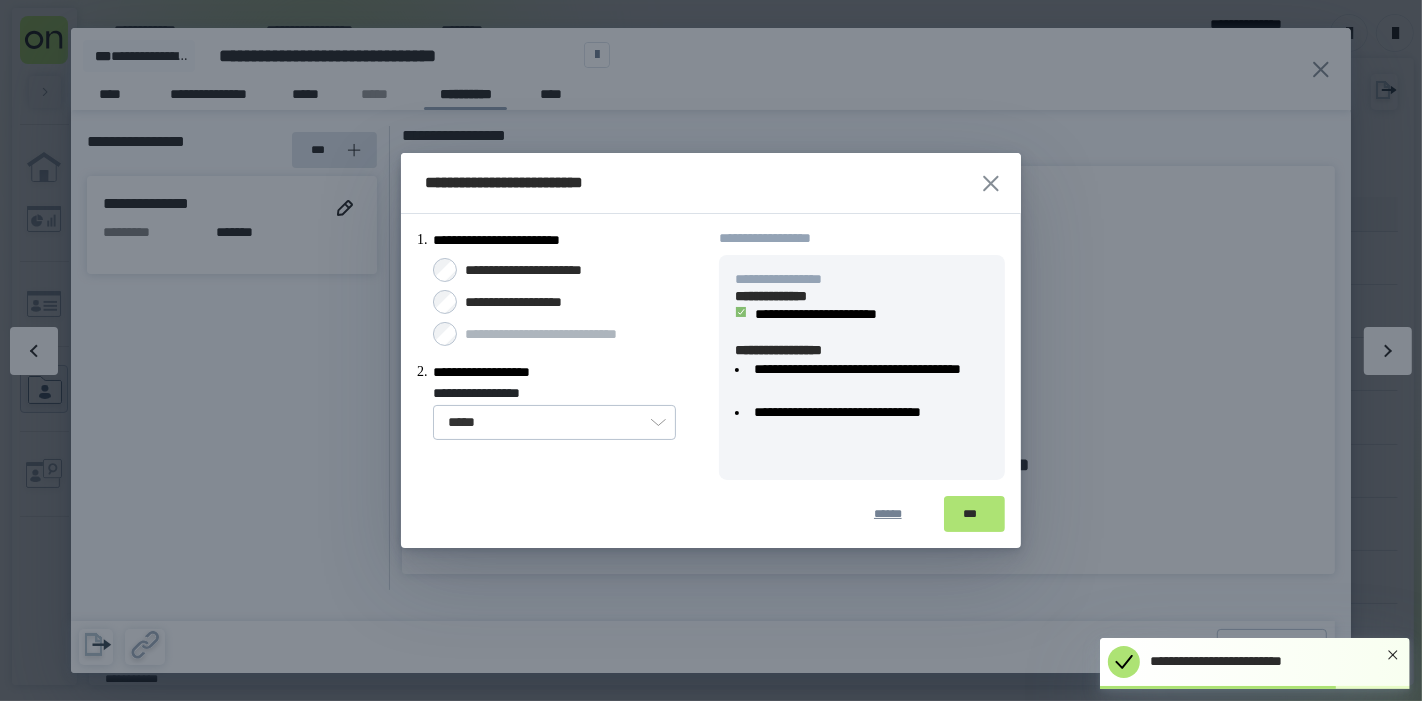 click on "***" at bounding box center [974, 514] 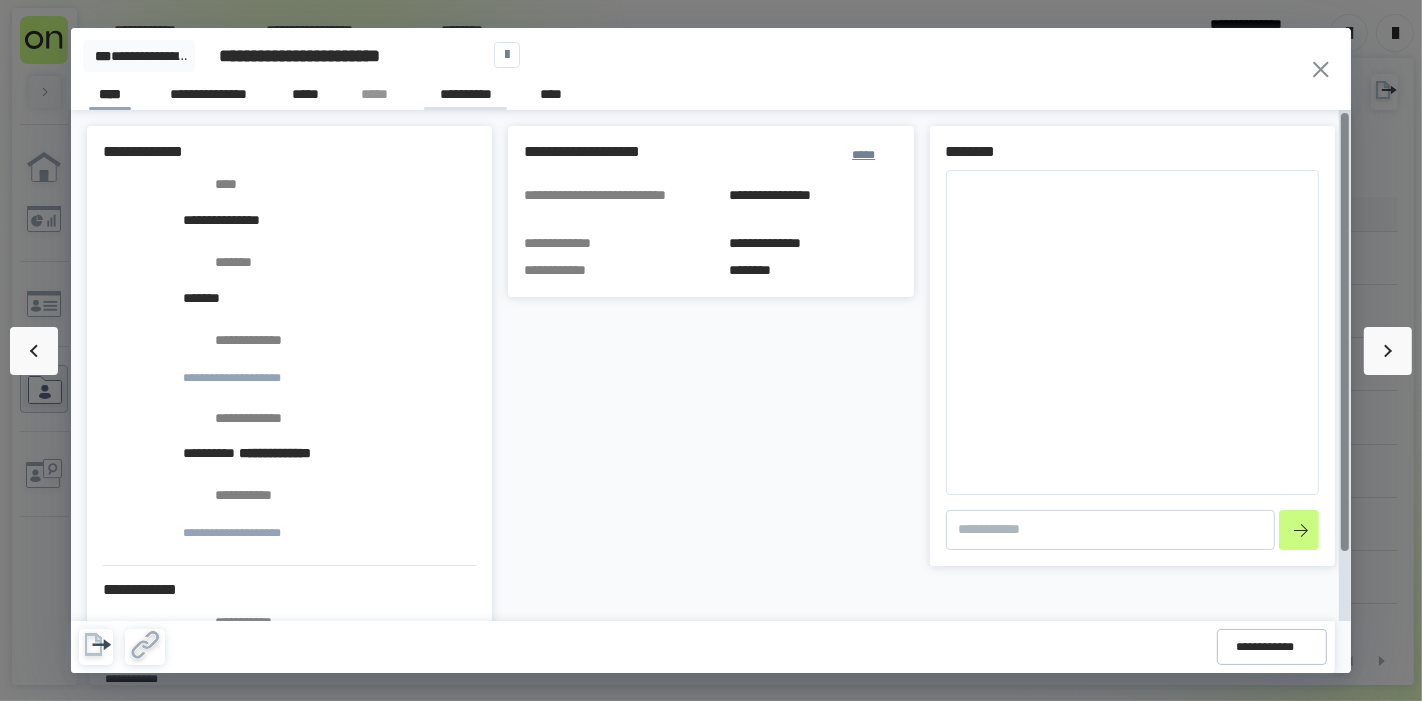 click on "**********" at bounding box center [465, 97] 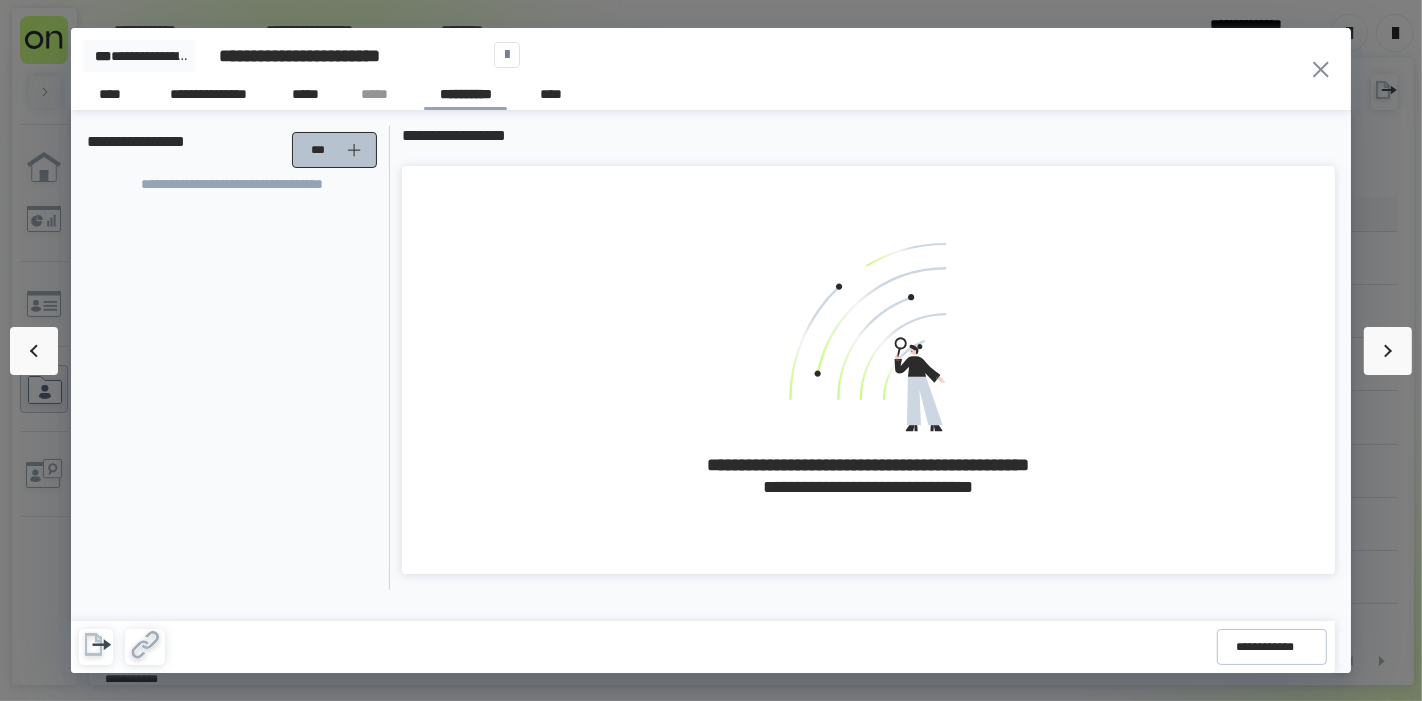 click on "***" at bounding box center [322, 150] 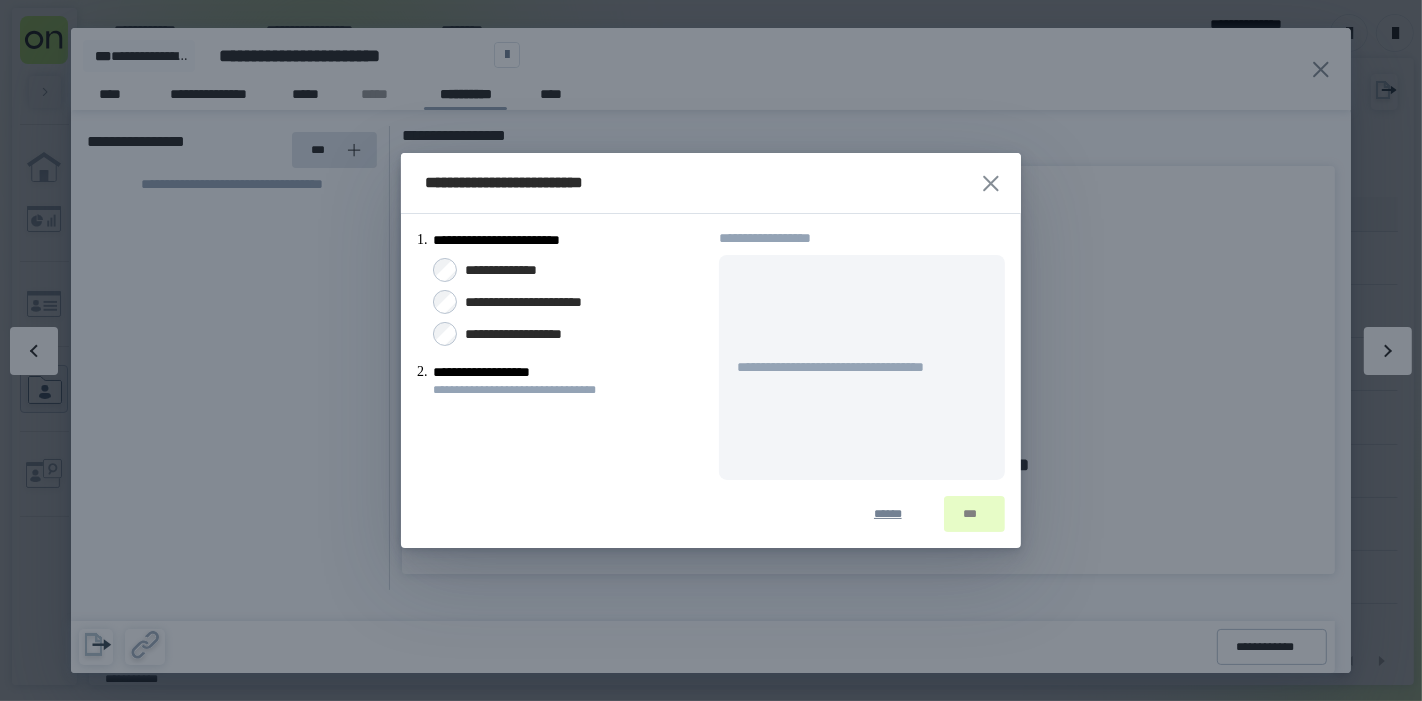 click on "**********" at bounding box center [513, 270] 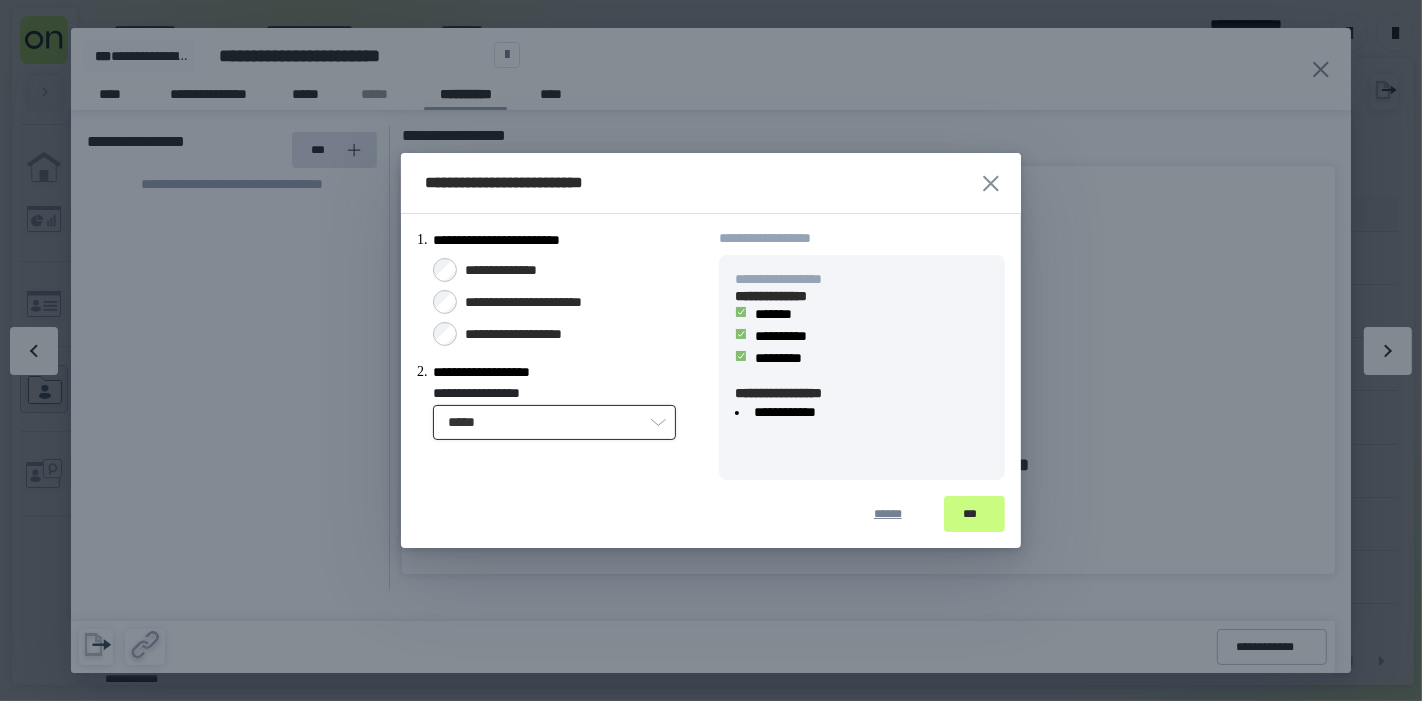 click on "*****" at bounding box center [554, 422] 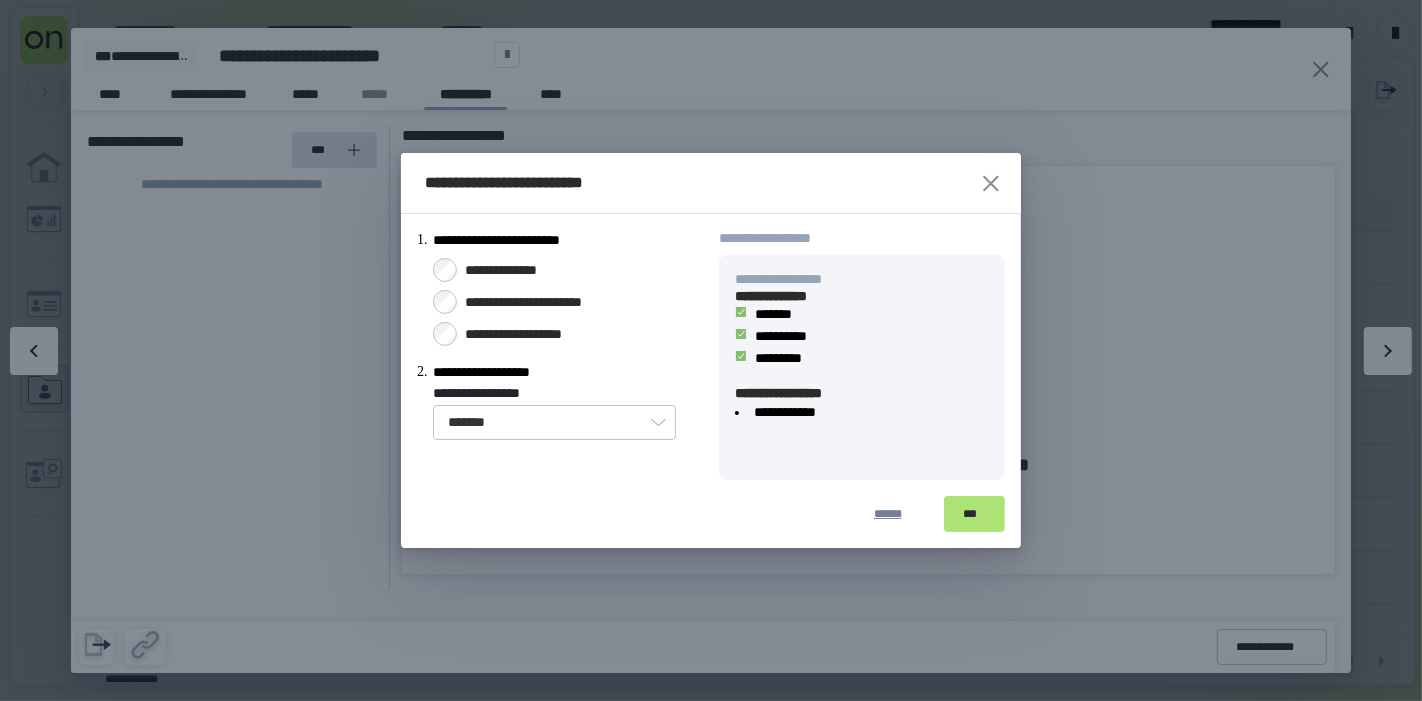 click on "***" at bounding box center (974, 514) 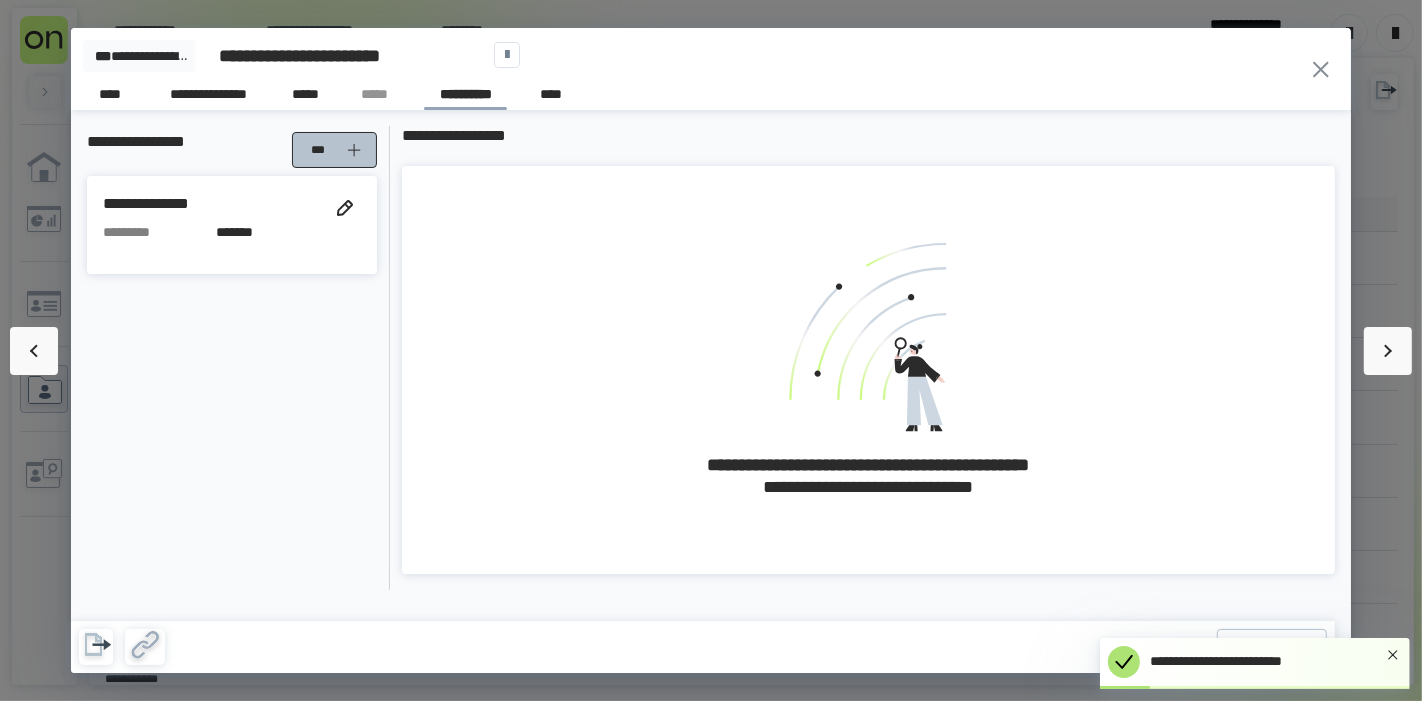 click on "***" at bounding box center [322, 150] 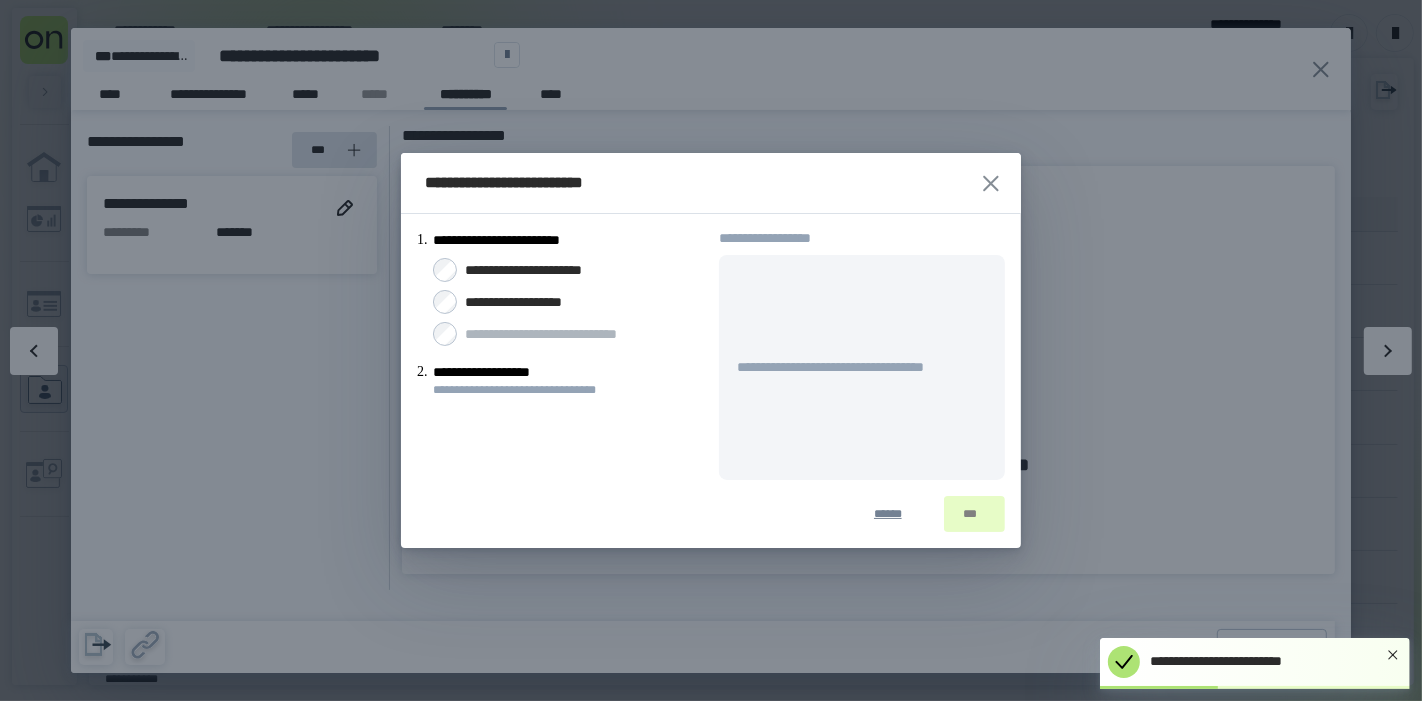 click on "**********" at bounding box center [529, 302] 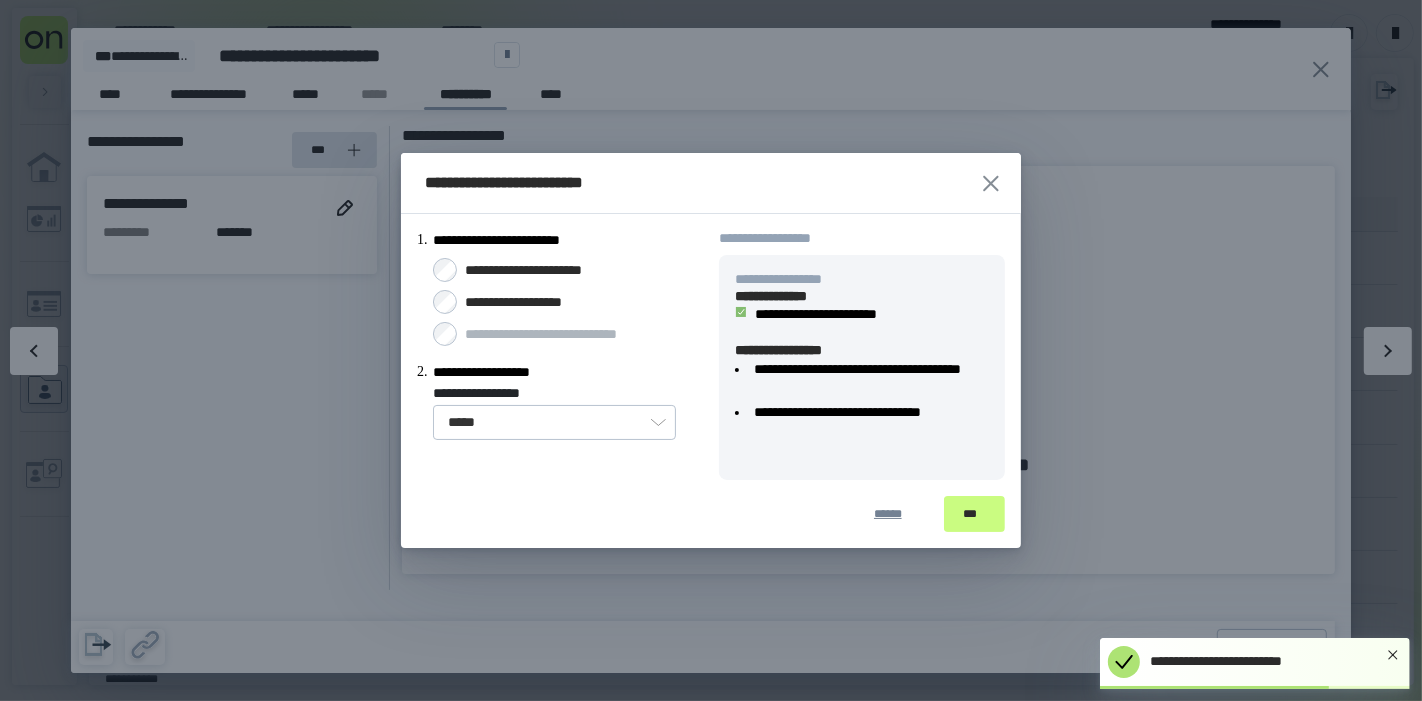 click on "****** ***" at bounding box center (711, 514) 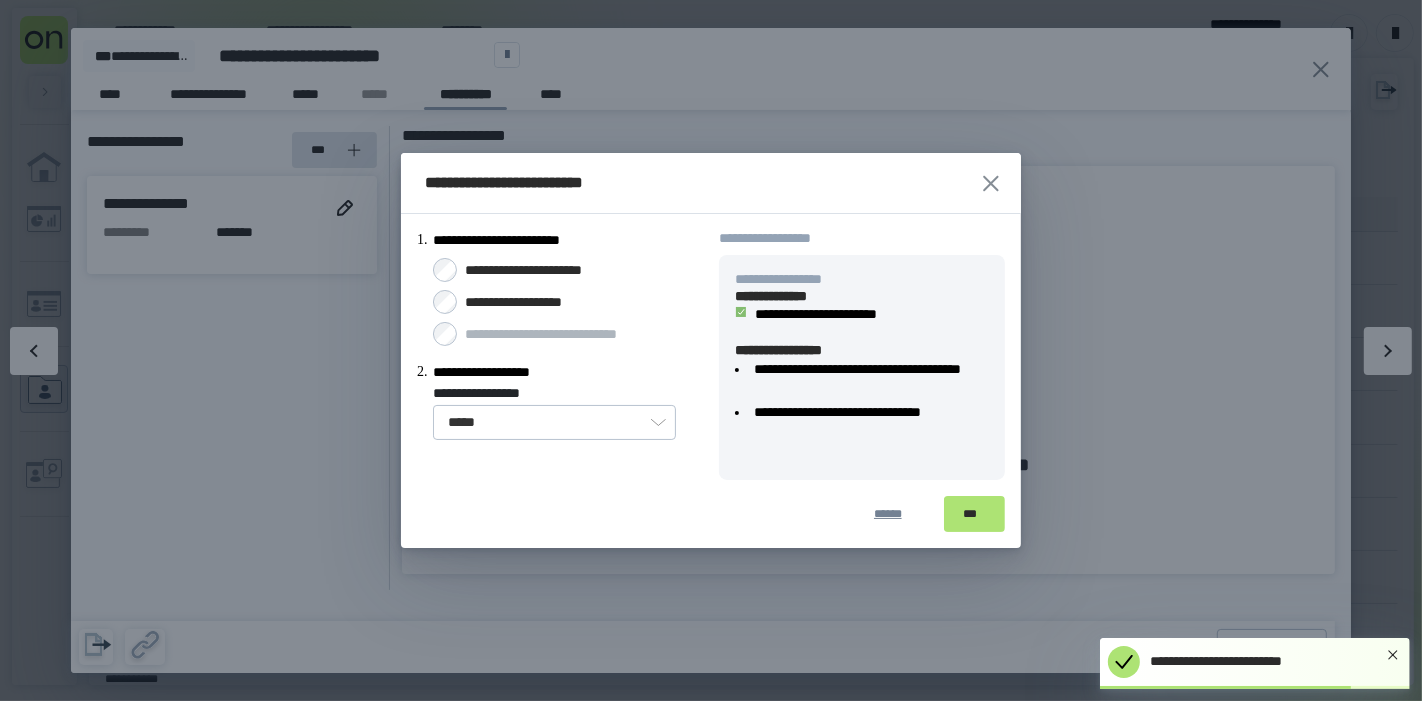 click on "***" at bounding box center [974, 514] 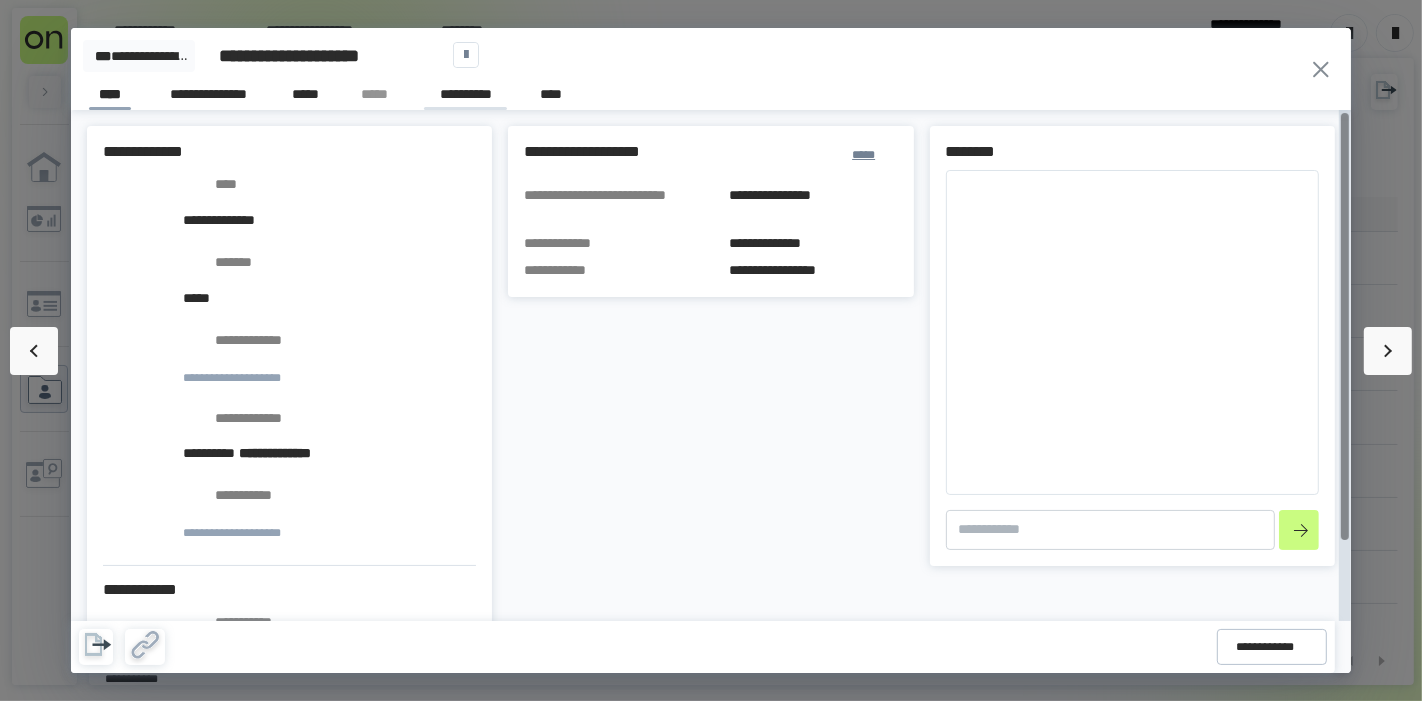 click on "**********" at bounding box center (465, 97) 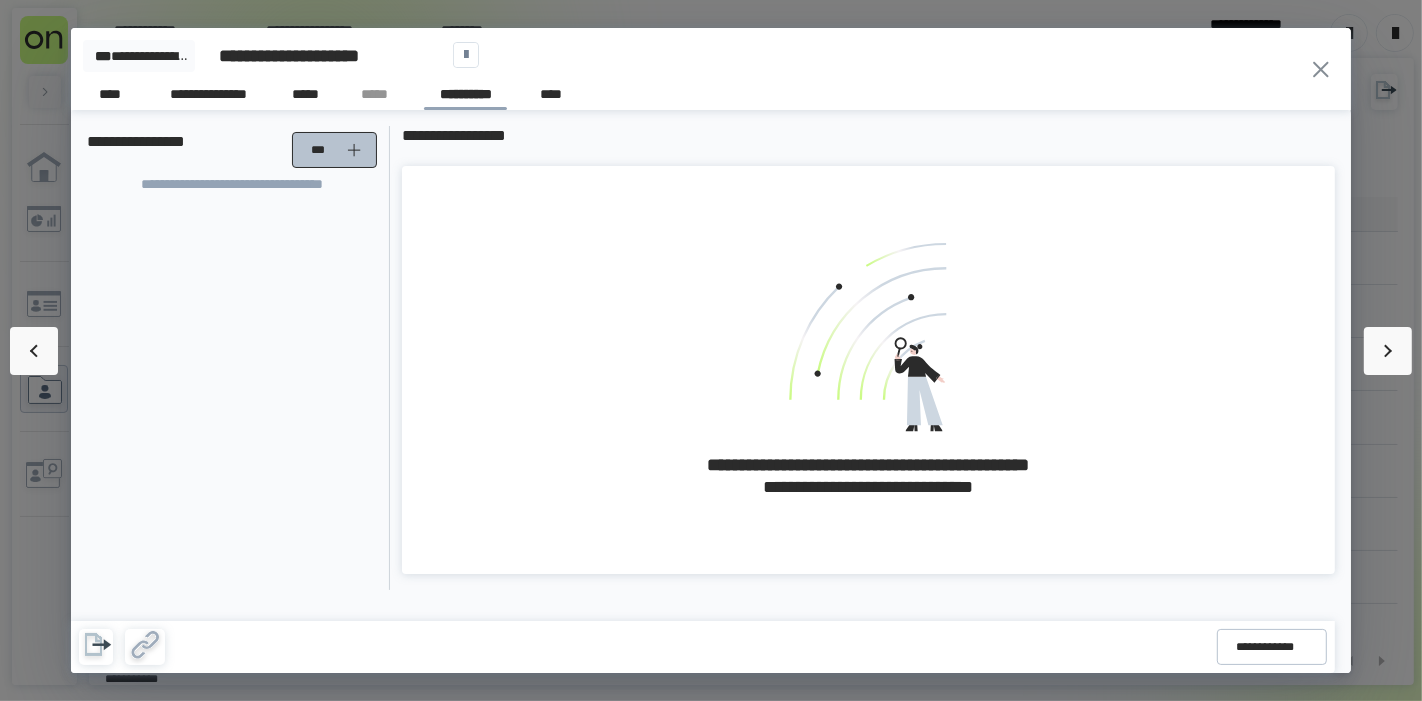 click 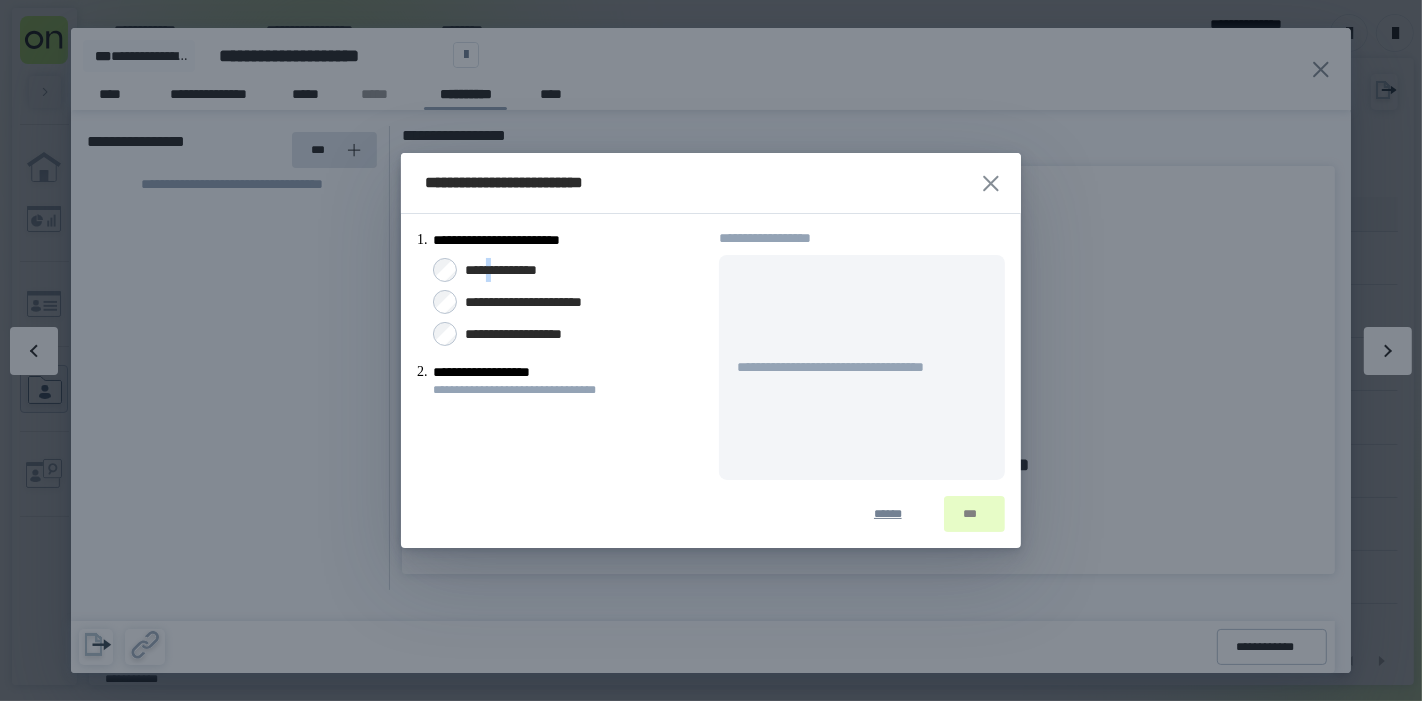 click on "**********" at bounding box center (513, 270) 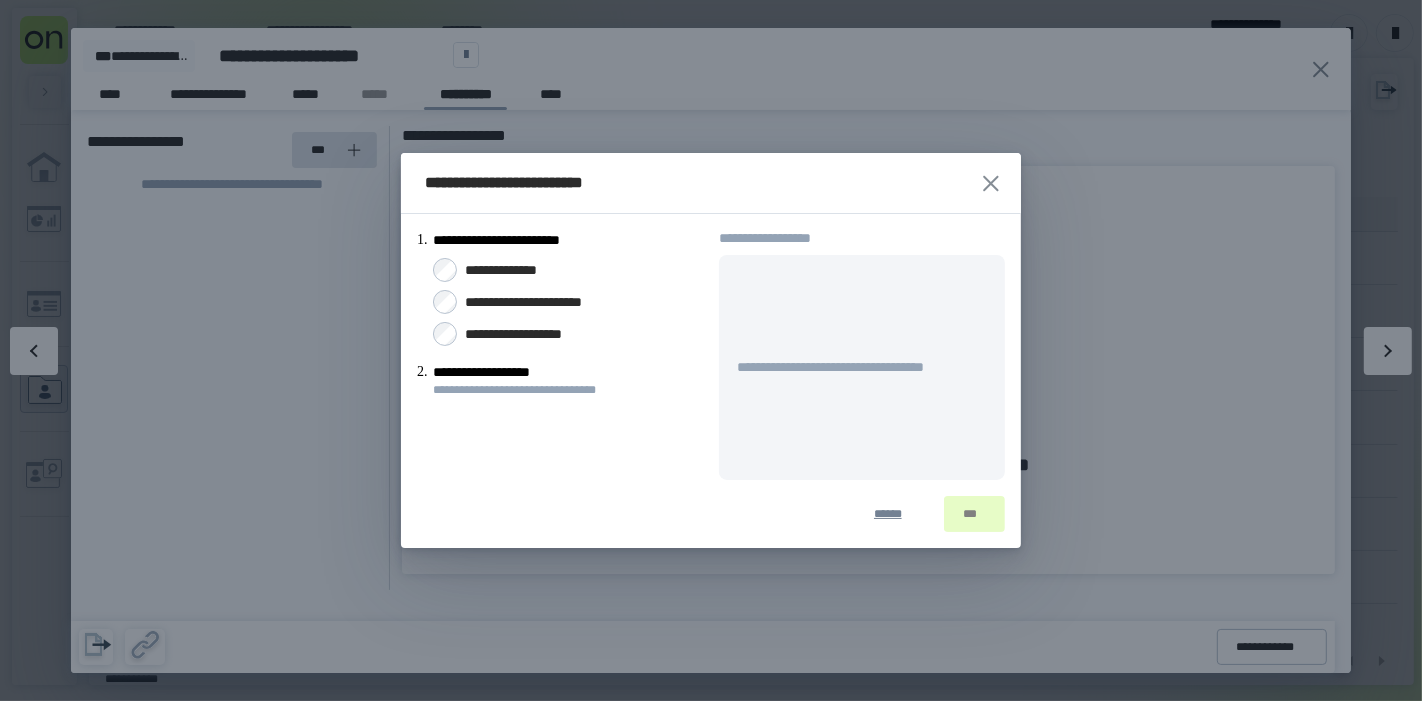 click on "**********" at bounding box center [513, 270] 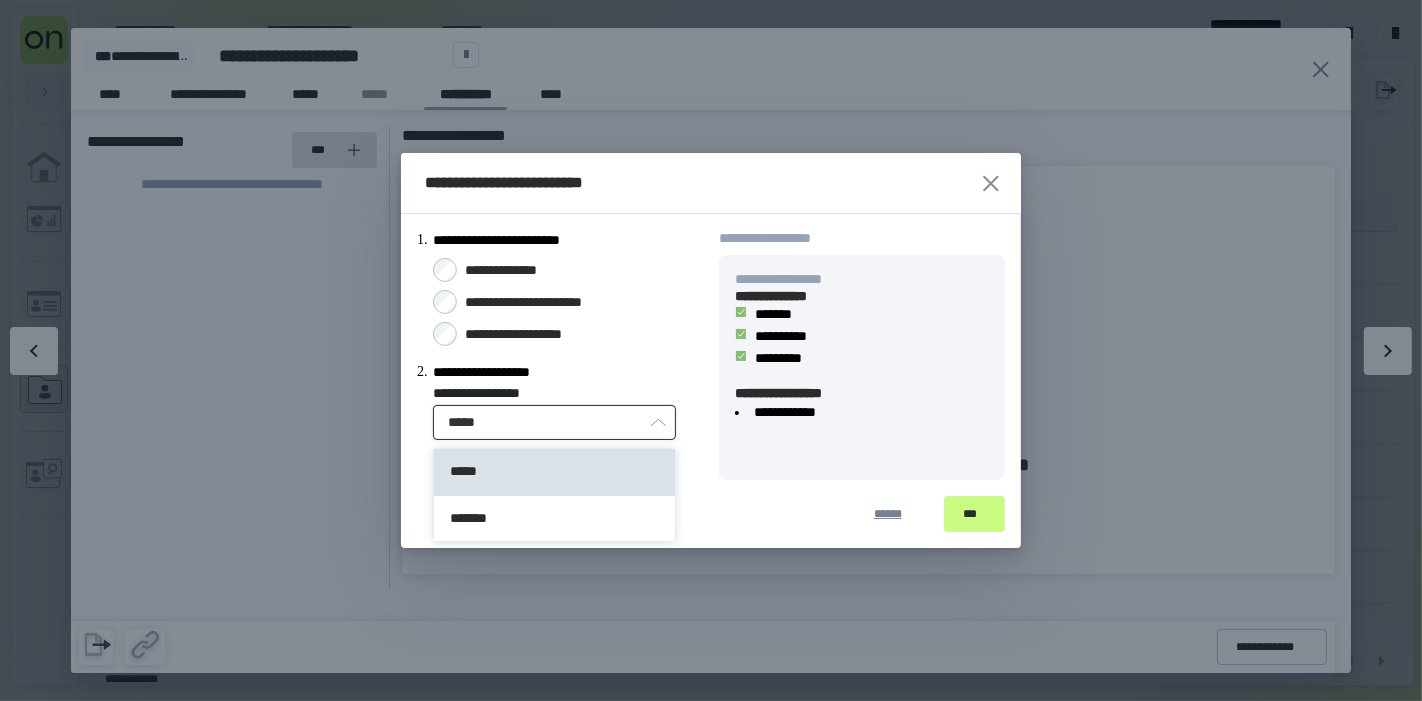click on "*****" at bounding box center (554, 422) 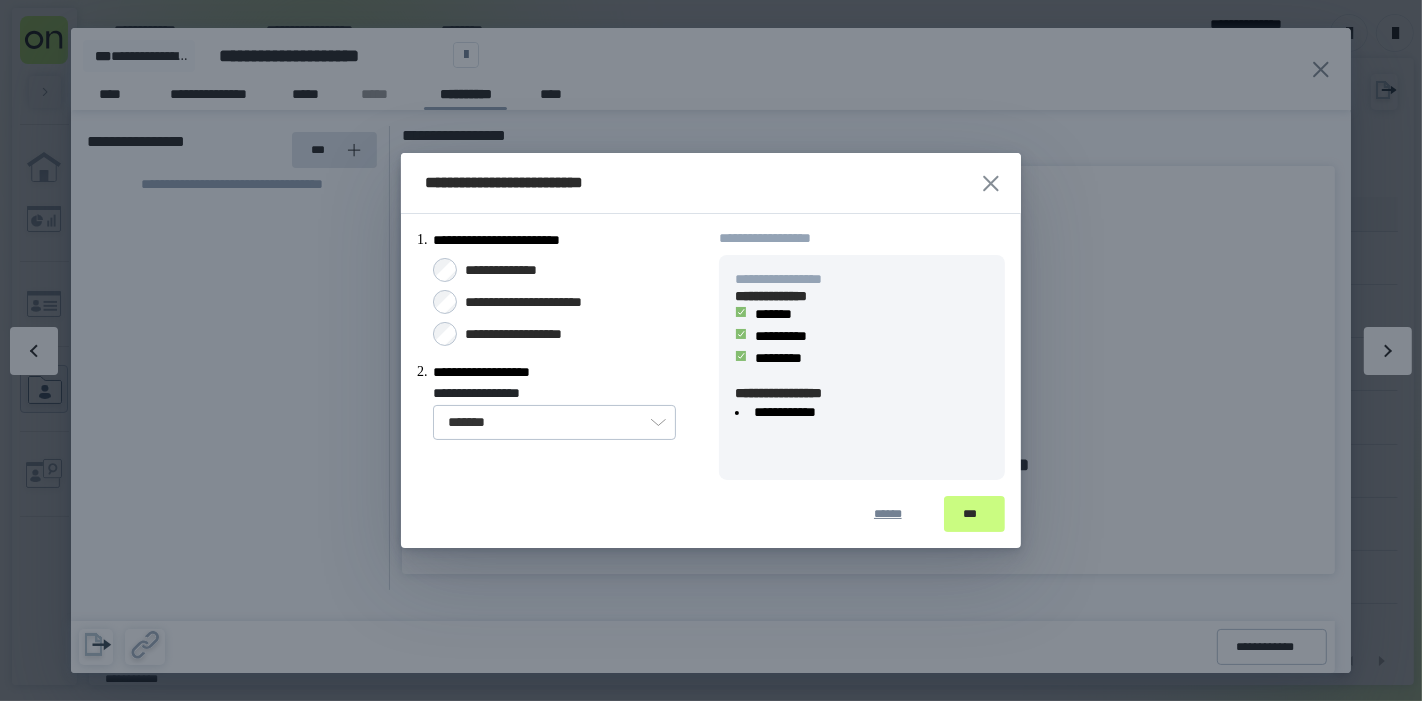 click on "***" at bounding box center (974, 514) 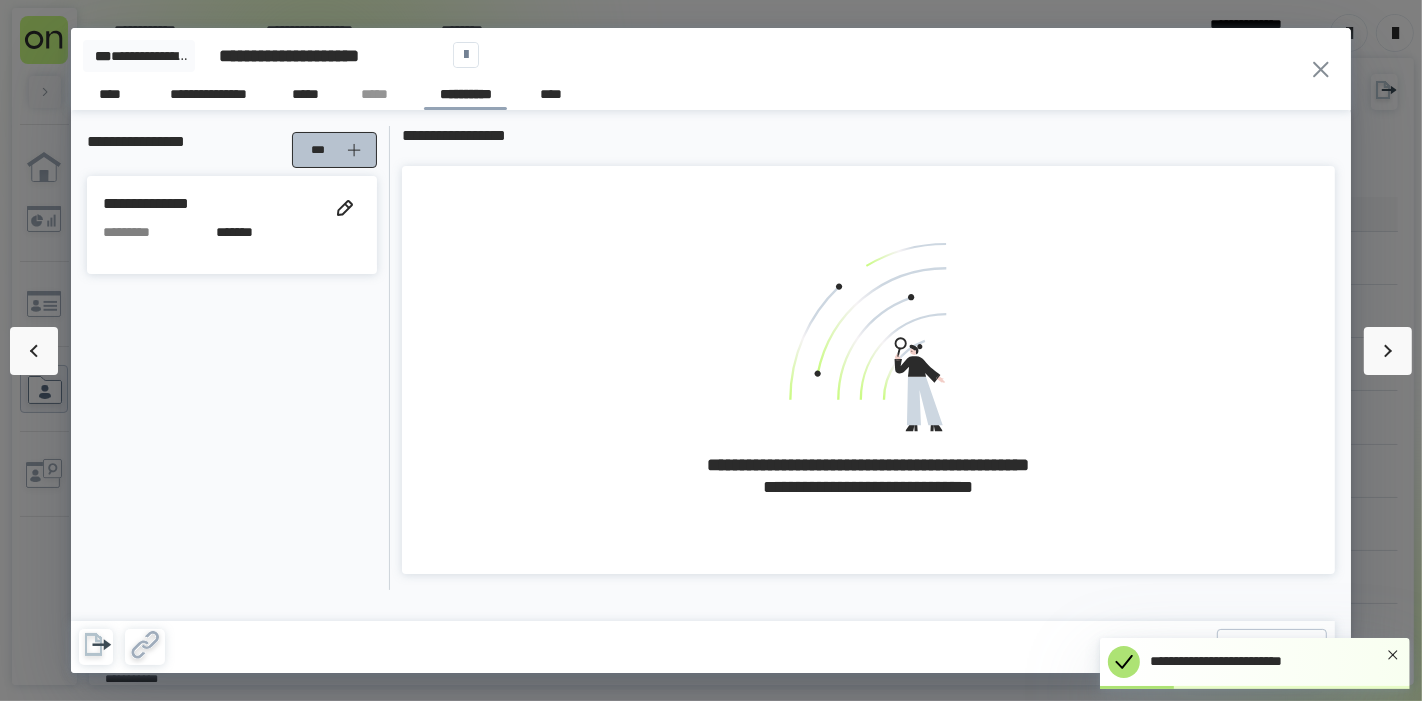 click on "***" at bounding box center (337, 150) 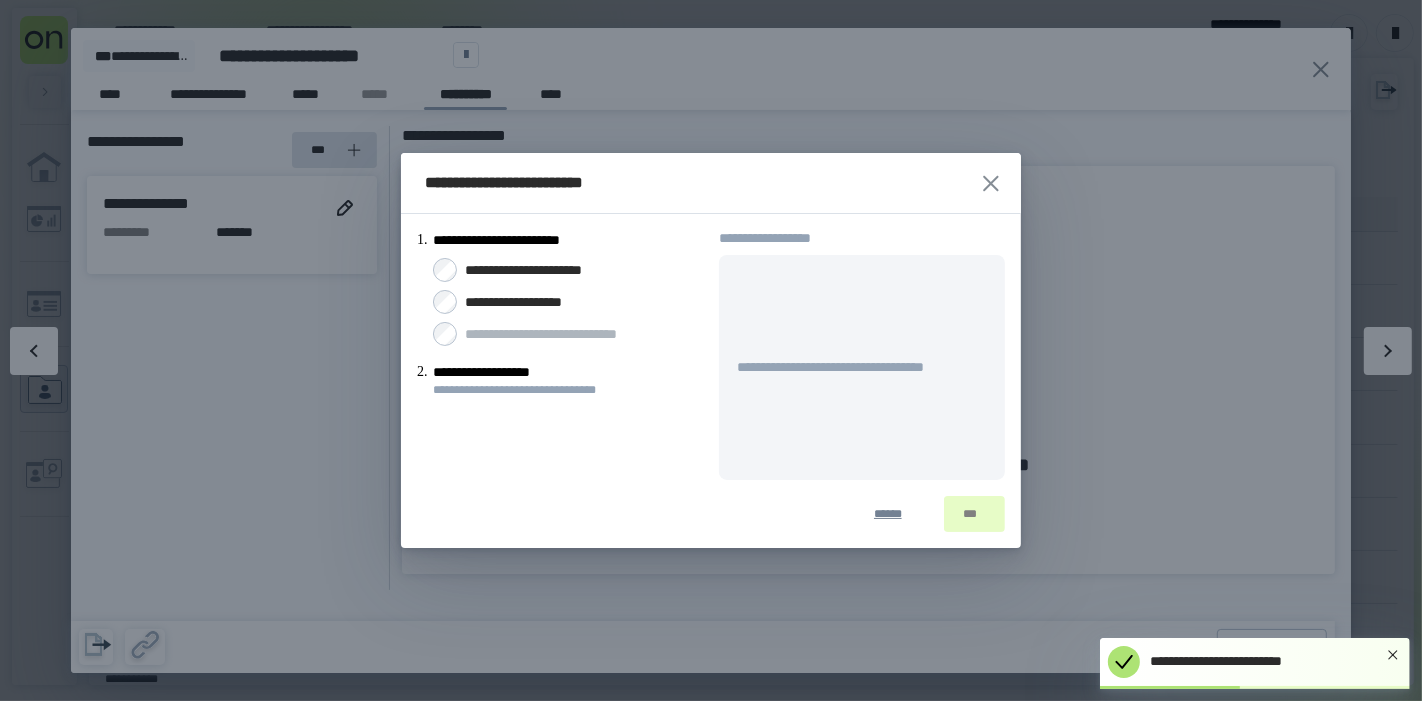 click on "**********" at bounding box center (529, 302) 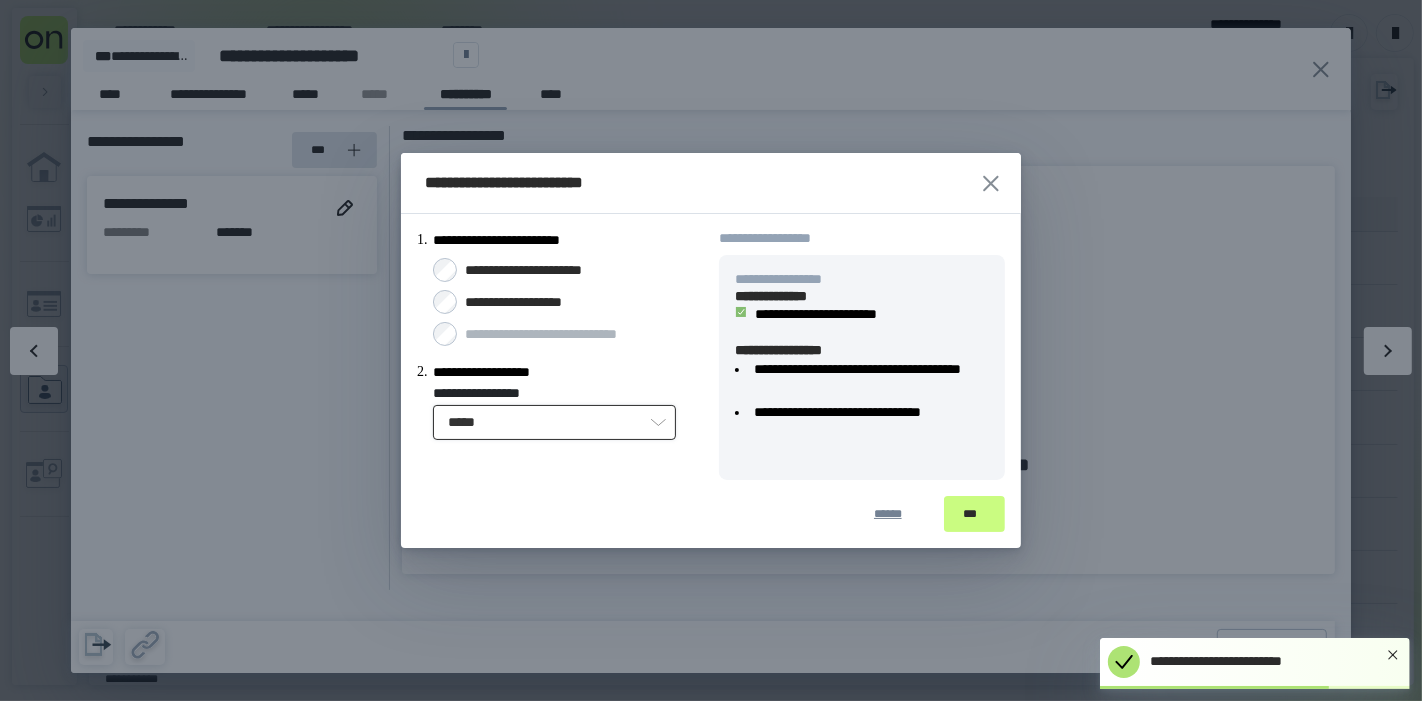 click on "*****" at bounding box center [554, 422] 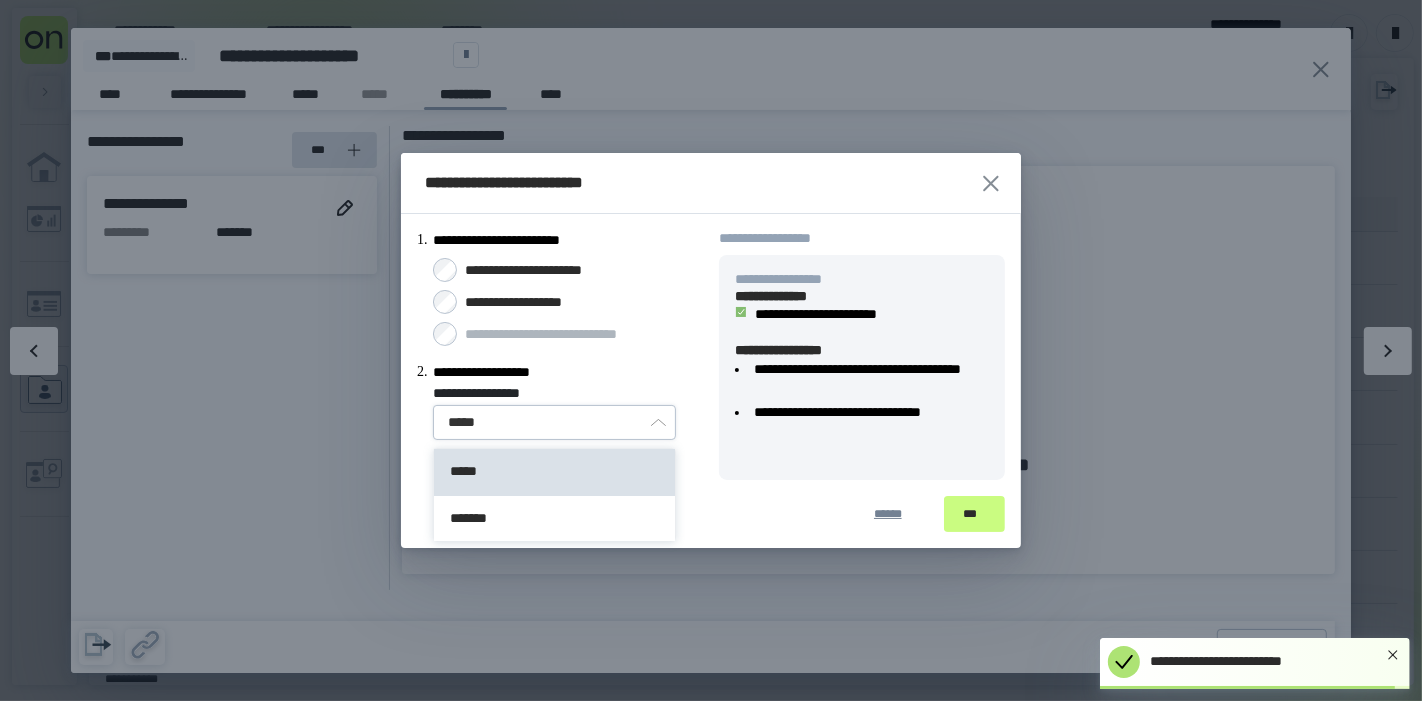 click on "**********" at bounding box center (560, 355) 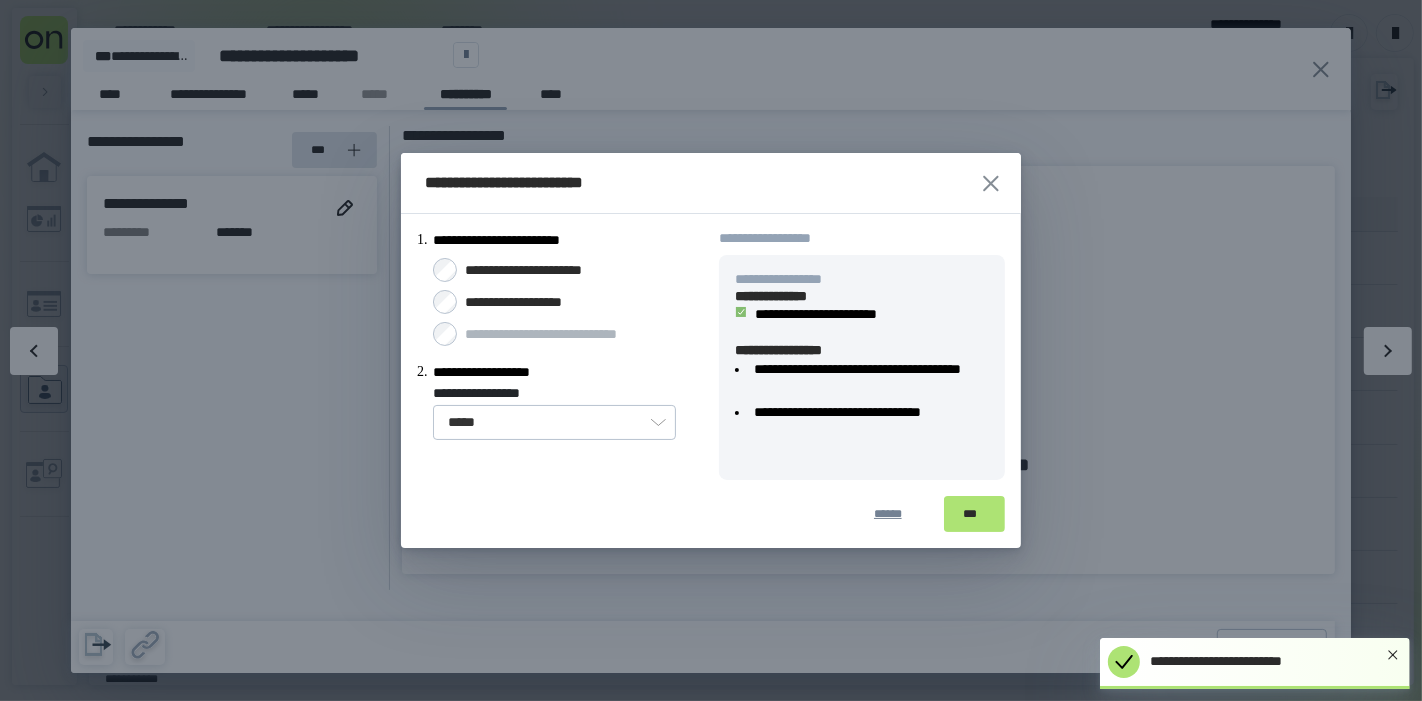 click on "***" at bounding box center [974, 514] 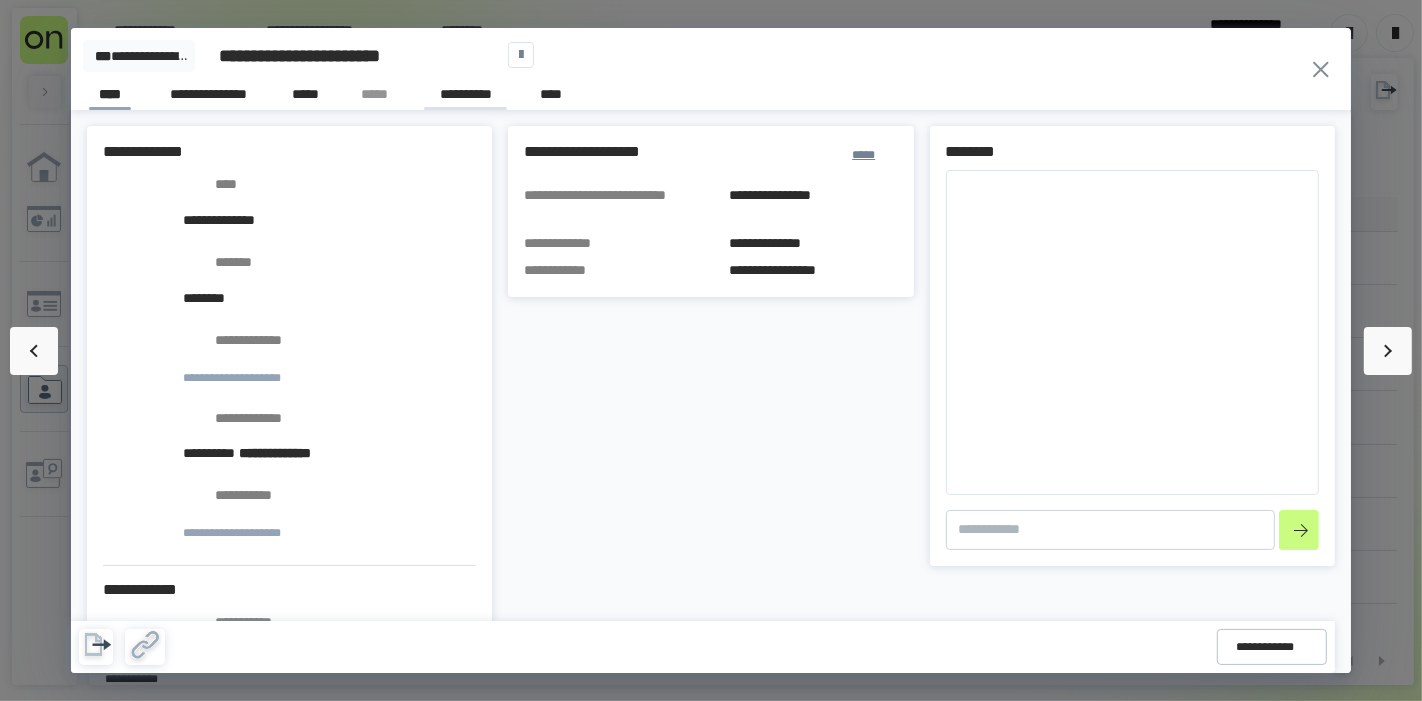 click on "**********" at bounding box center (465, 97) 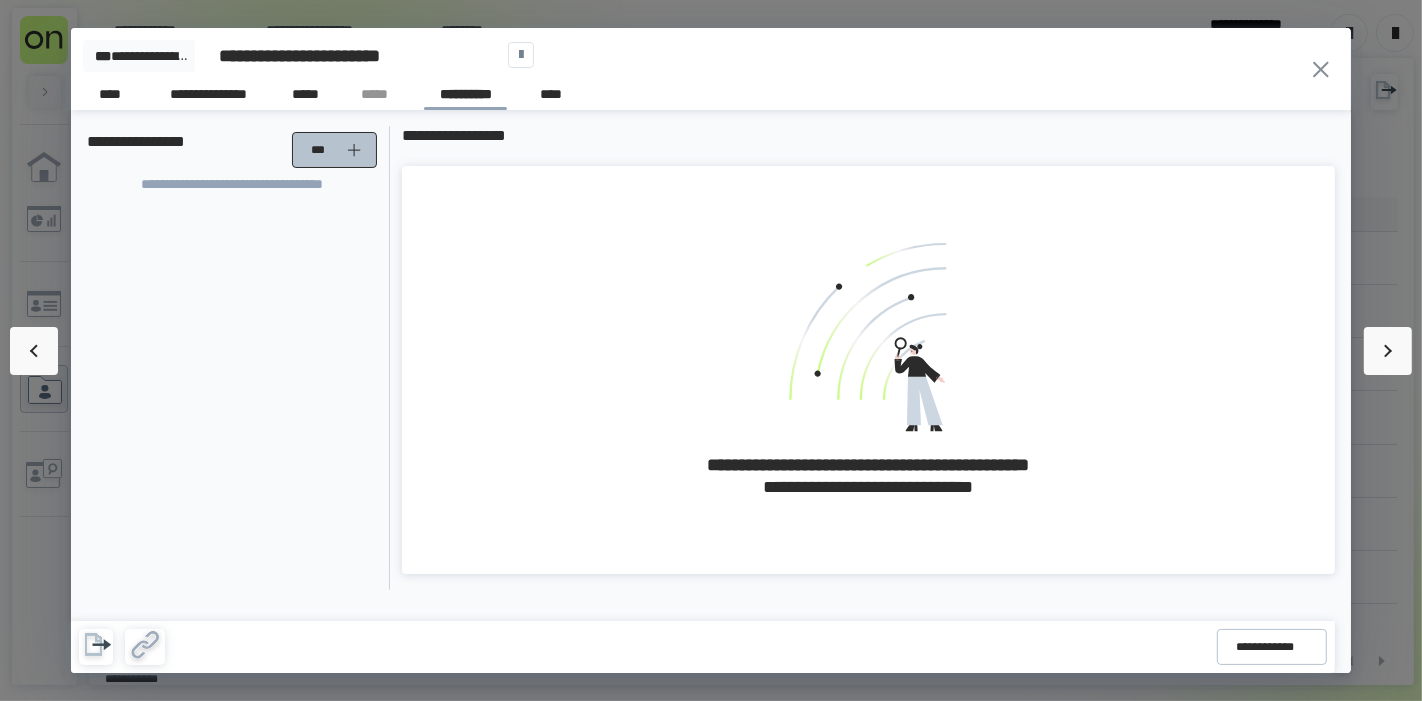 click on "***" at bounding box center (322, 150) 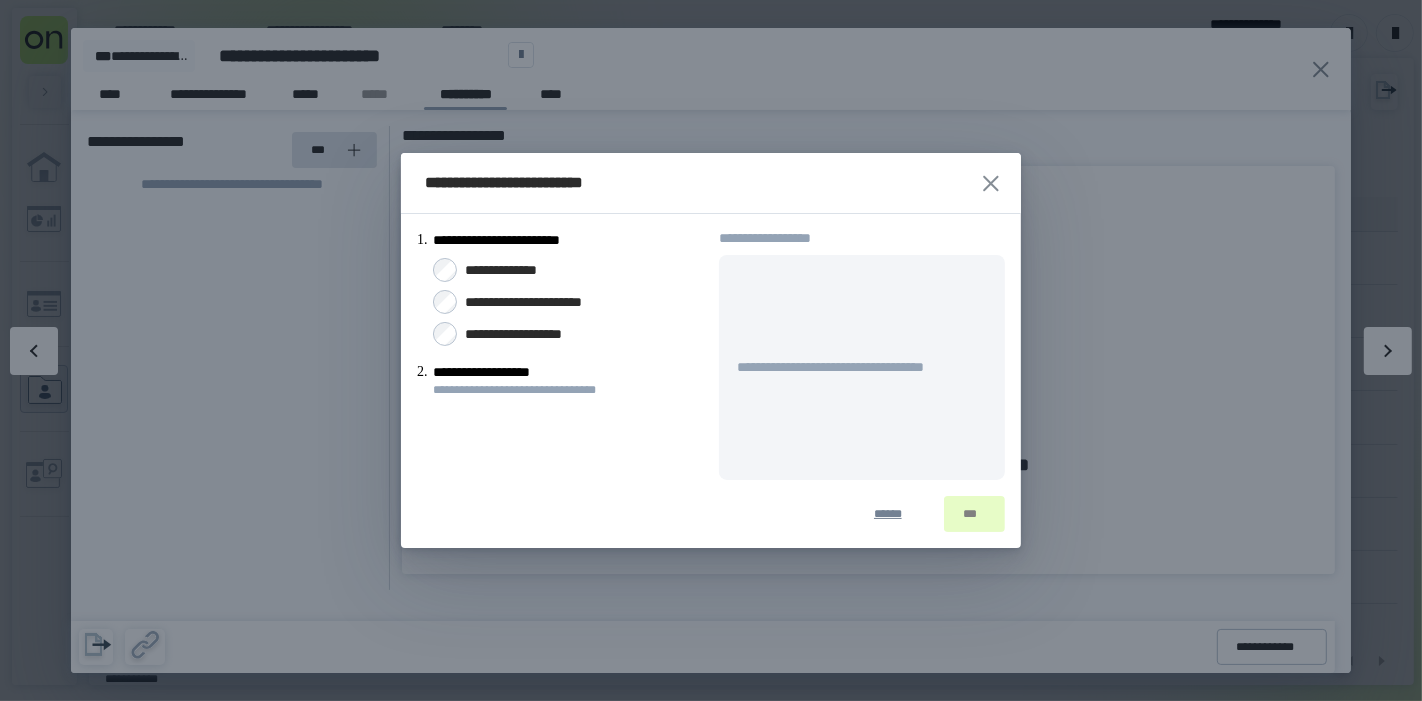 click on "**********" at bounding box center [513, 270] 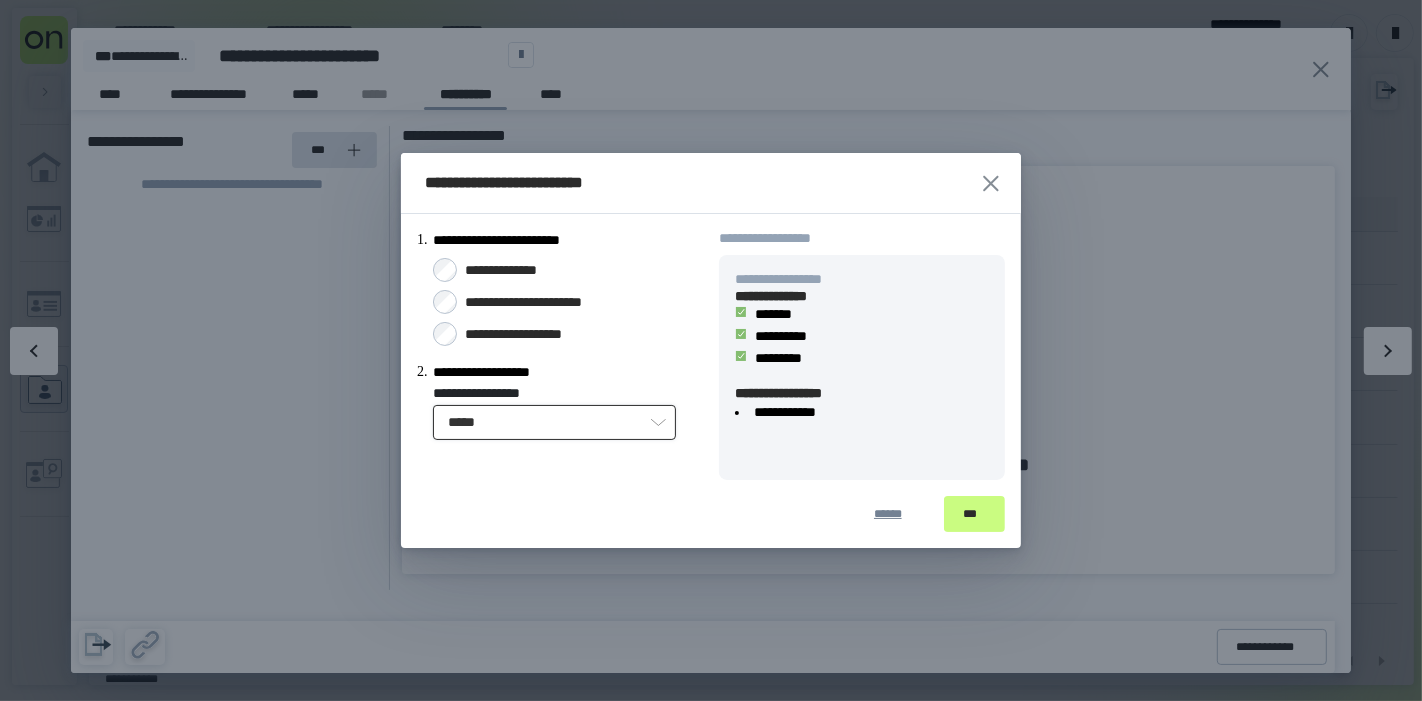click on "*****" at bounding box center [554, 422] 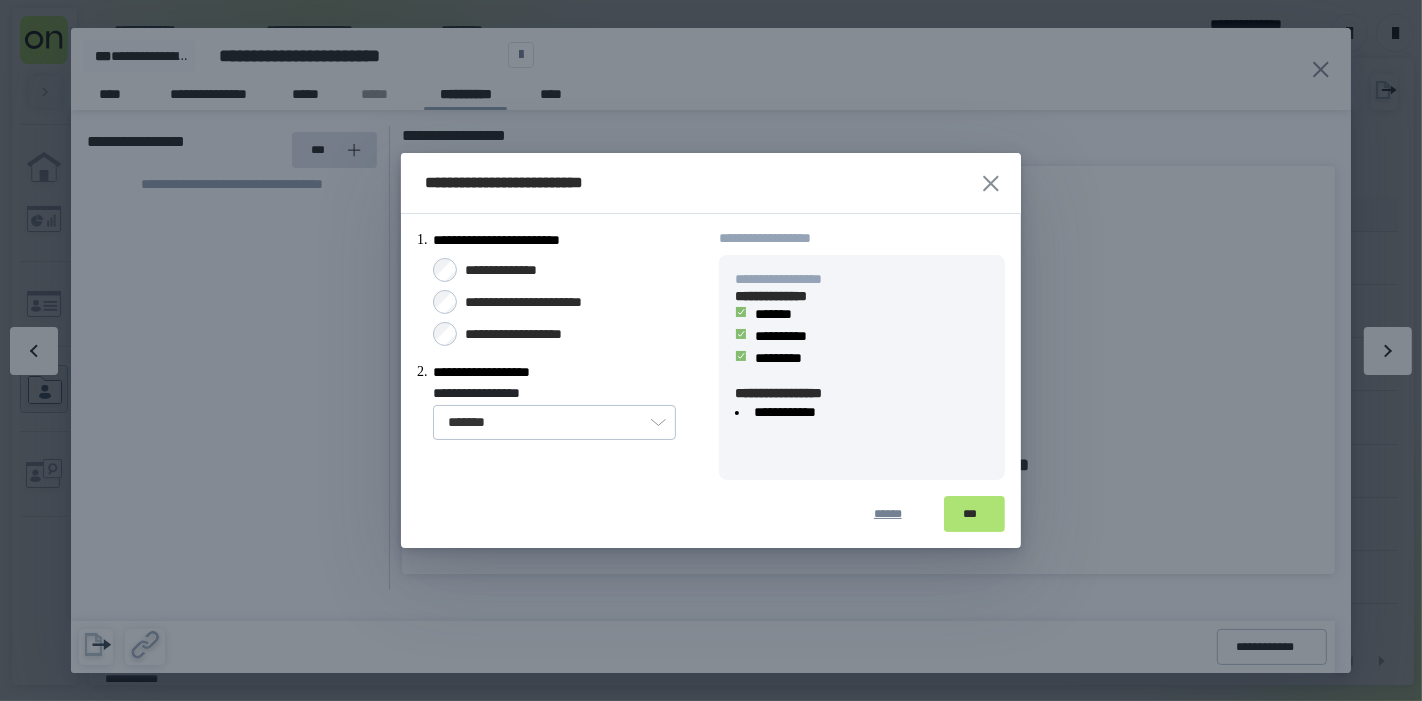click on "***" at bounding box center [974, 514] 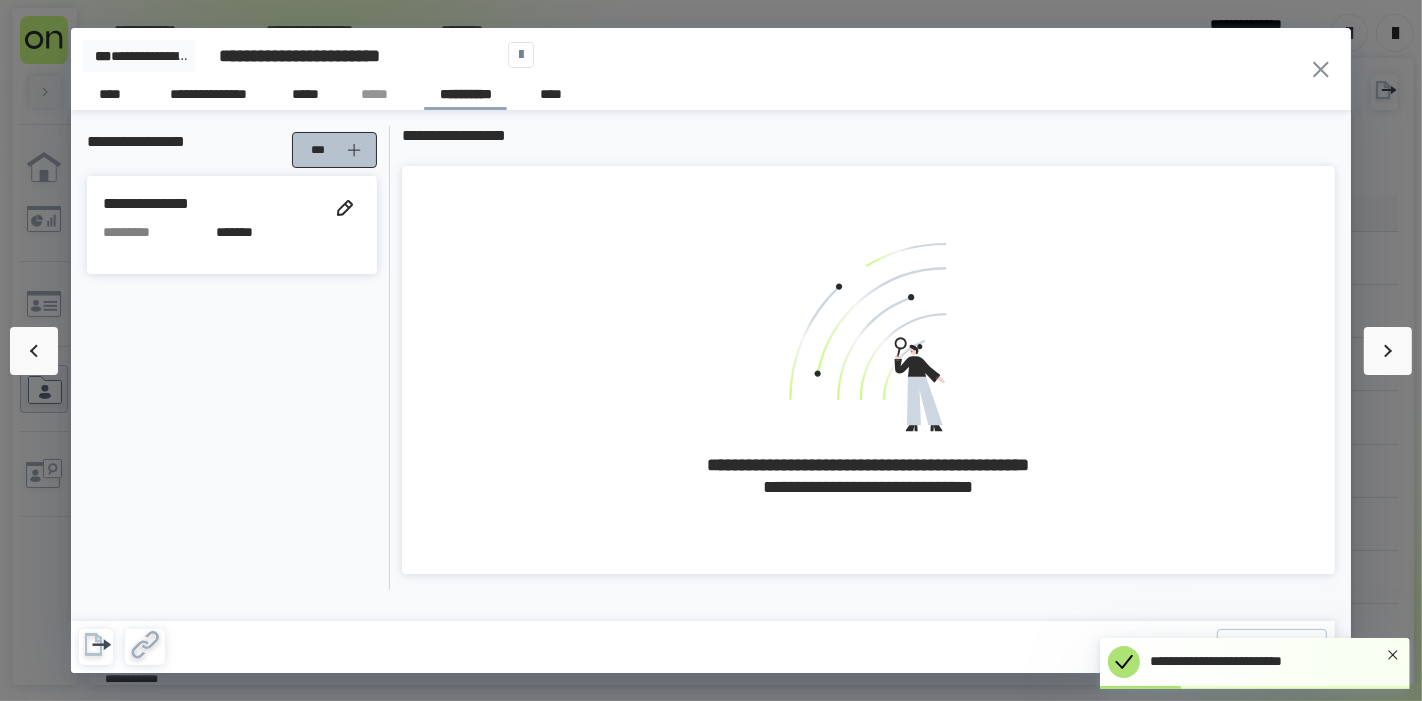 click on "***" at bounding box center (337, 150) 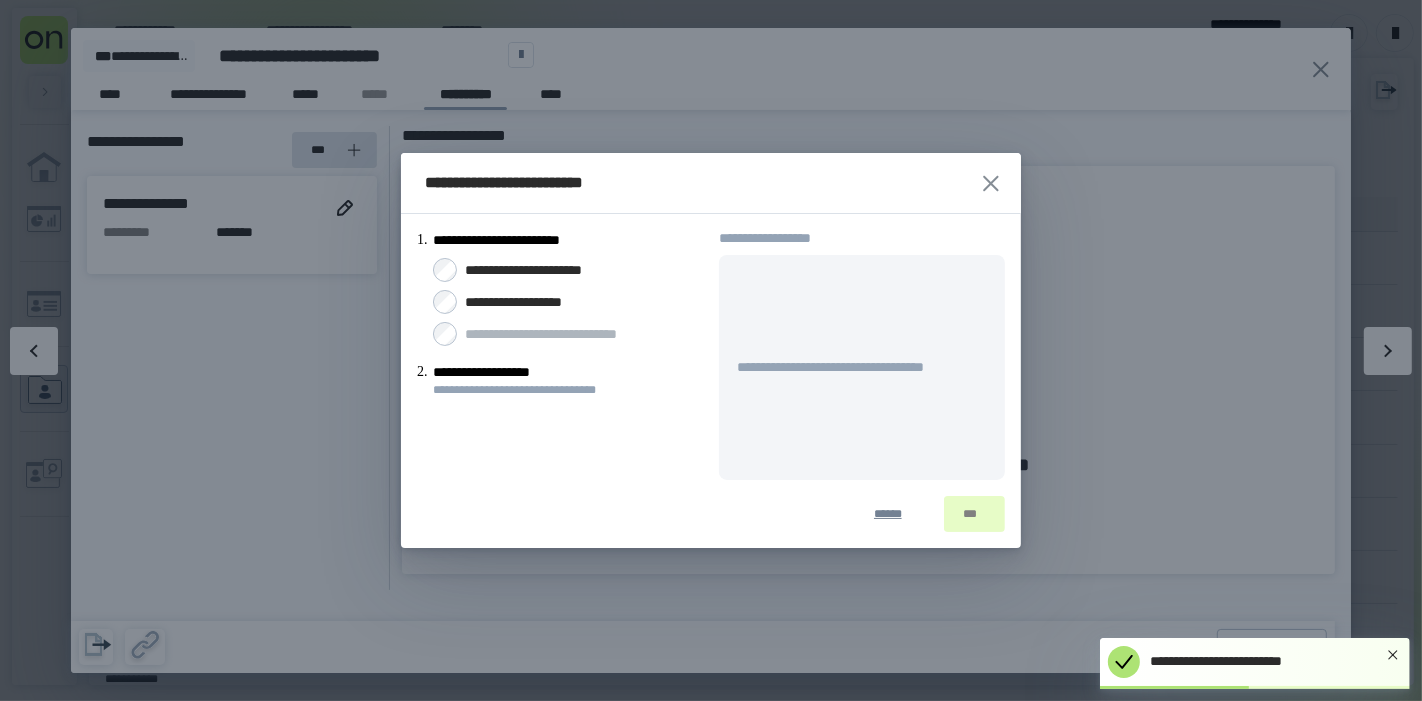 click on "**********" at bounding box center [529, 302] 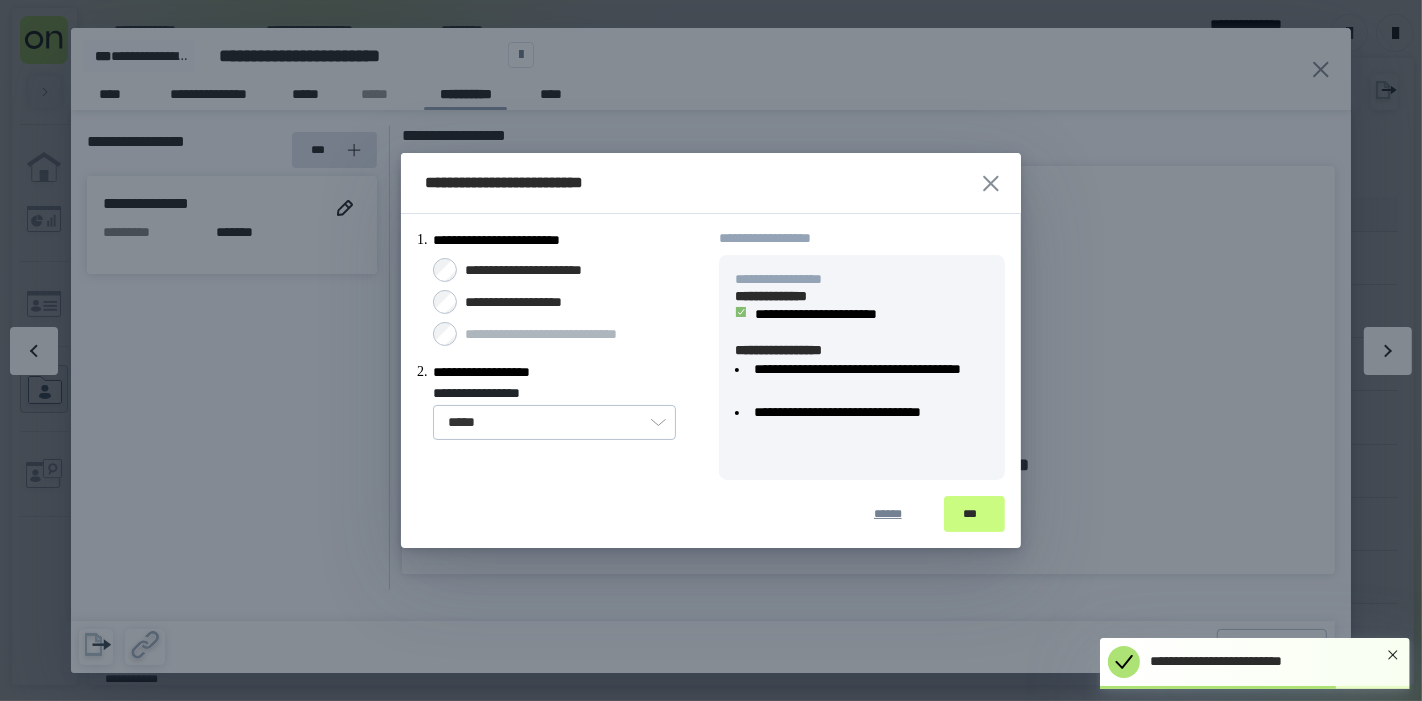 click on "****** ***" at bounding box center (711, 514) 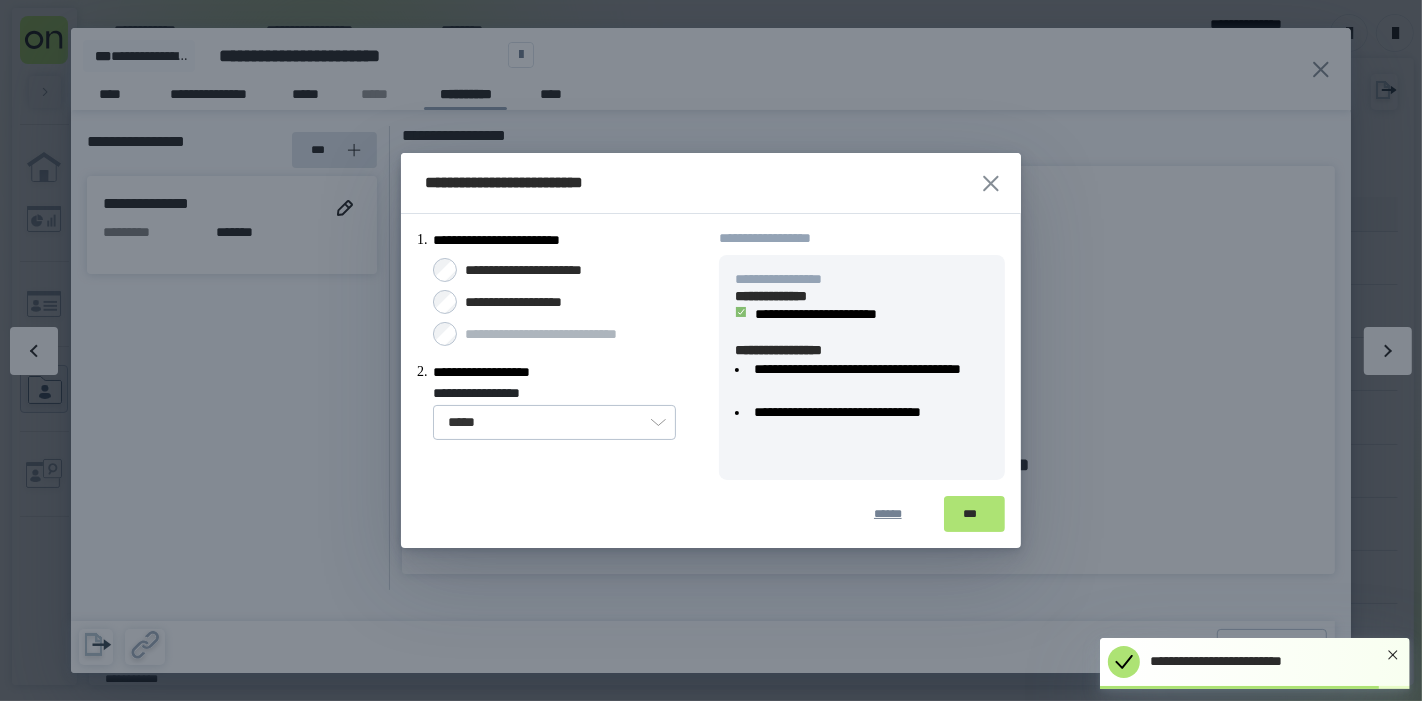 click on "***" at bounding box center (974, 514) 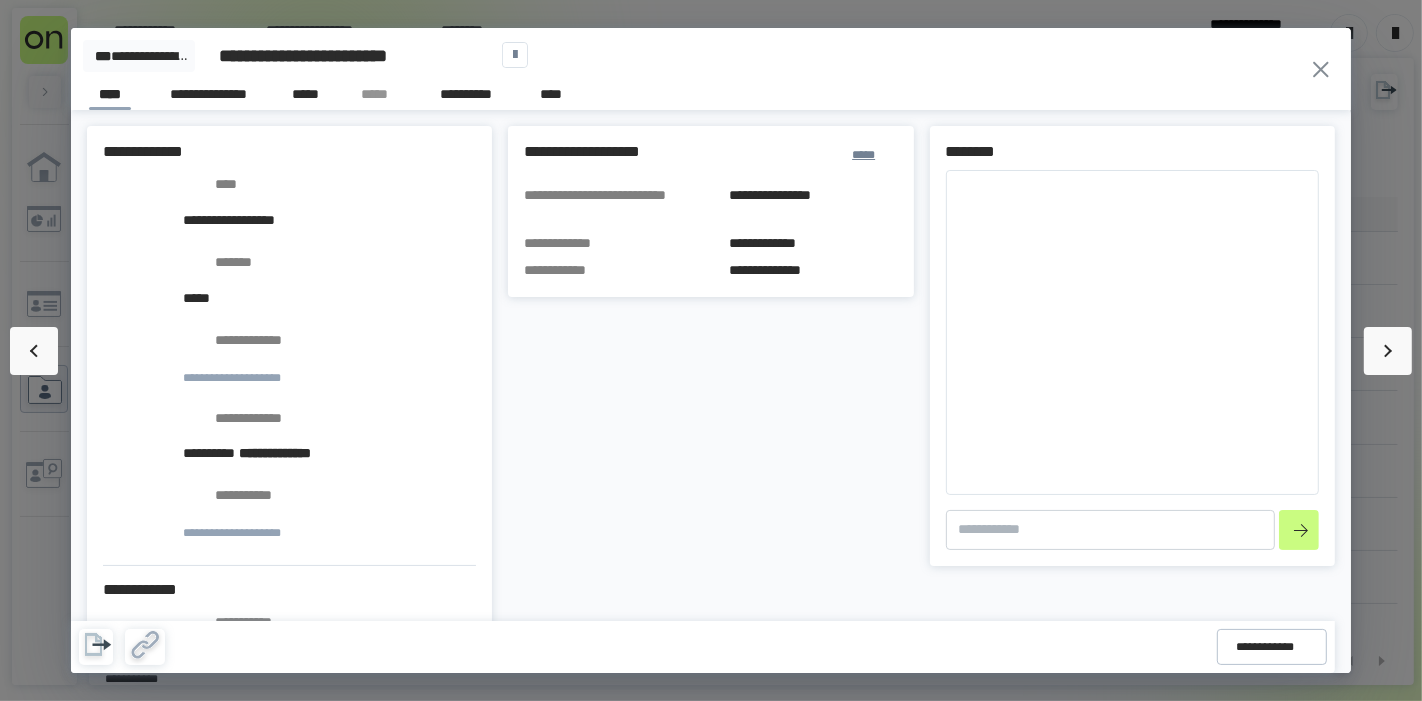 click on "**********" at bounding box center (667, 75) 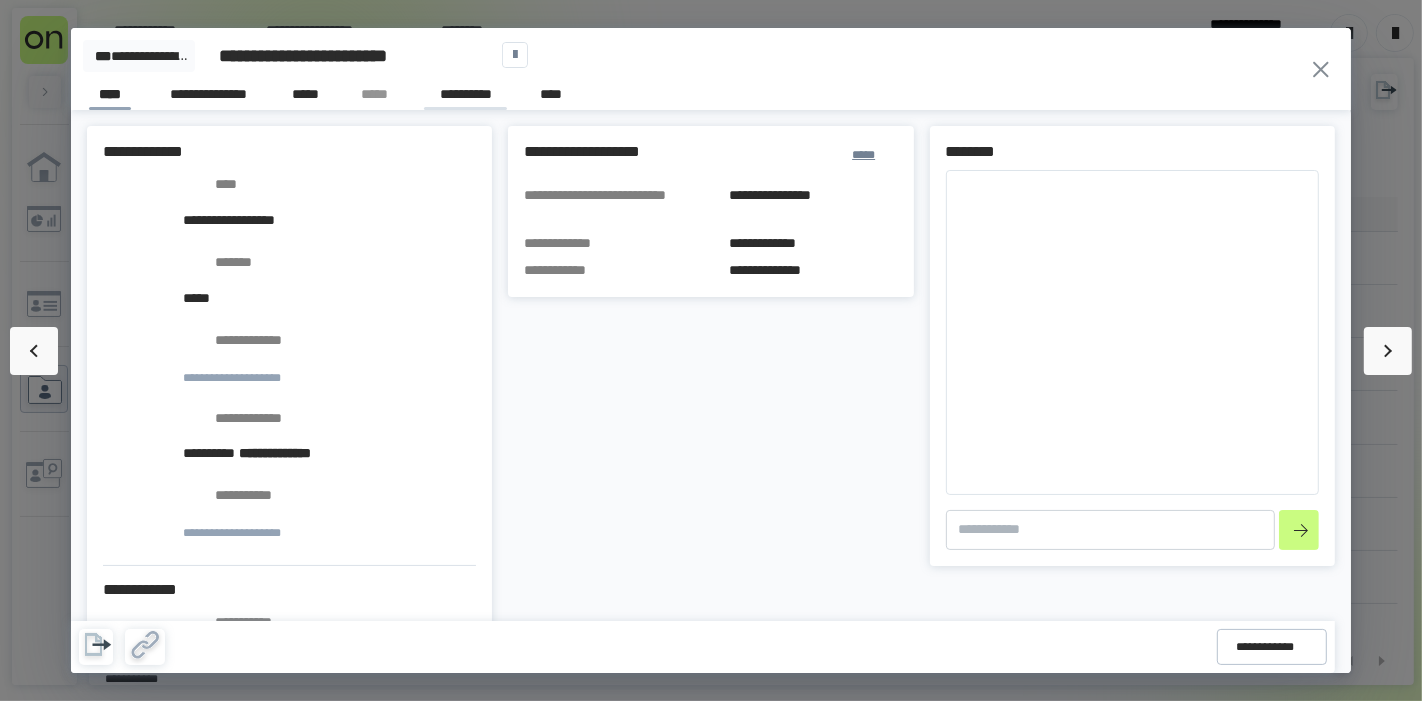 click on "**********" at bounding box center (465, 97) 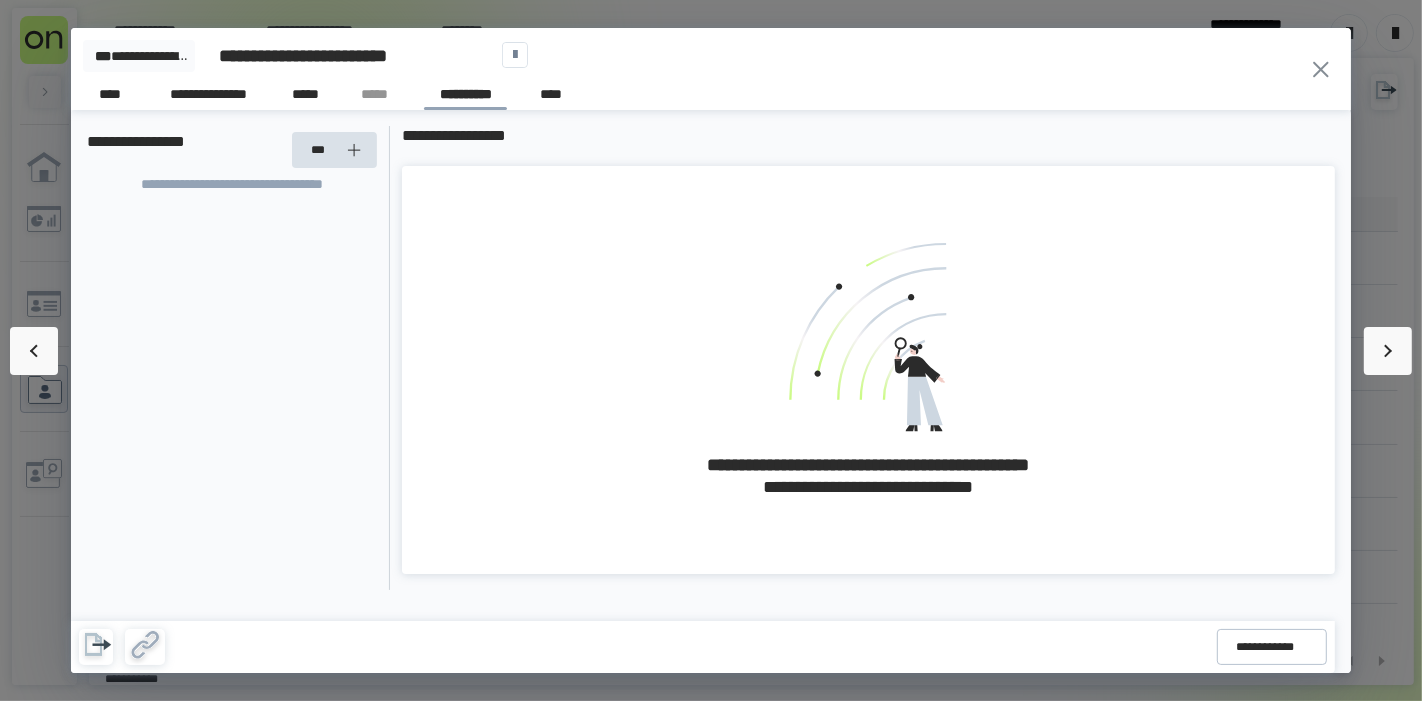click on "**********" at bounding box center [232, 150] 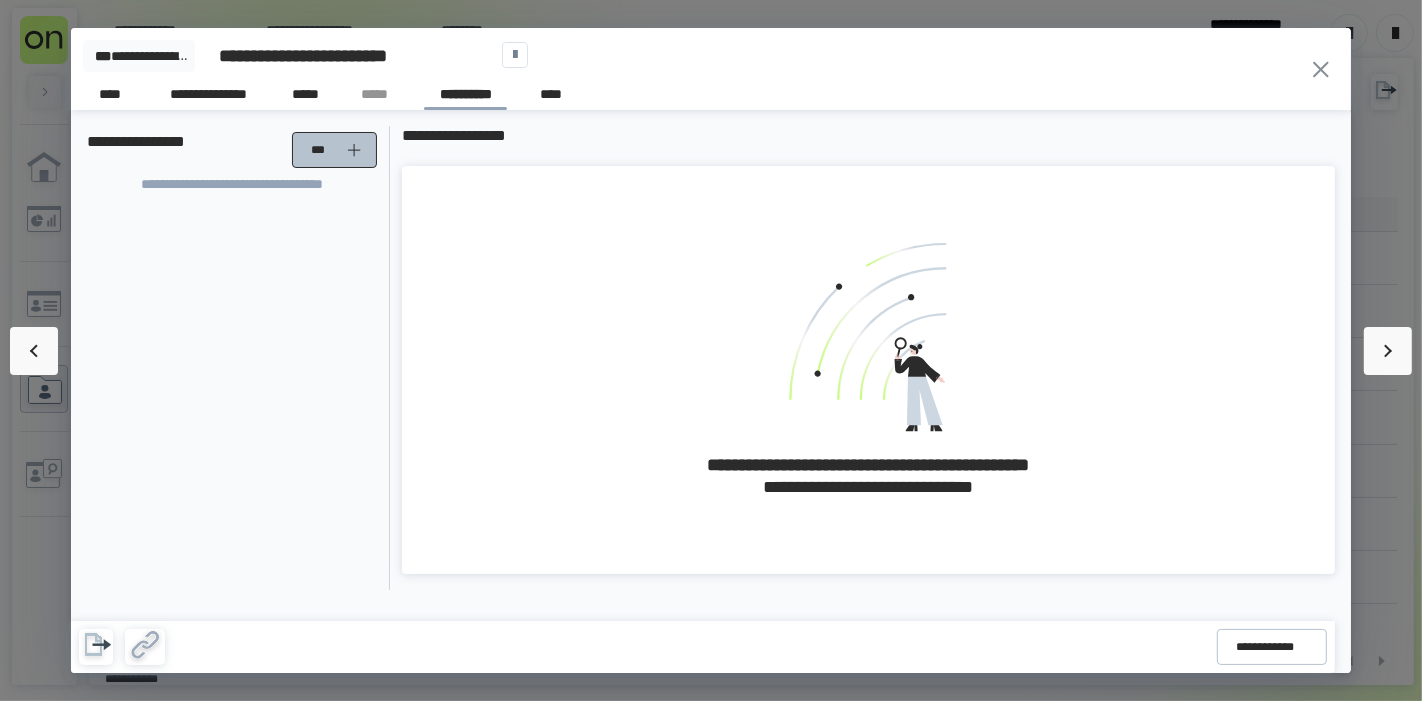 click on "***" at bounding box center [334, 150] 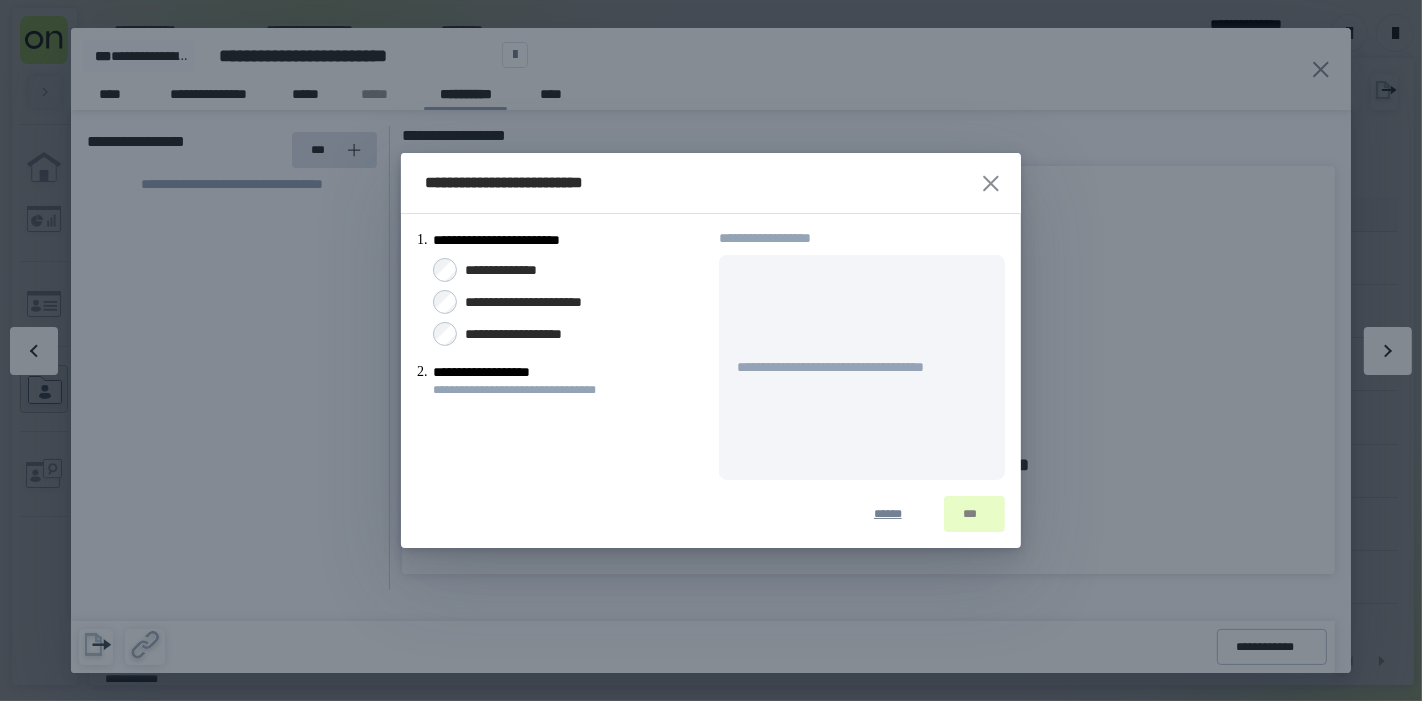click on "**********" at bounding box center [513, 270] 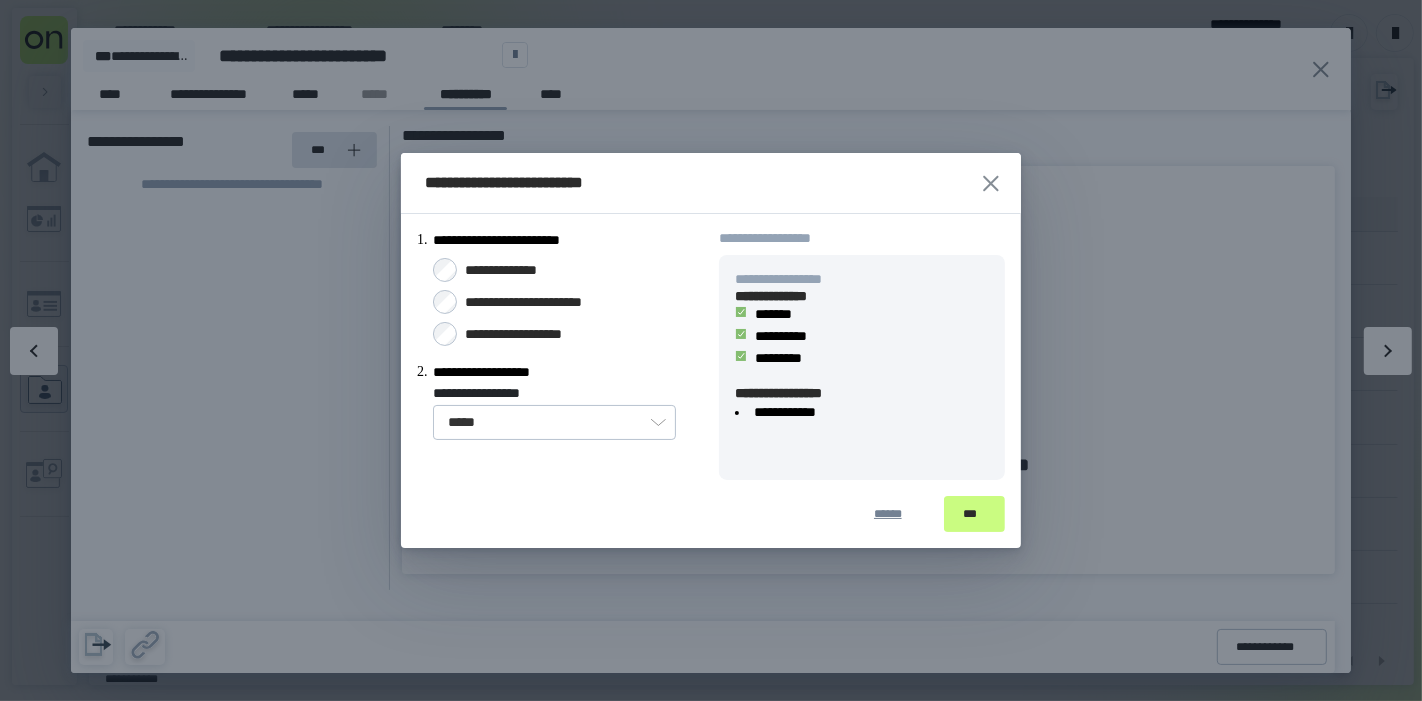 click on "**********" at bounding box center (529, 334) 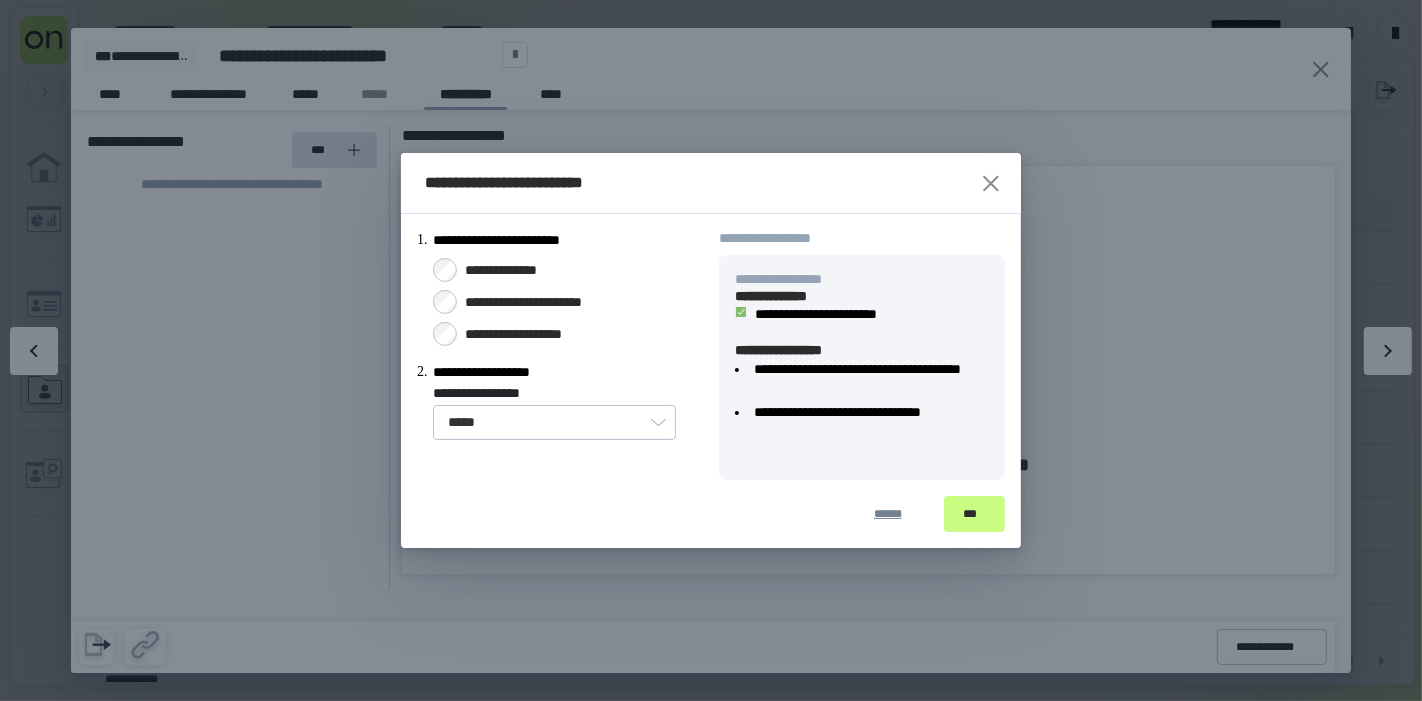 drag, startPoint x: 1027, startPoint y: 510, endPoint x: 1011, endPoint y: 506, distance: 16.492422 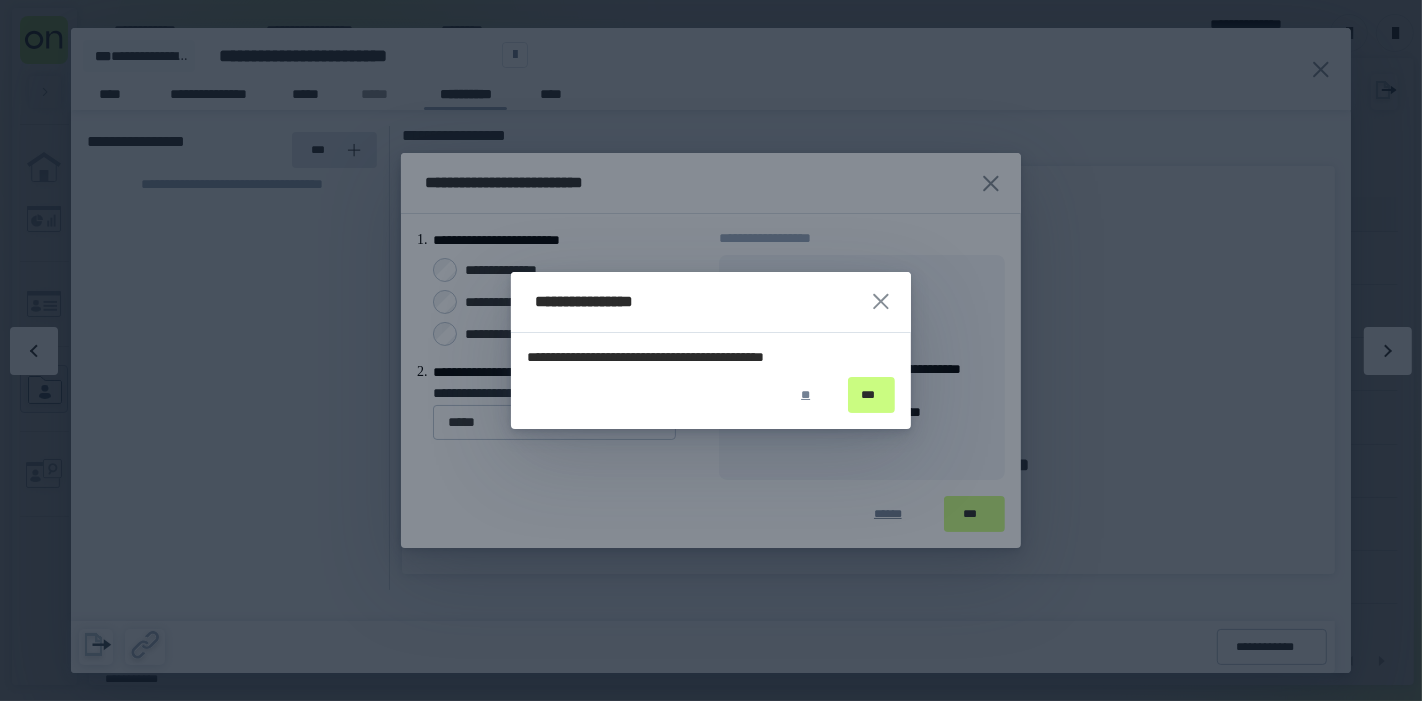click on "**********" at bounding box center [711, 350] 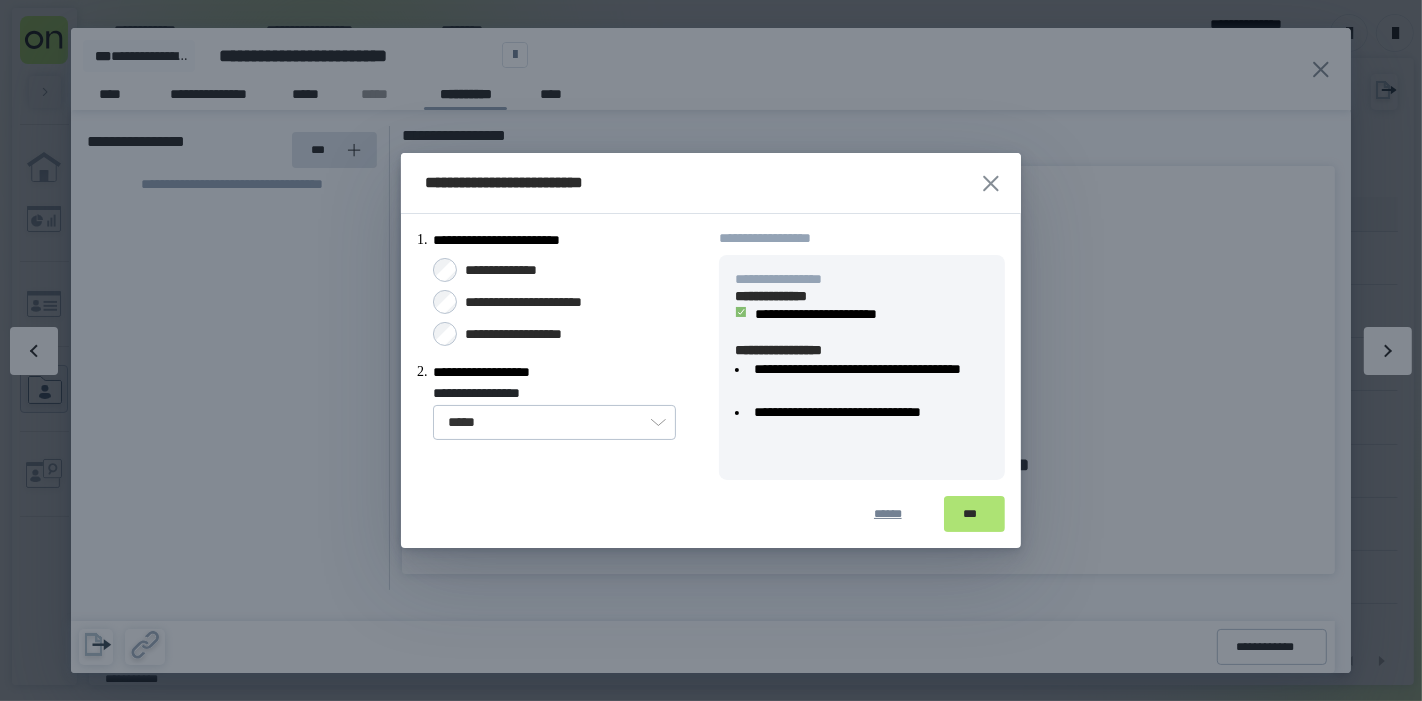 click on "***" at bounding box center [974, 514] 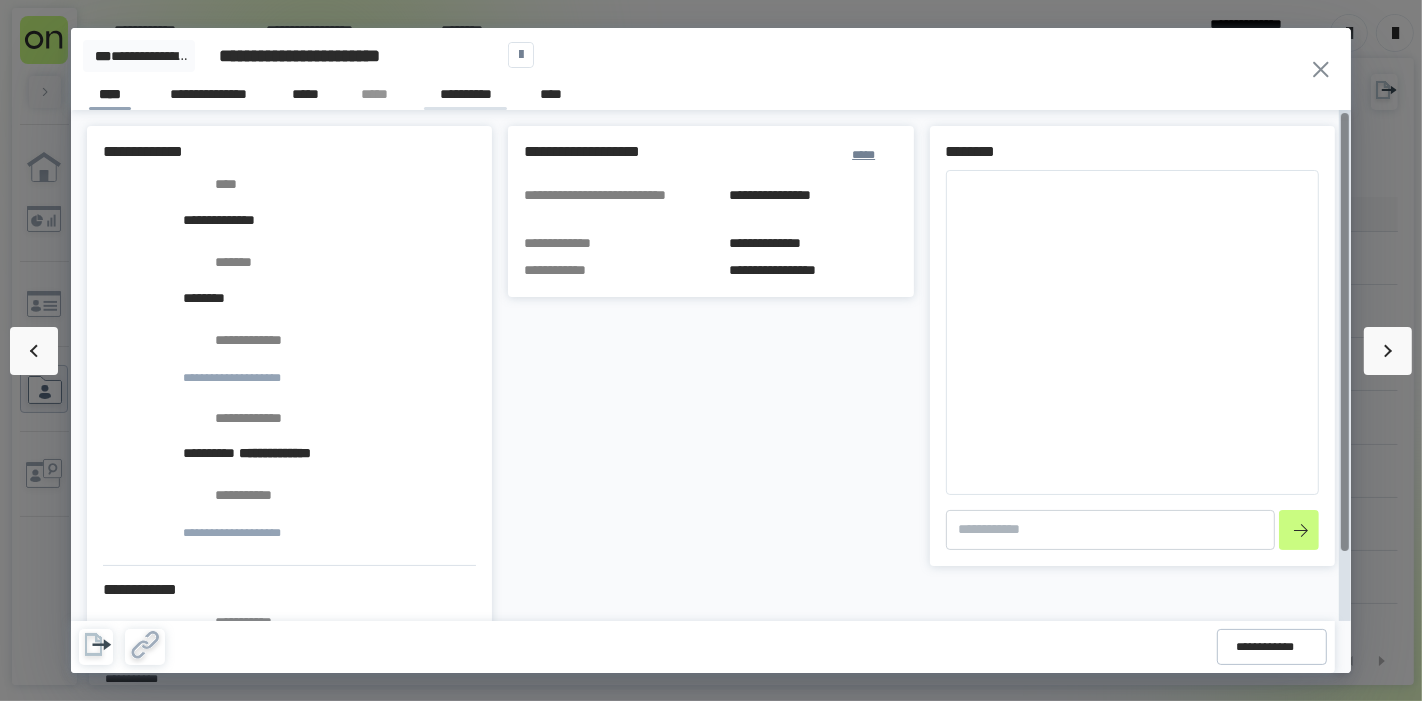 click on "**********" at bounding box center [465, 97] 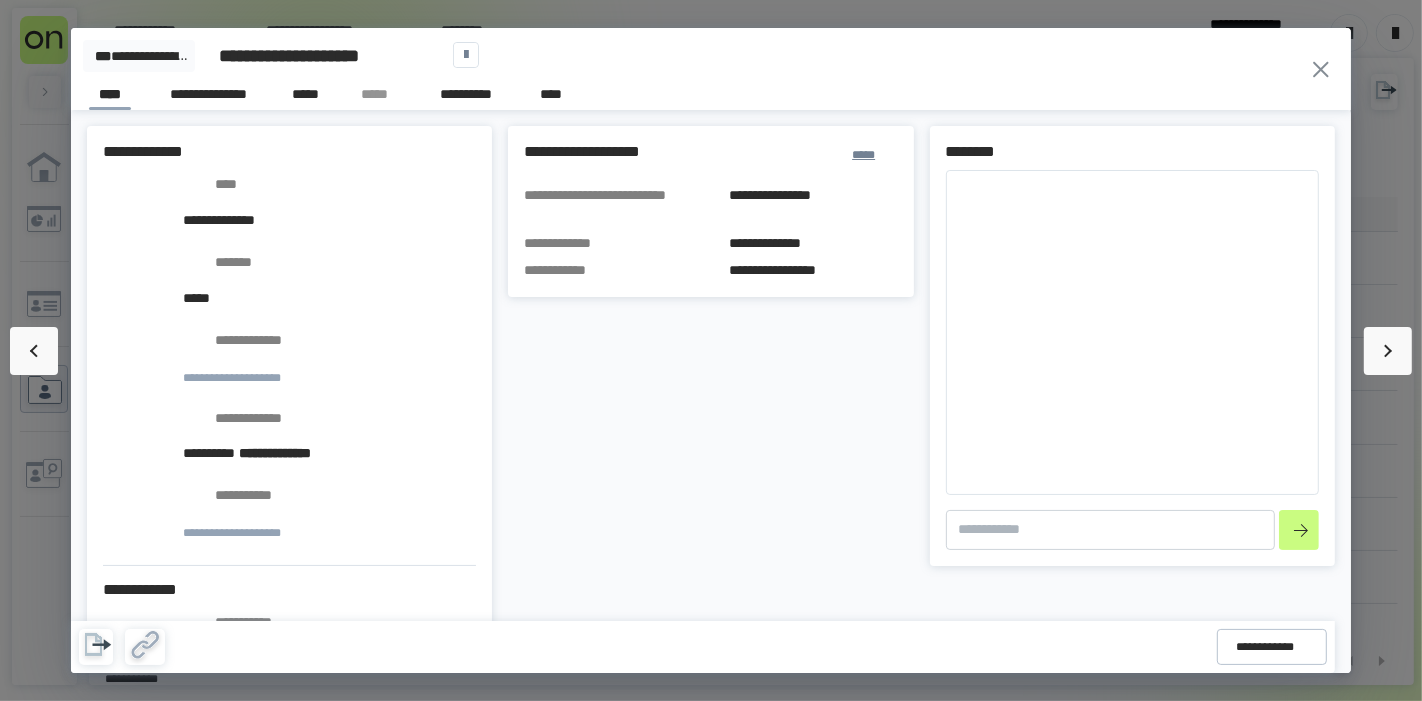 click on "**********" at bounding box center [667, 75] 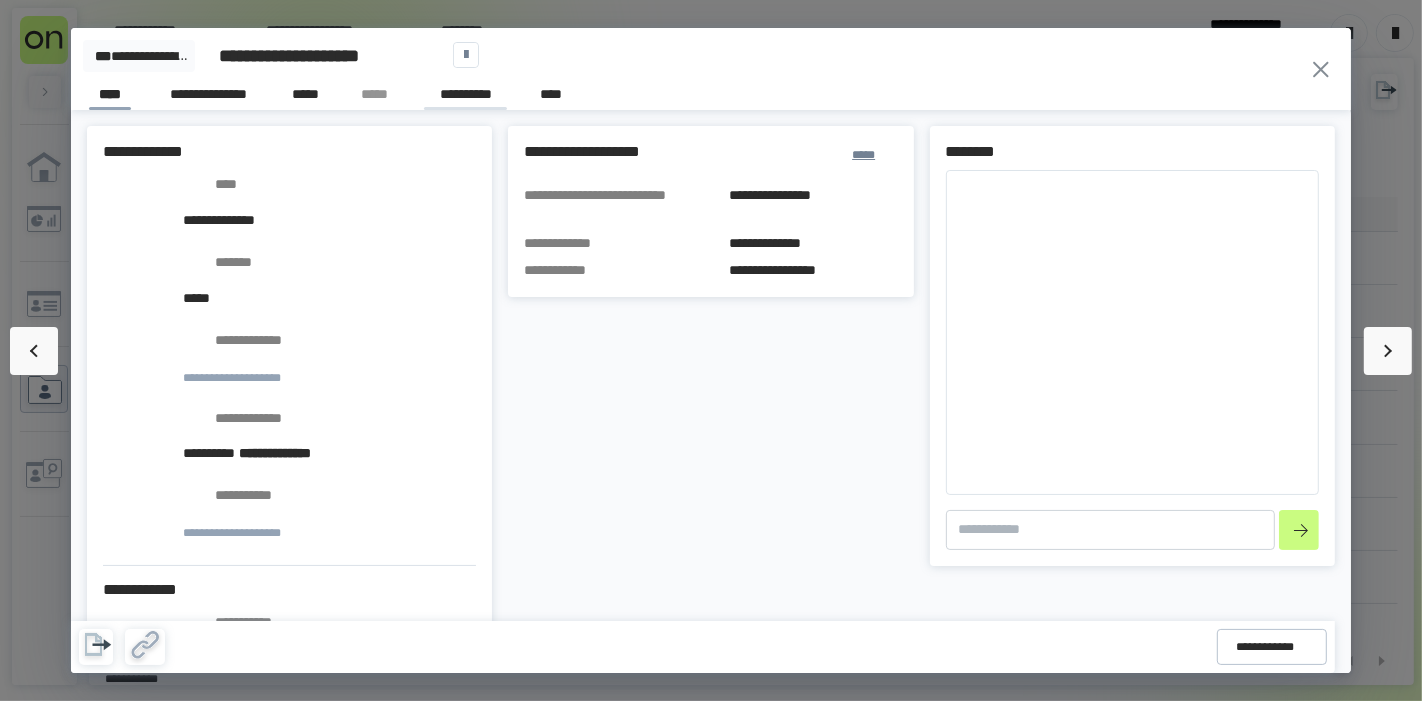 click on "**********" at bounding box center [465, 97] 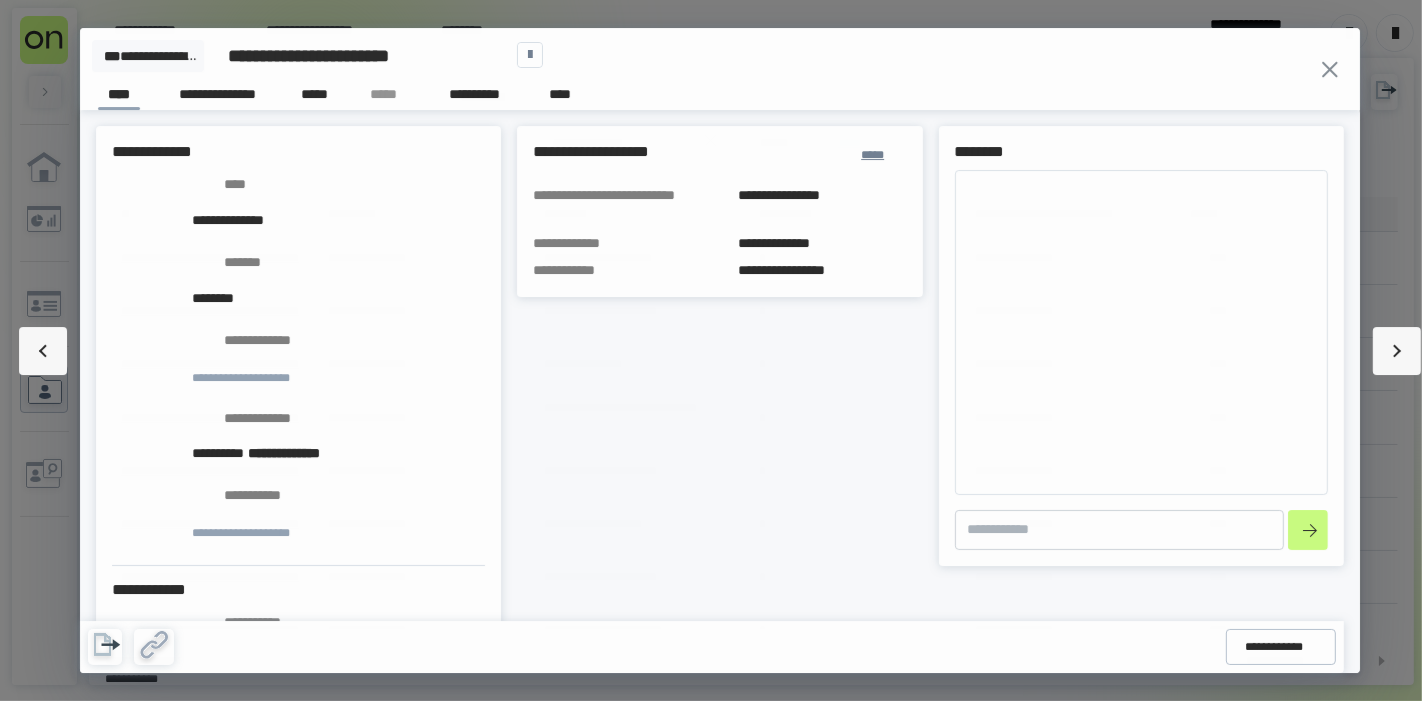 click on "**********" at bounding box center [474, 97] 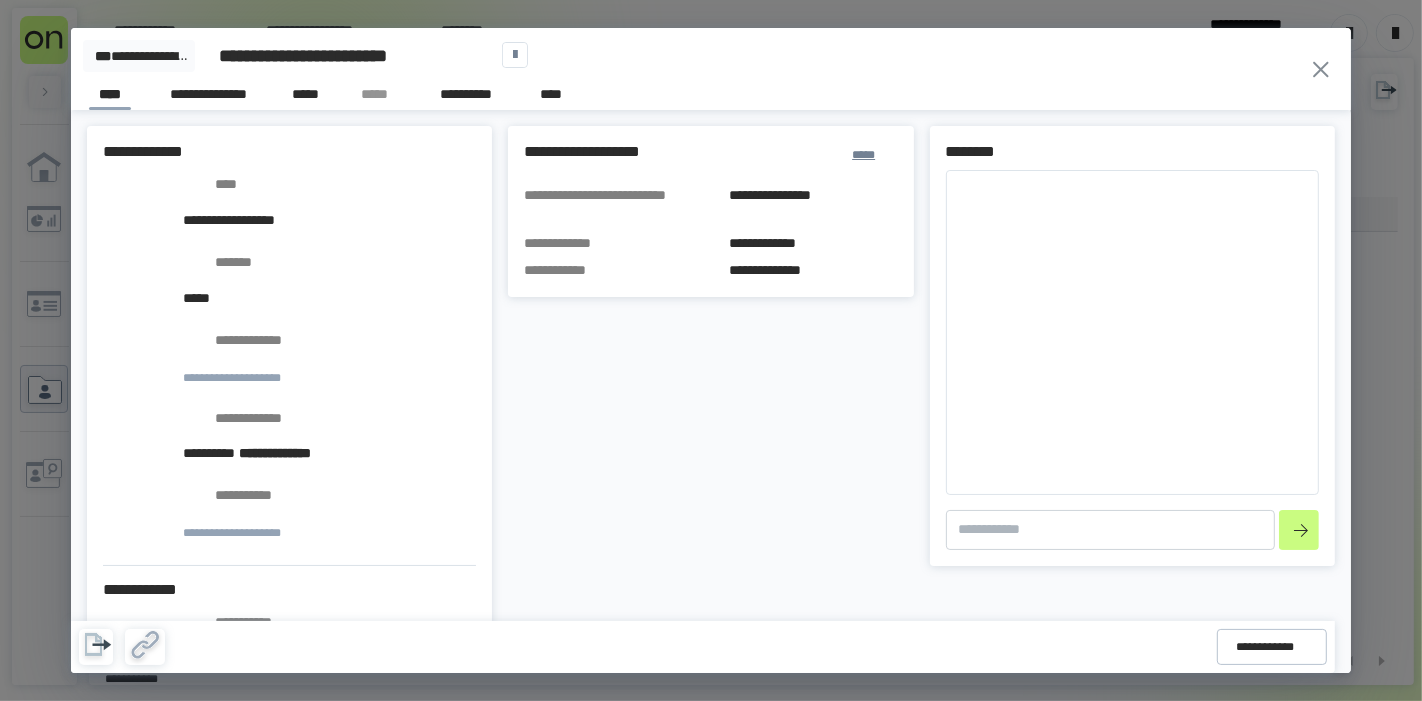 click on "**********" at bounding box center [465, 97] 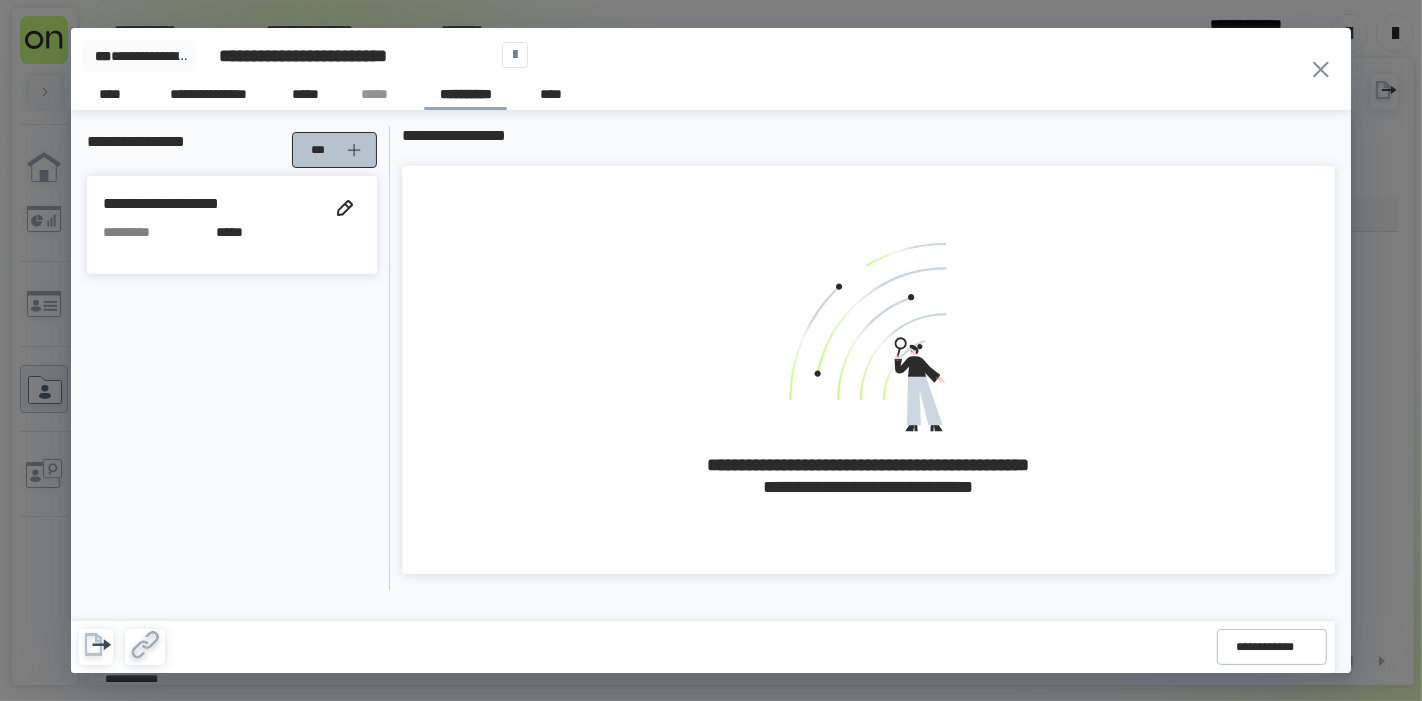 click on "***" at bounding box center [322, 150] 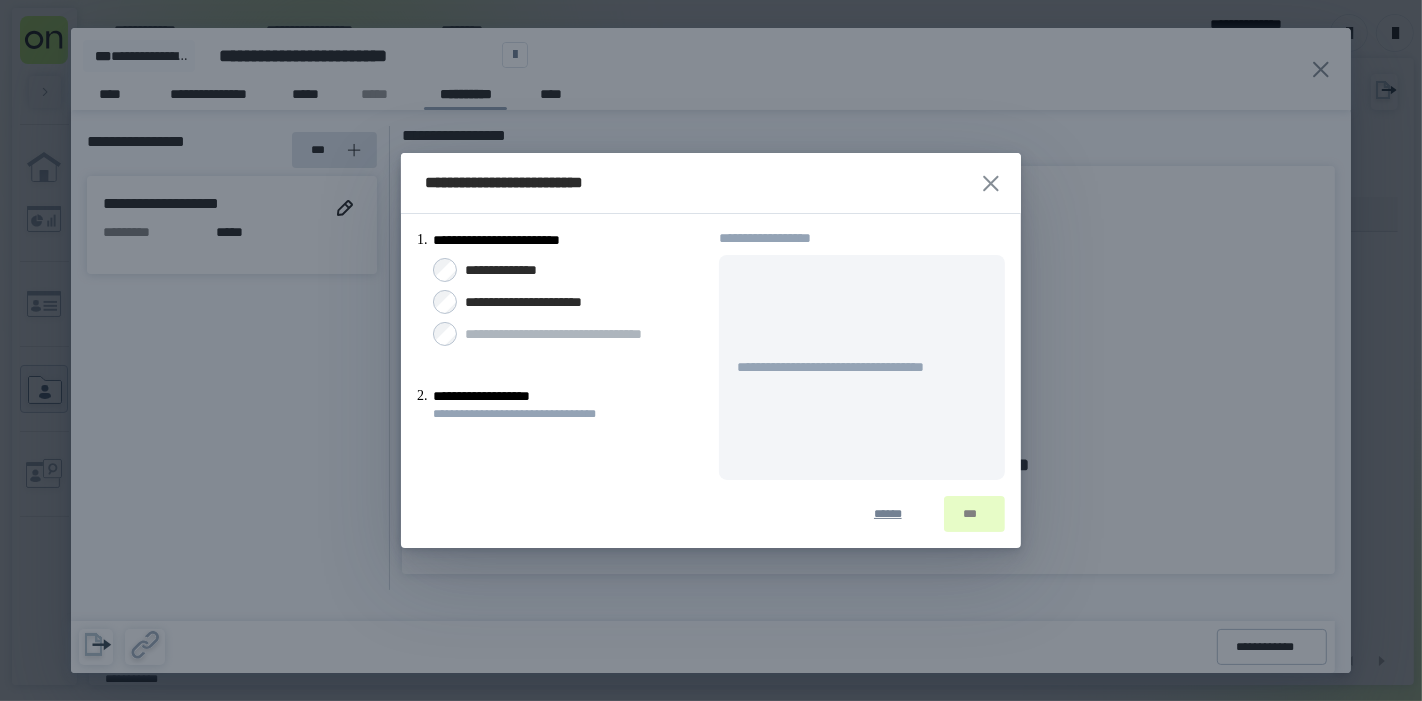 click on "**********" at bounding box center [513, 270] 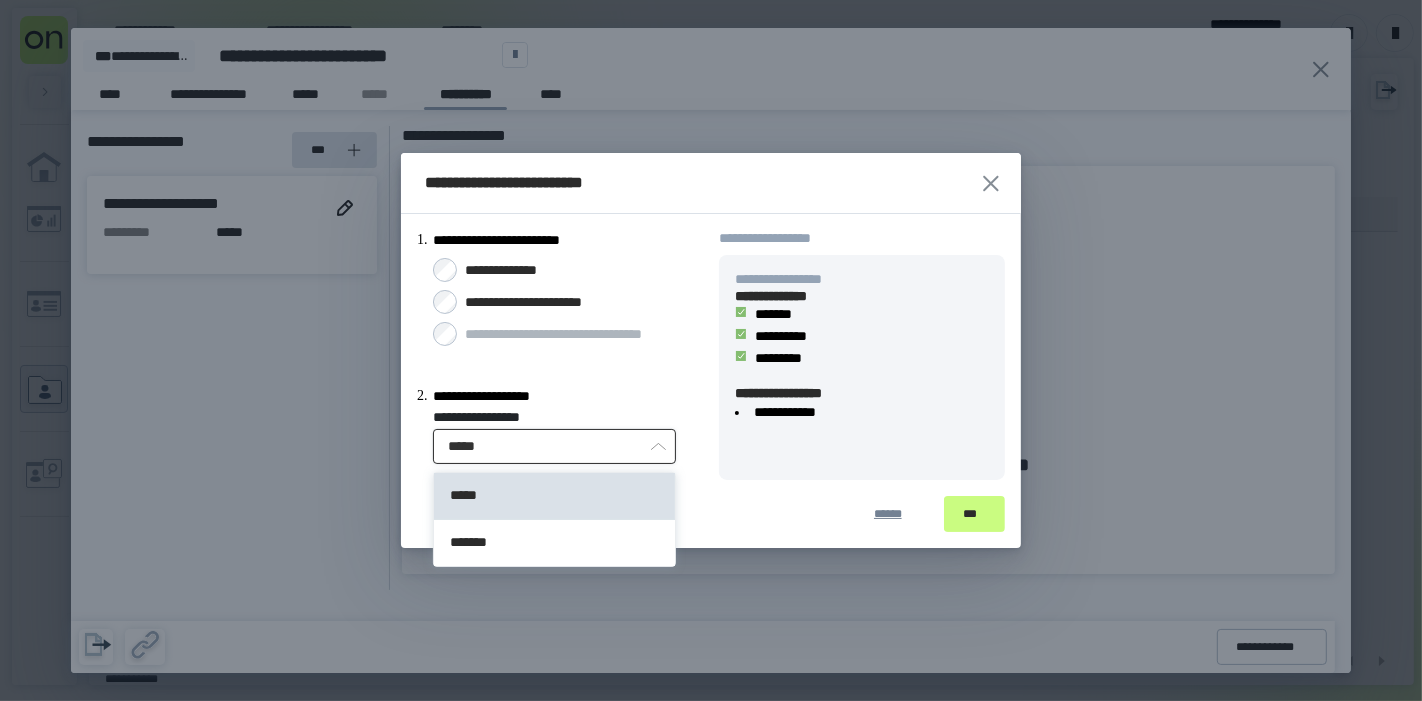 click on "*****" at bounding box center [554, 446] 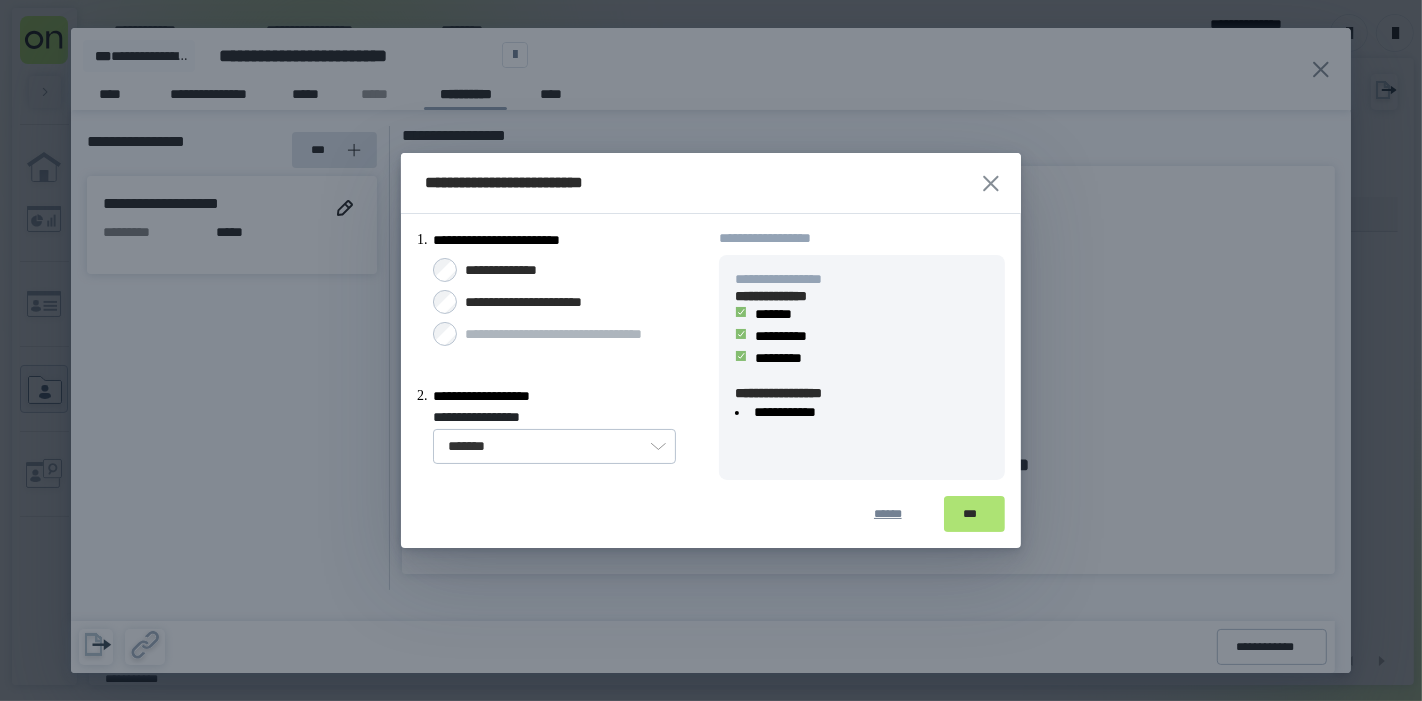 click on "***" at bounding box center [974, 514] 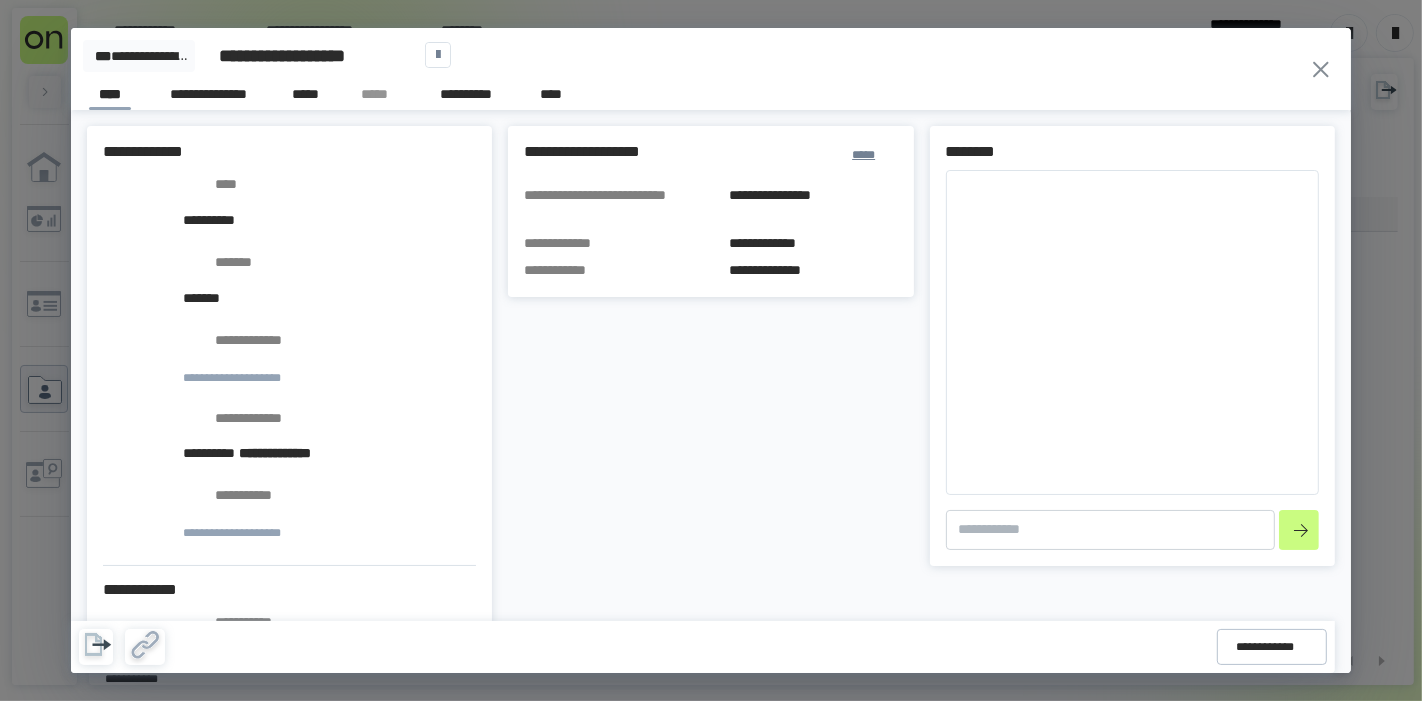 click on "**********" at bounding box center [667, 56] 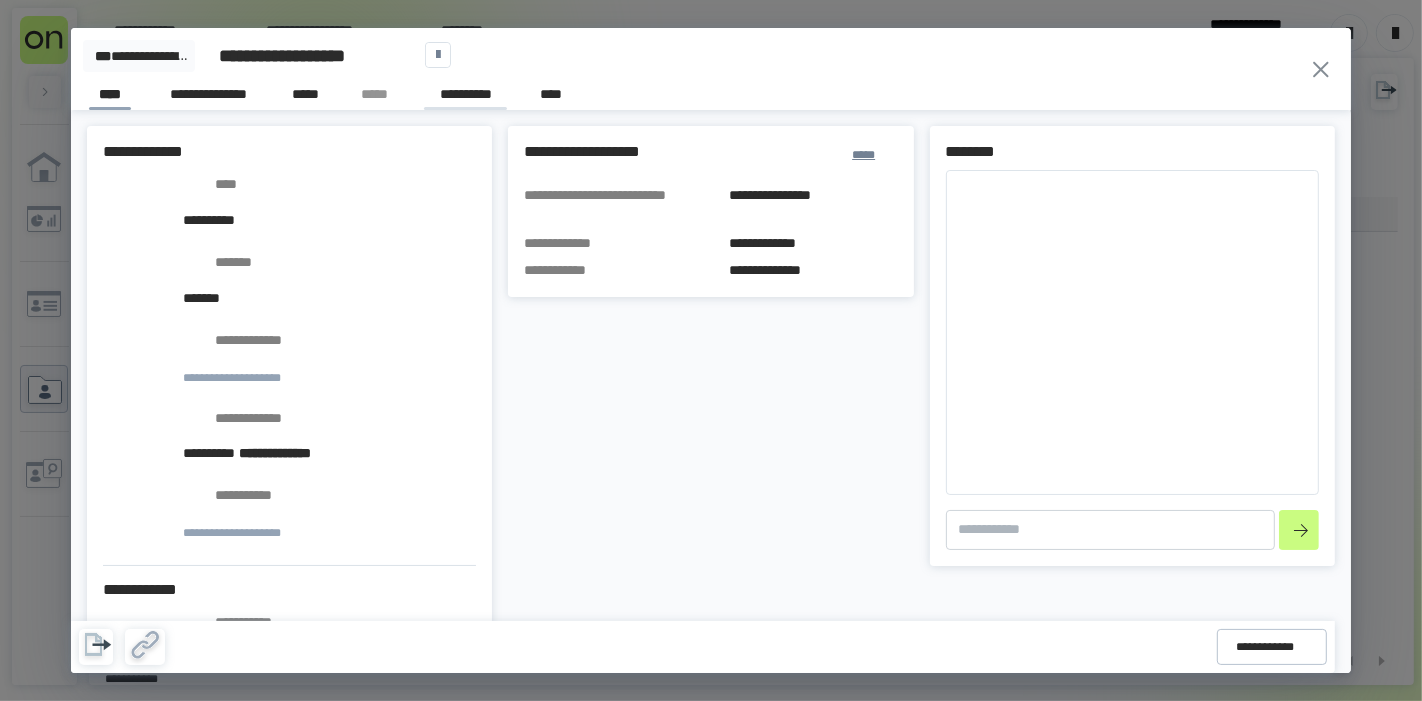 click on "**********" at bounding box center [465, 97] 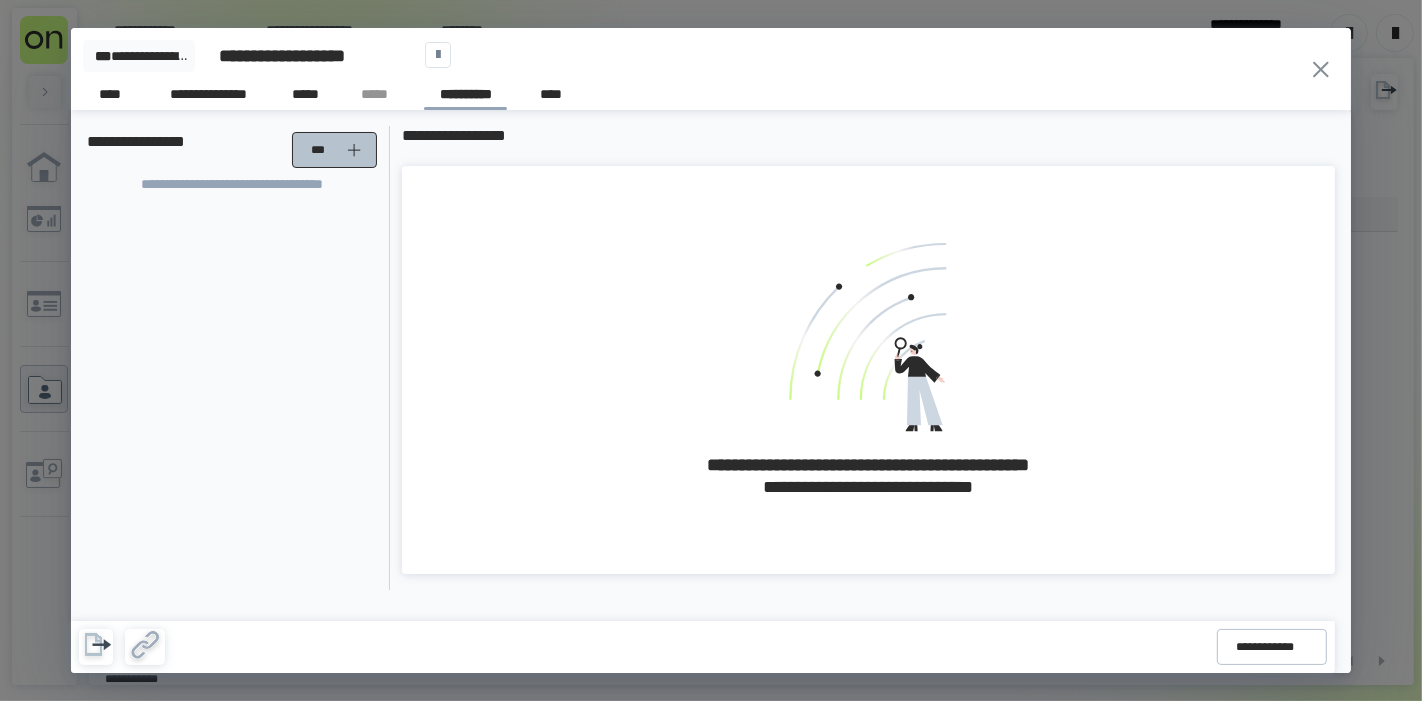 click on "***" at bounding box center [337, 150] 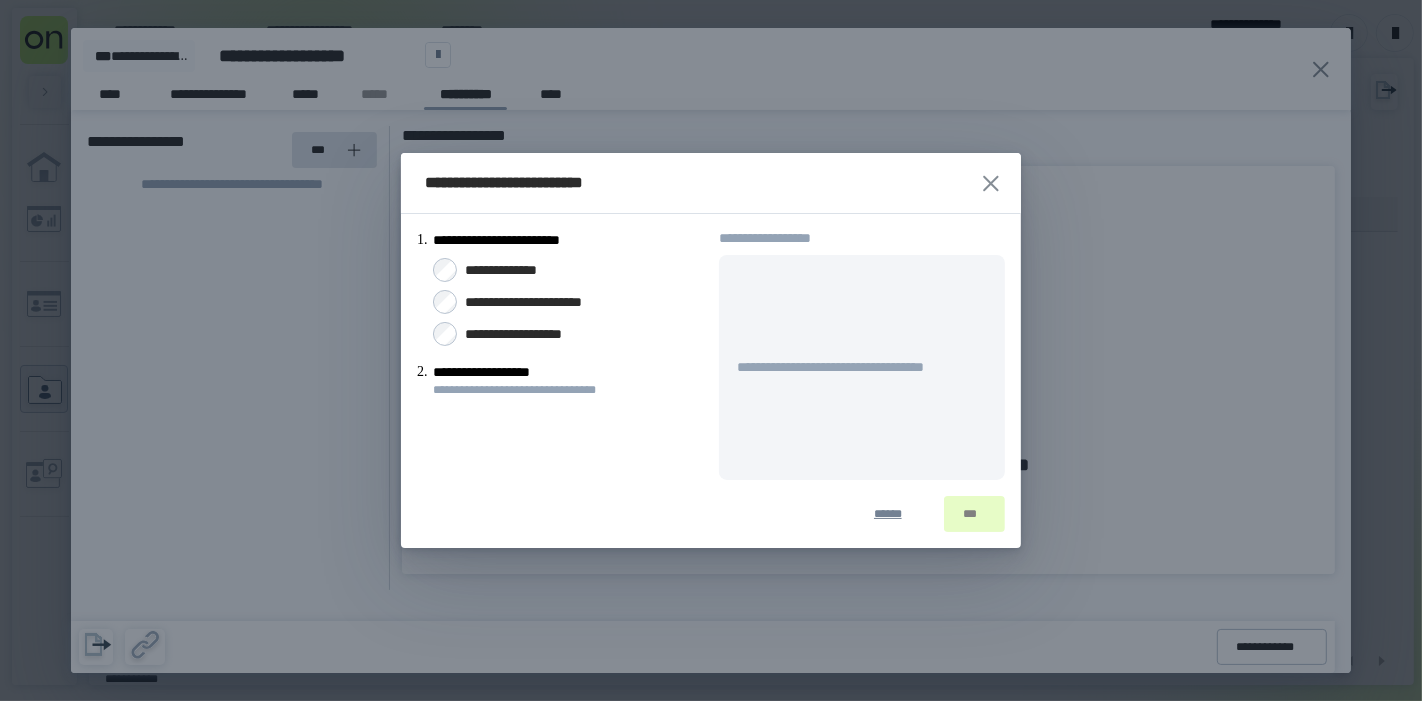click on "**********" at bounding box center (529, 334) 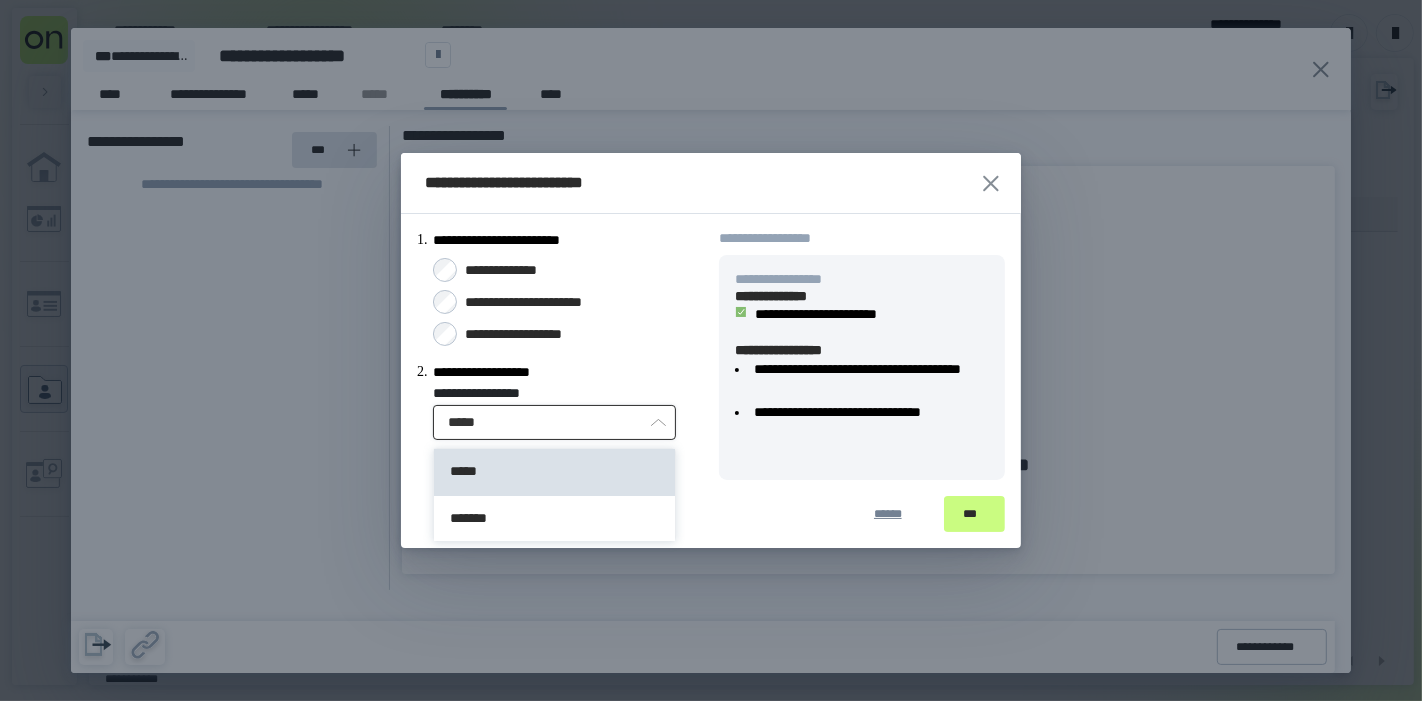 click on "*****" at bounding box center [554, 422] 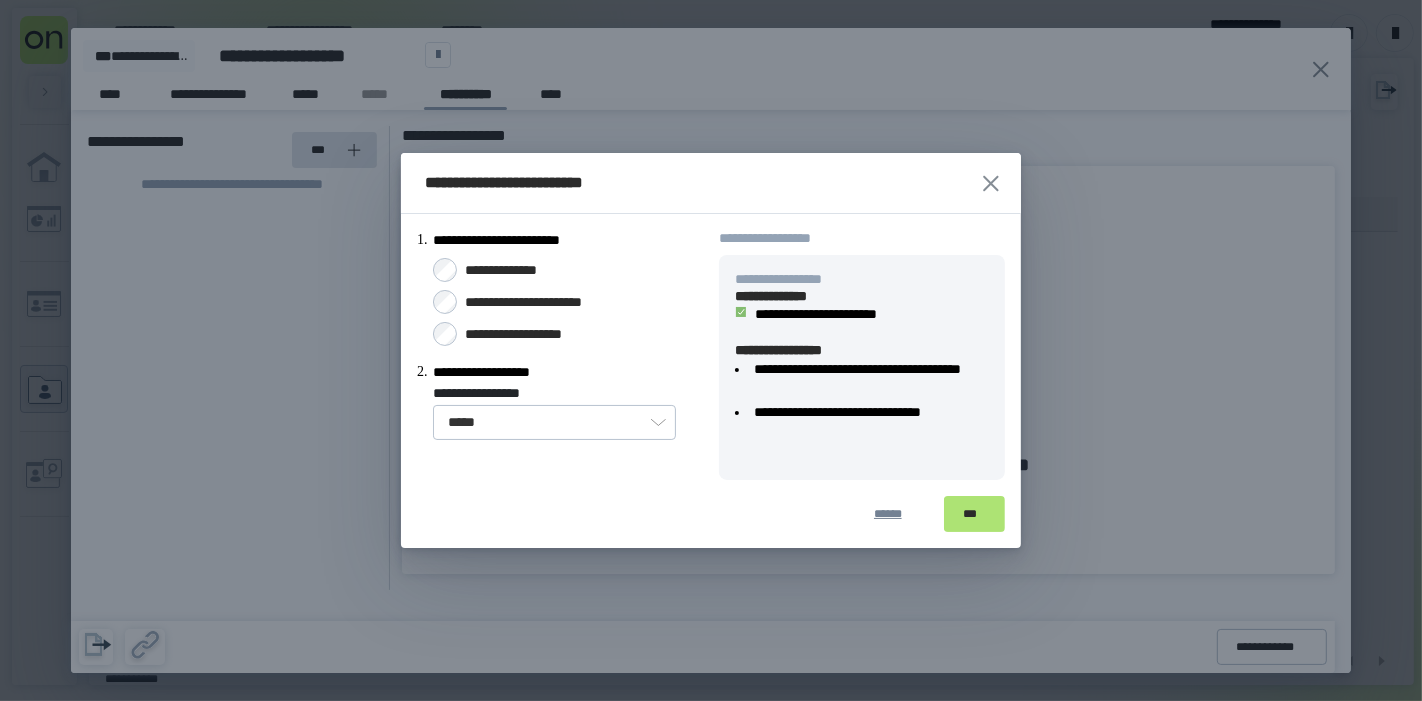 click on "***" at bounding box center (974, 514) 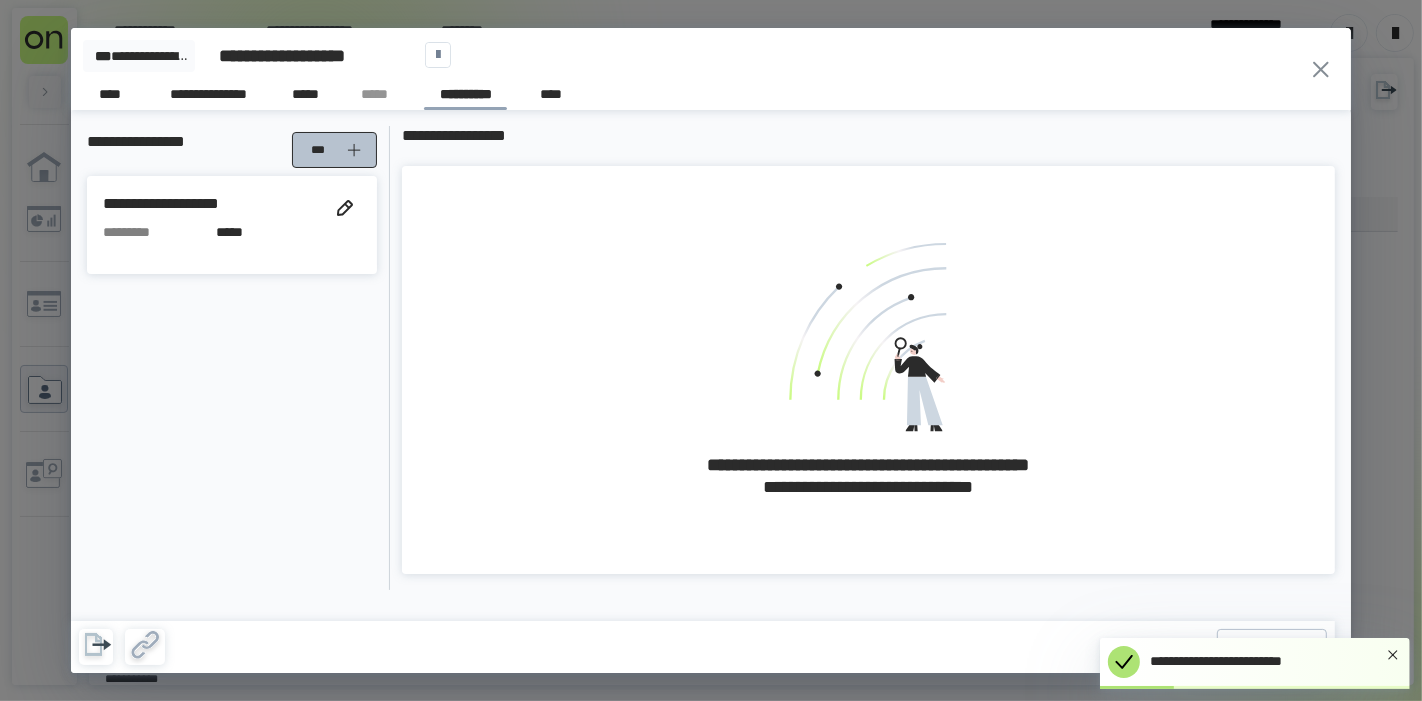 click on "***" at bounding box center (334, 150) 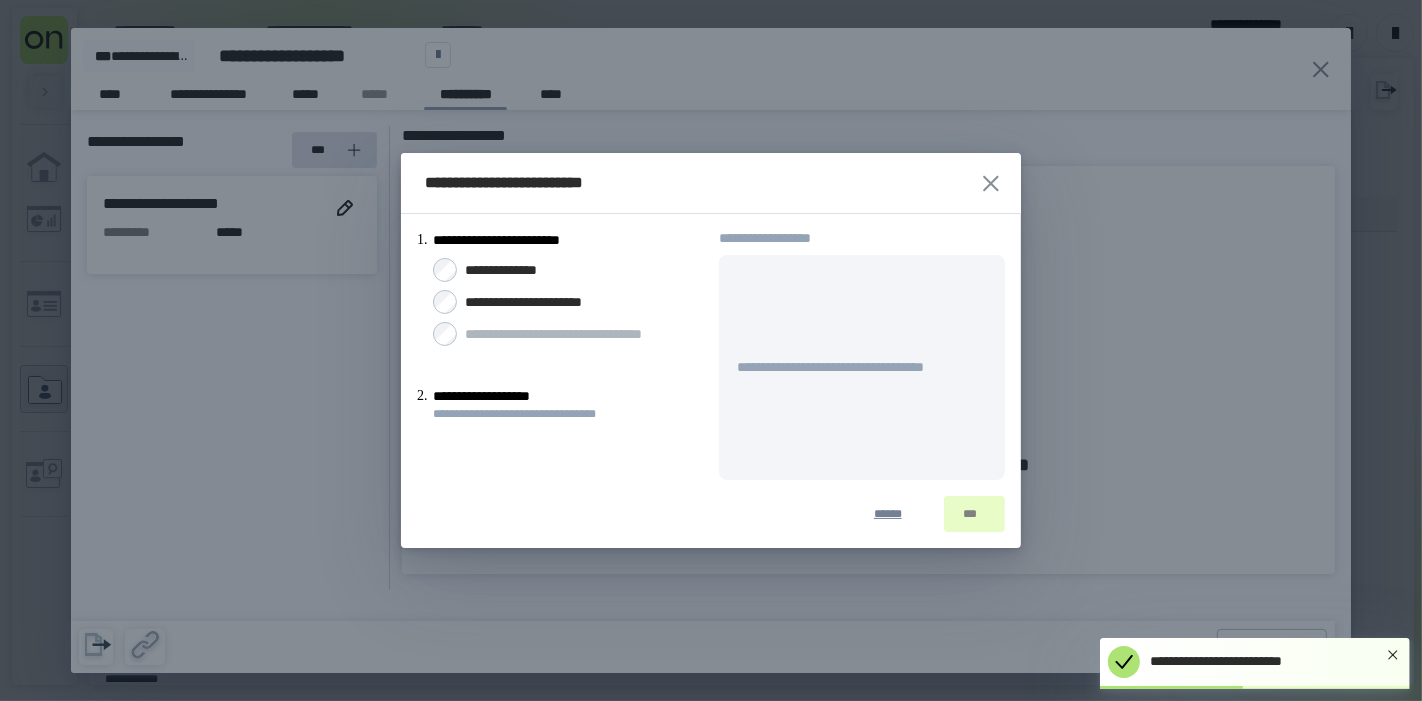 click on "**********" at bounding box center [513, 270] 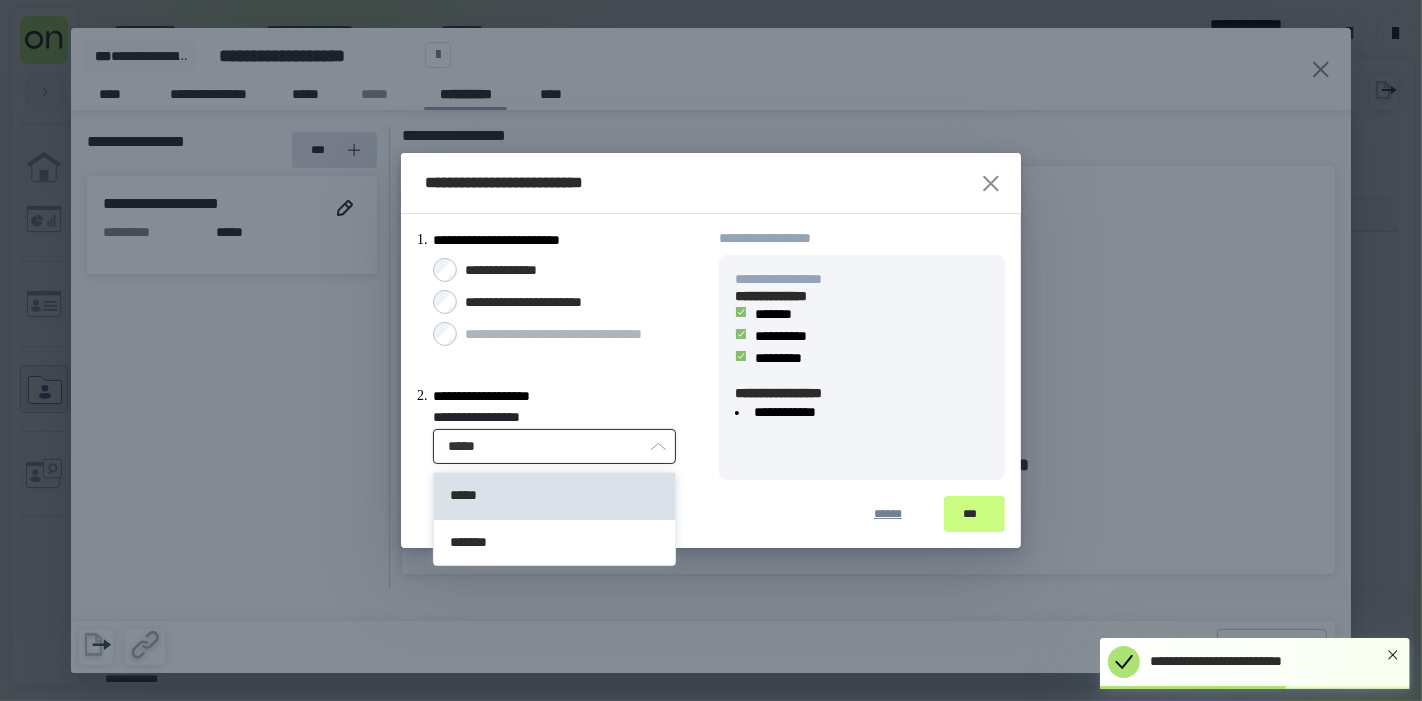 drag, startPoint x: 570, startPoint y: 443, endPoint x: 564, endPoint y: 498, distance: 55.326305 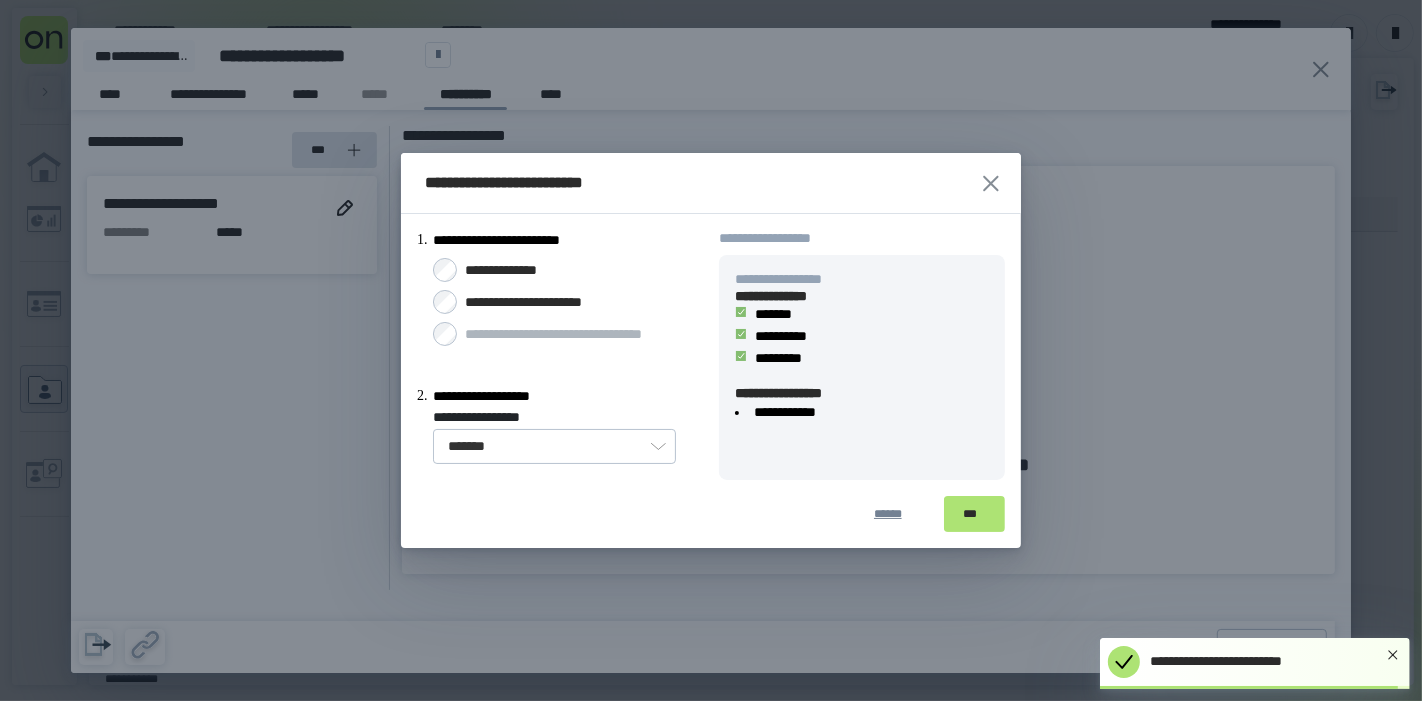 click on "***" at bounding box center [974, 514] 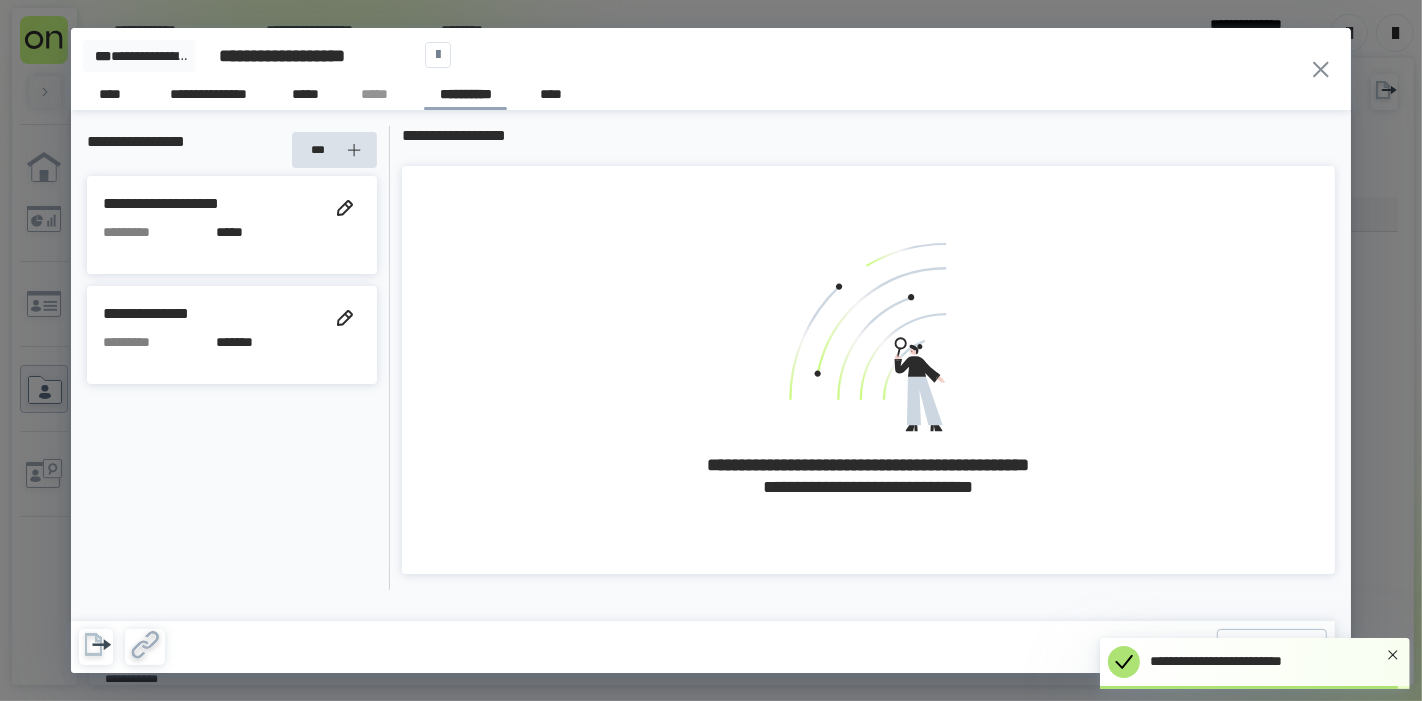 click on "**********" at bounding box center [868, 369] 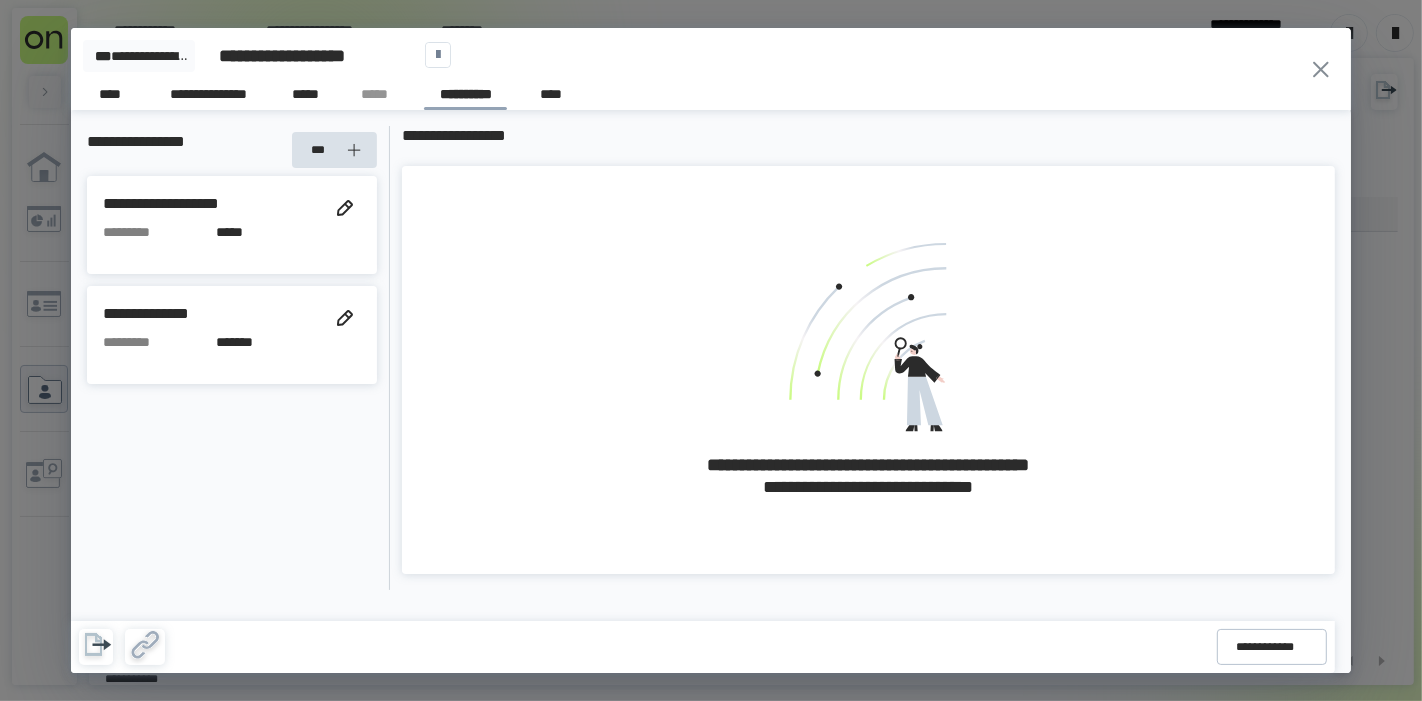 click 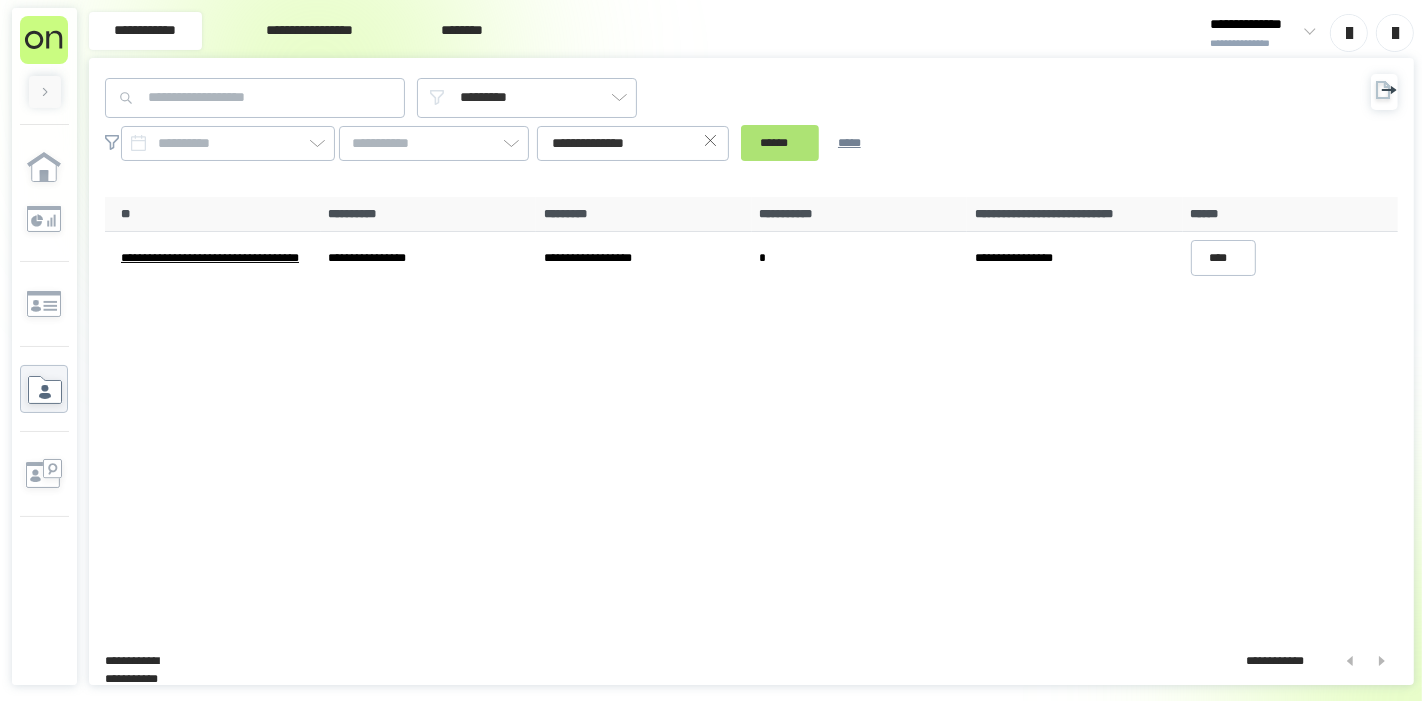 click on "******" at bounding box center (780, 143) 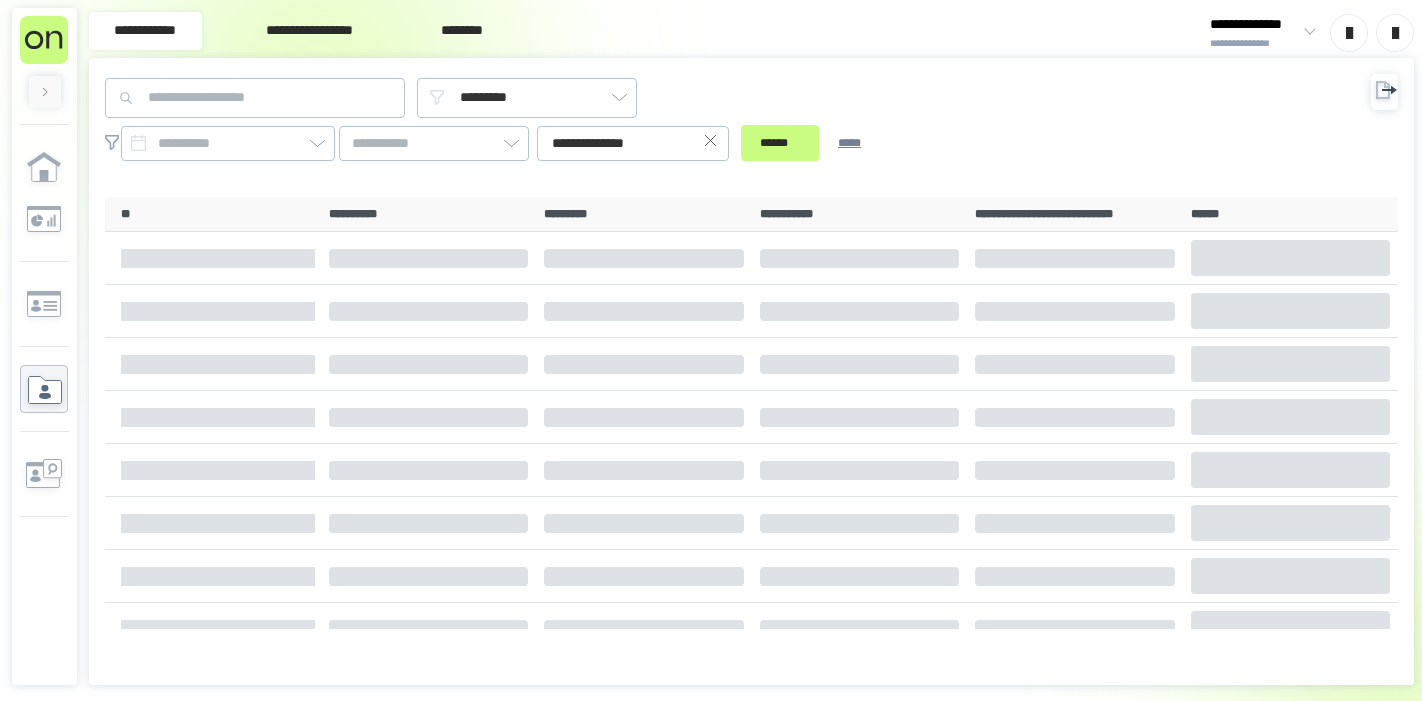 scroll, scrollTop: 0, scrollLeft: 0, axis: both 